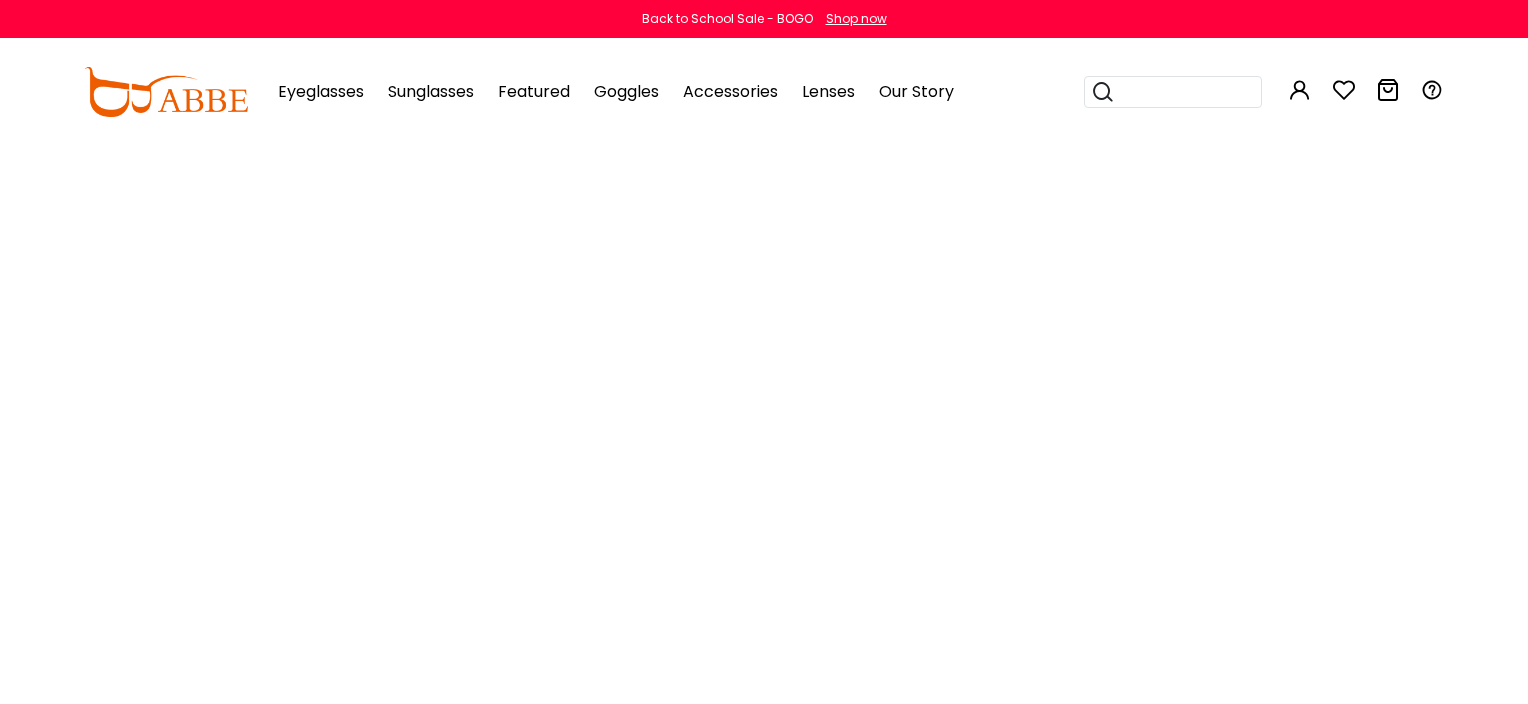 scroll, scrollTop: 0, scrollLeft: 0, axis: both 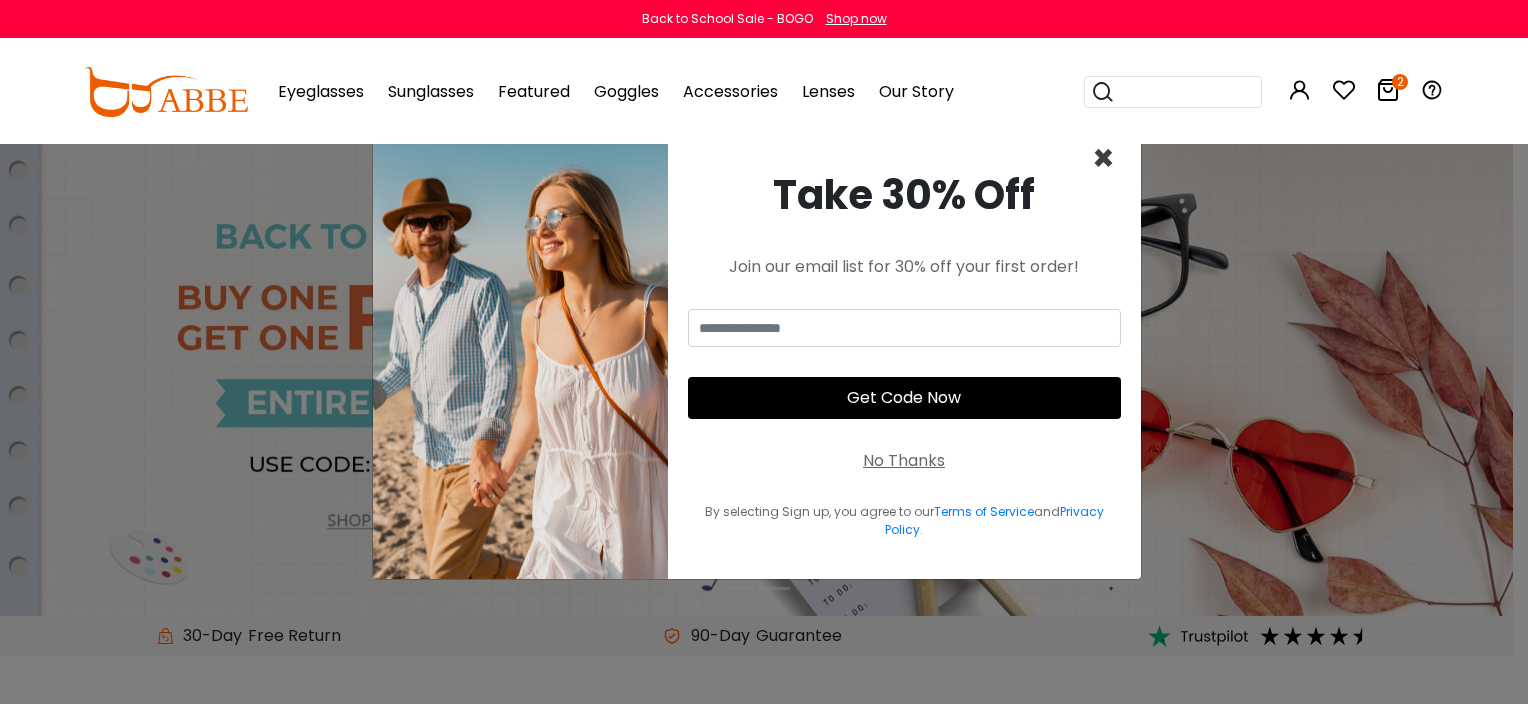 click on "×" at bounding box center [1103, 158] 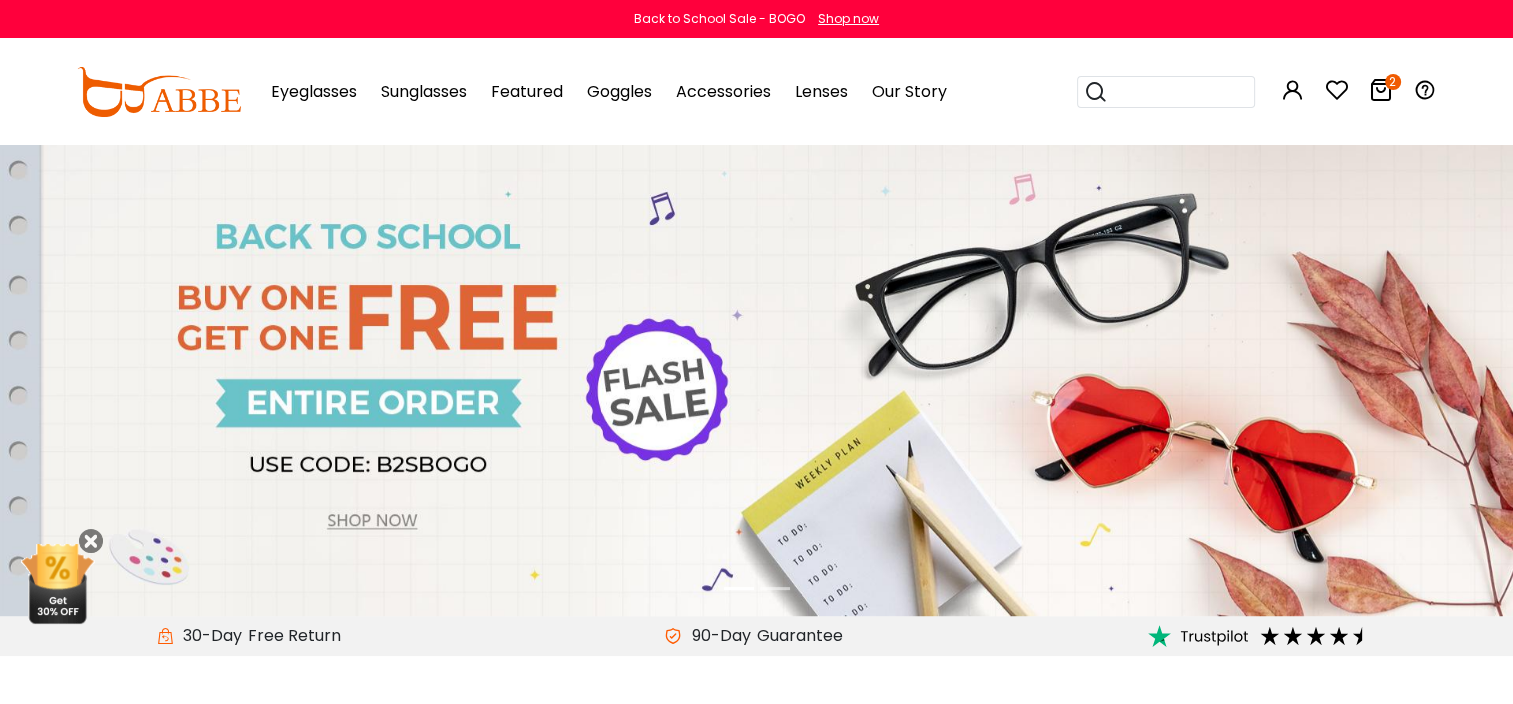 click at bounding box center (1381, 90) 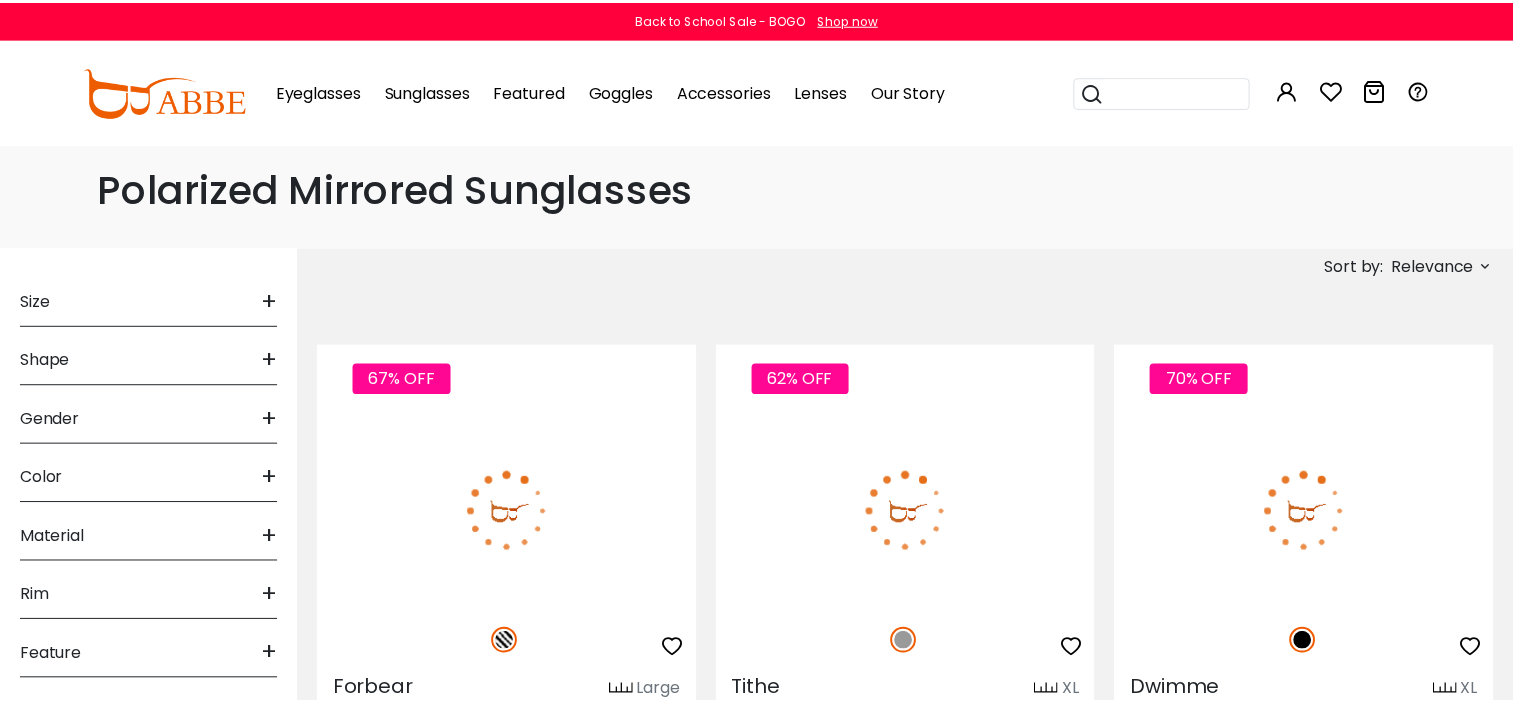 scroll, scrollTop: 0, scrollLeft: 0, axis: both 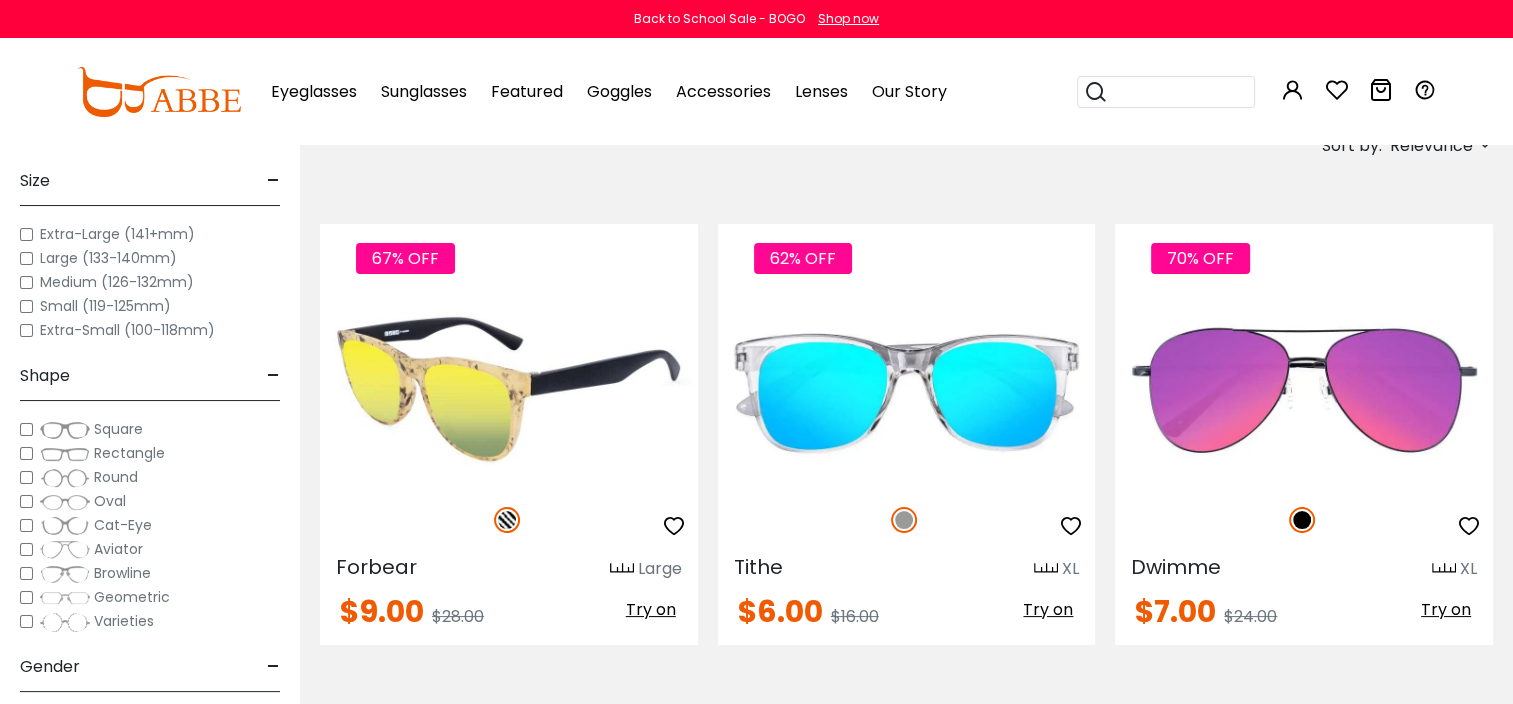 click at bounding box center [509, 390] 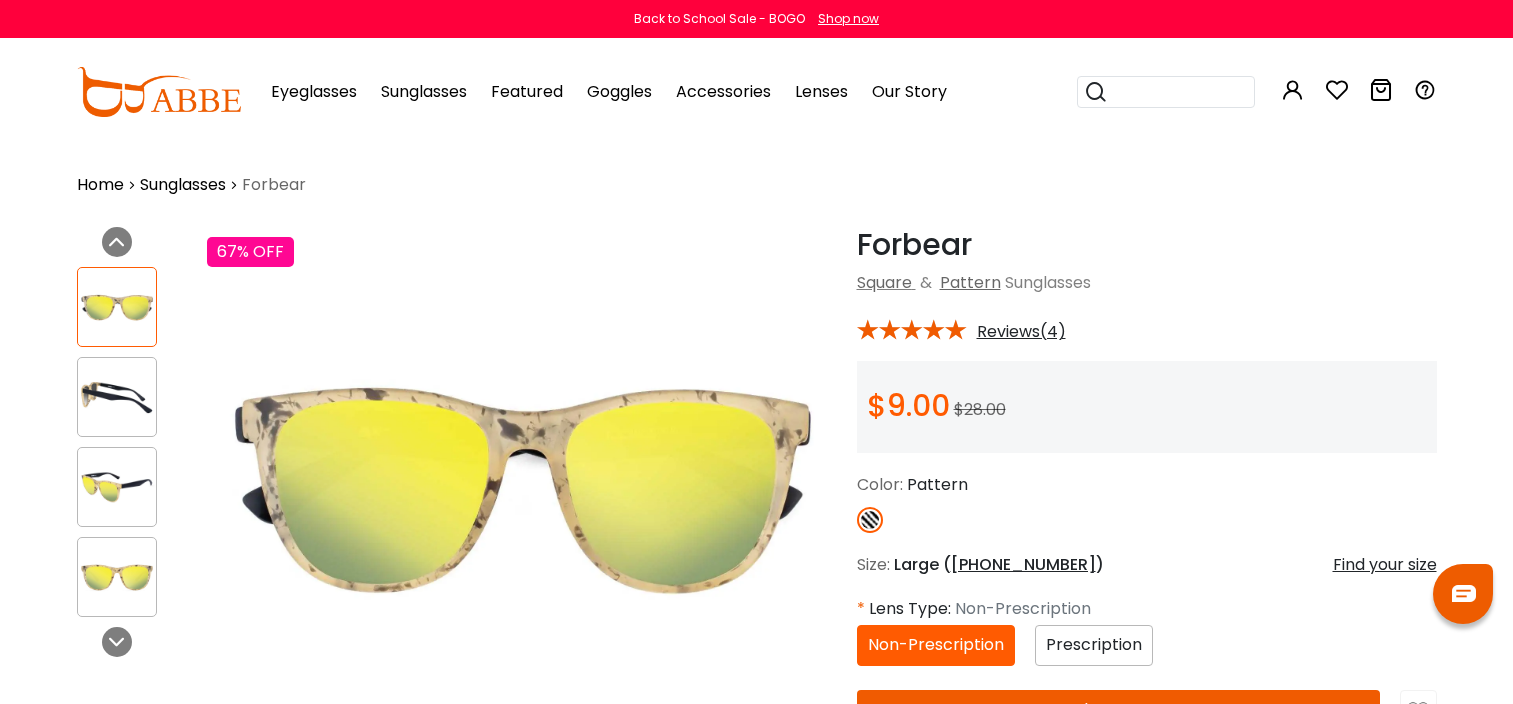 scroll, scrollTop: 0, scrollLeft: 0, axis: both 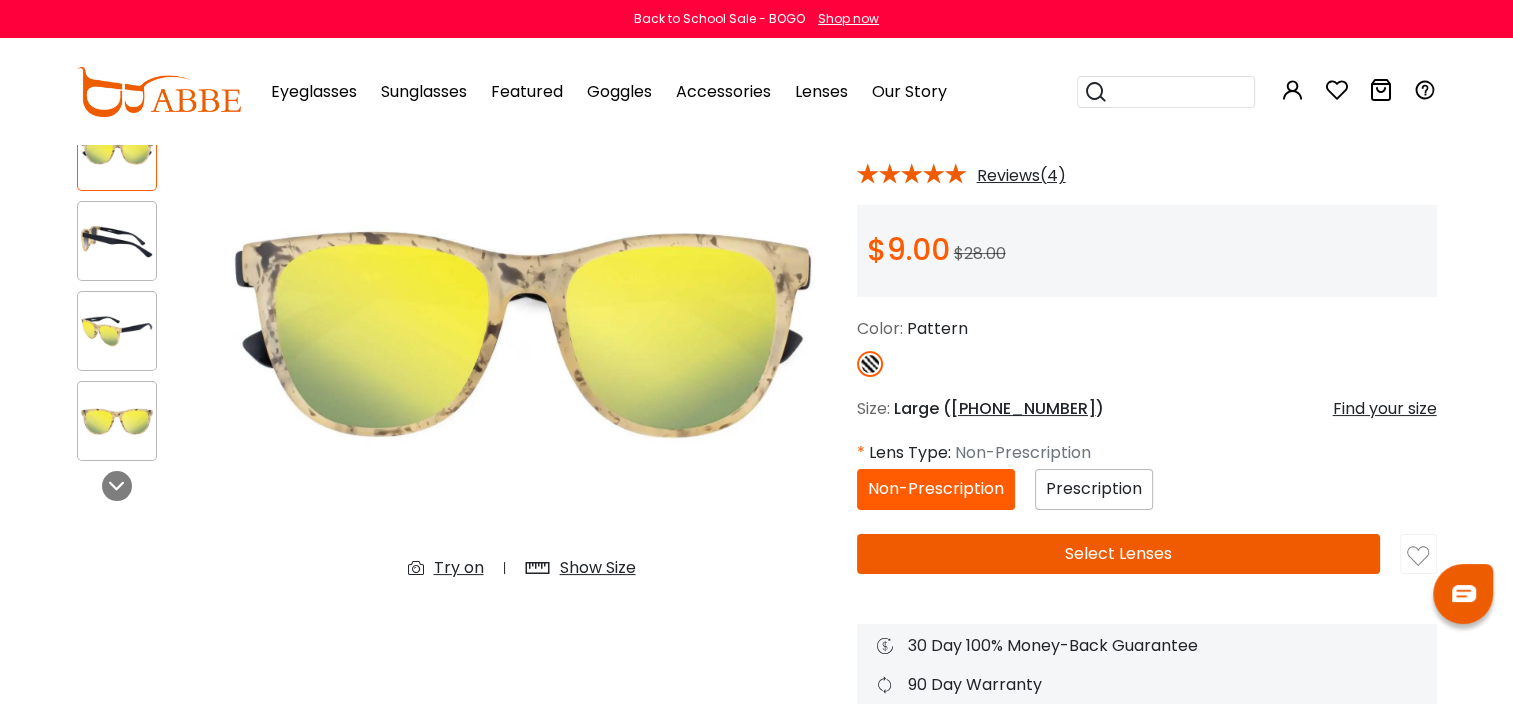click on "Prescription" at bounding box center (1094, 488) 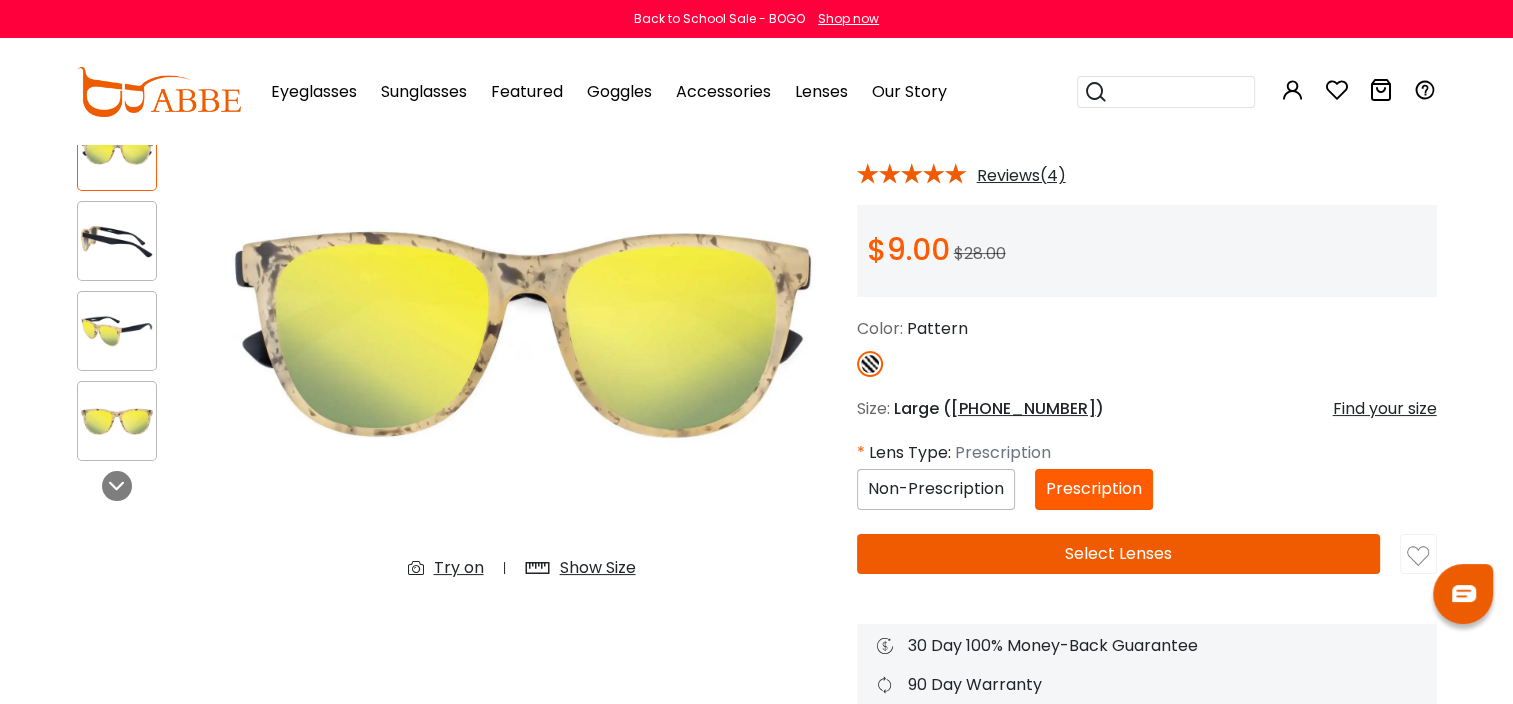 click on "Select Lenses" at bounding box center (1119, 554) 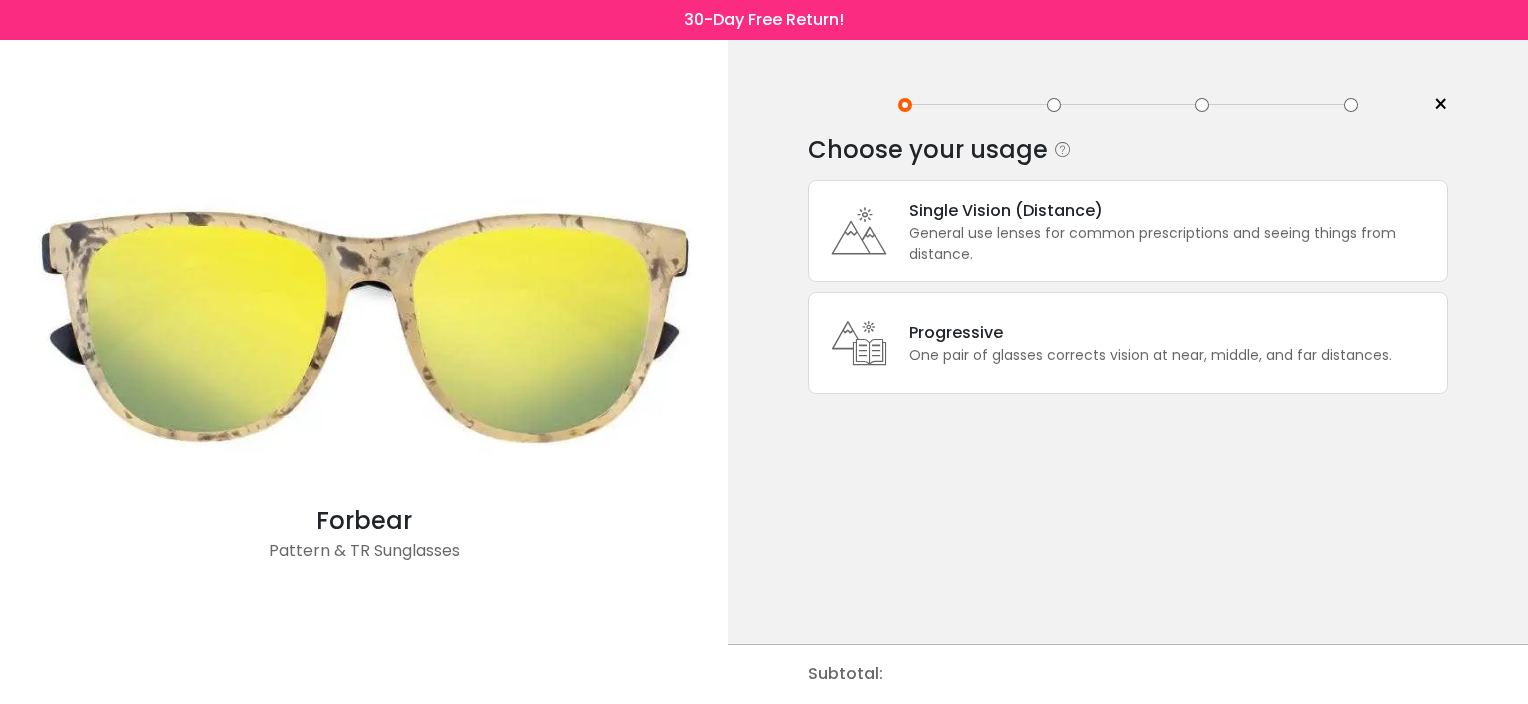scroll, scrollTop: 0, scrollLeft: 0, axis: both 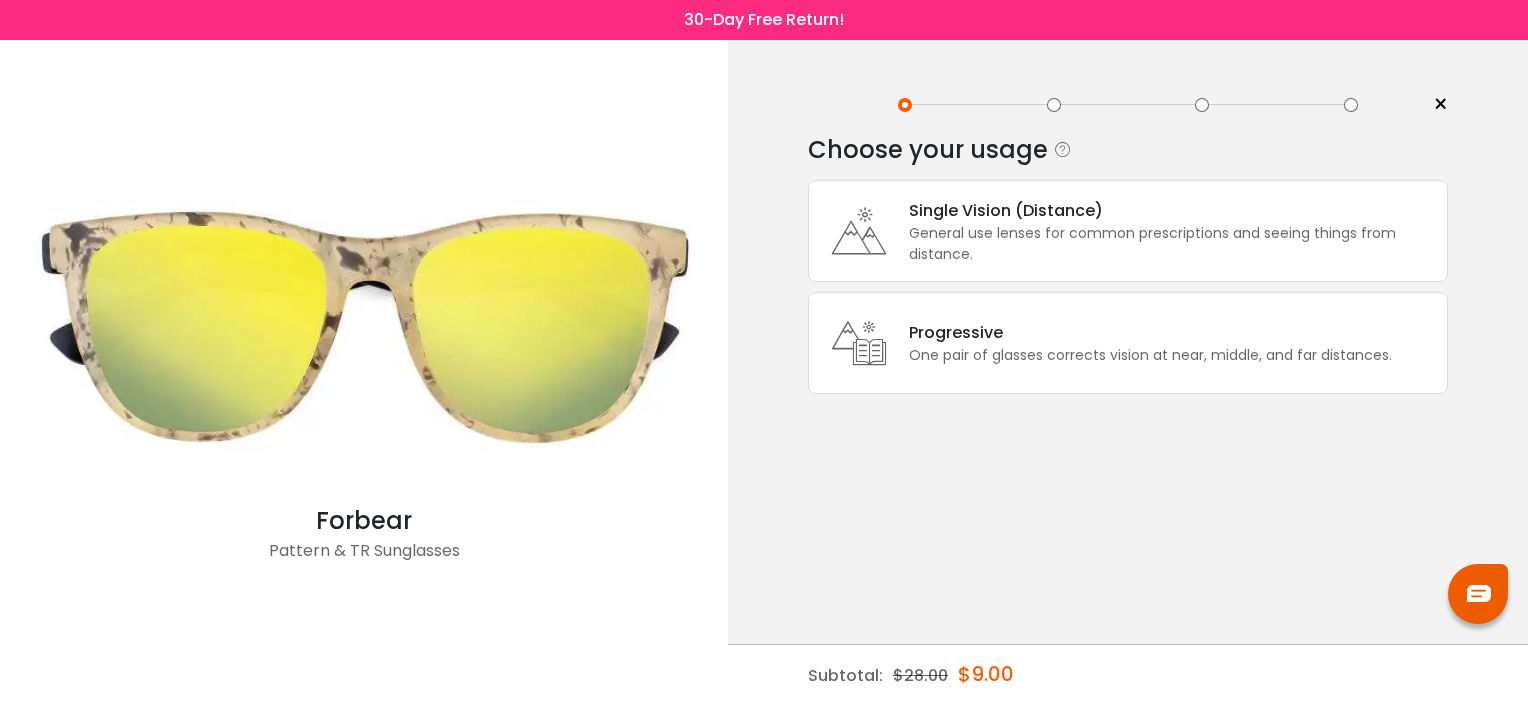 click on "General use lenses for common prescriptions and seeing things from distance." at bounding box center (1173, 244) 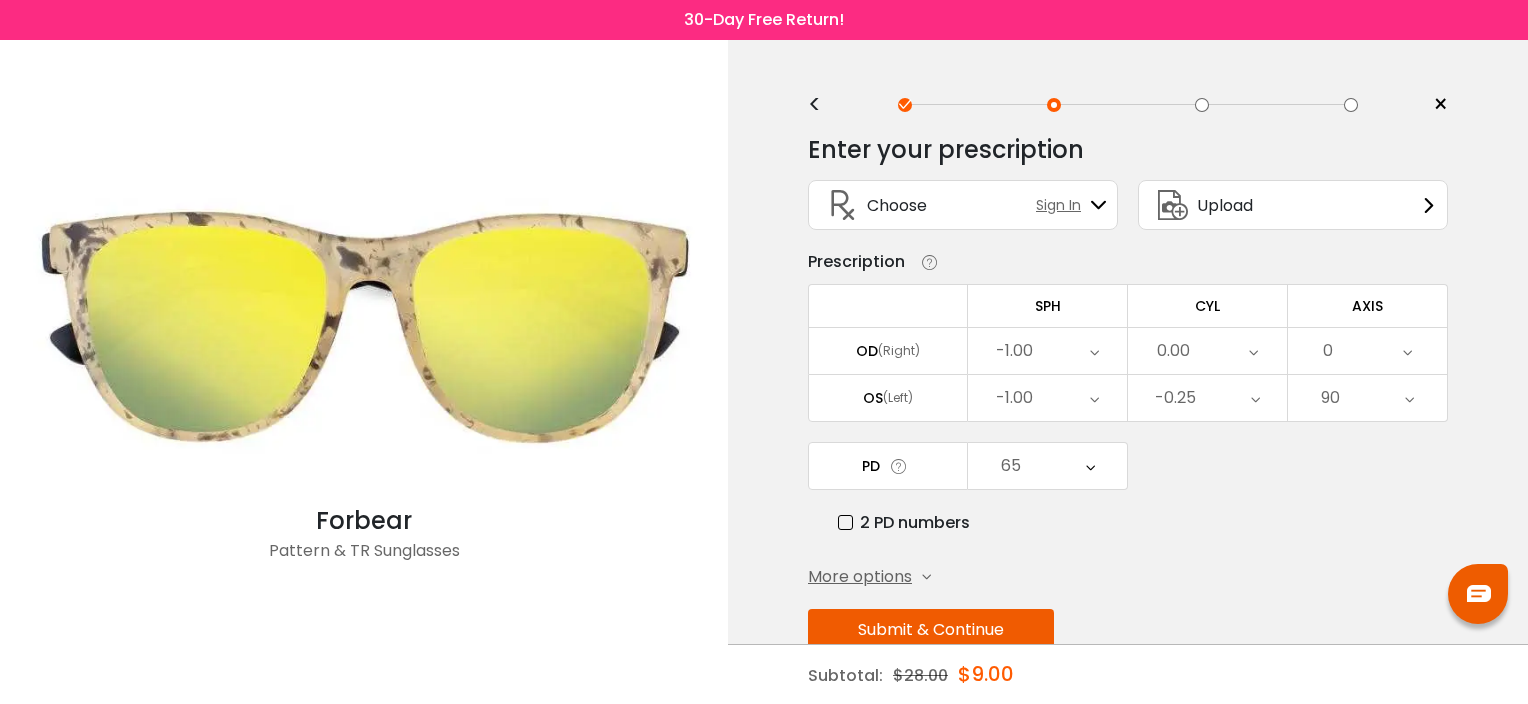 click on "Submit & Continue" at bounding box center (931, 630) 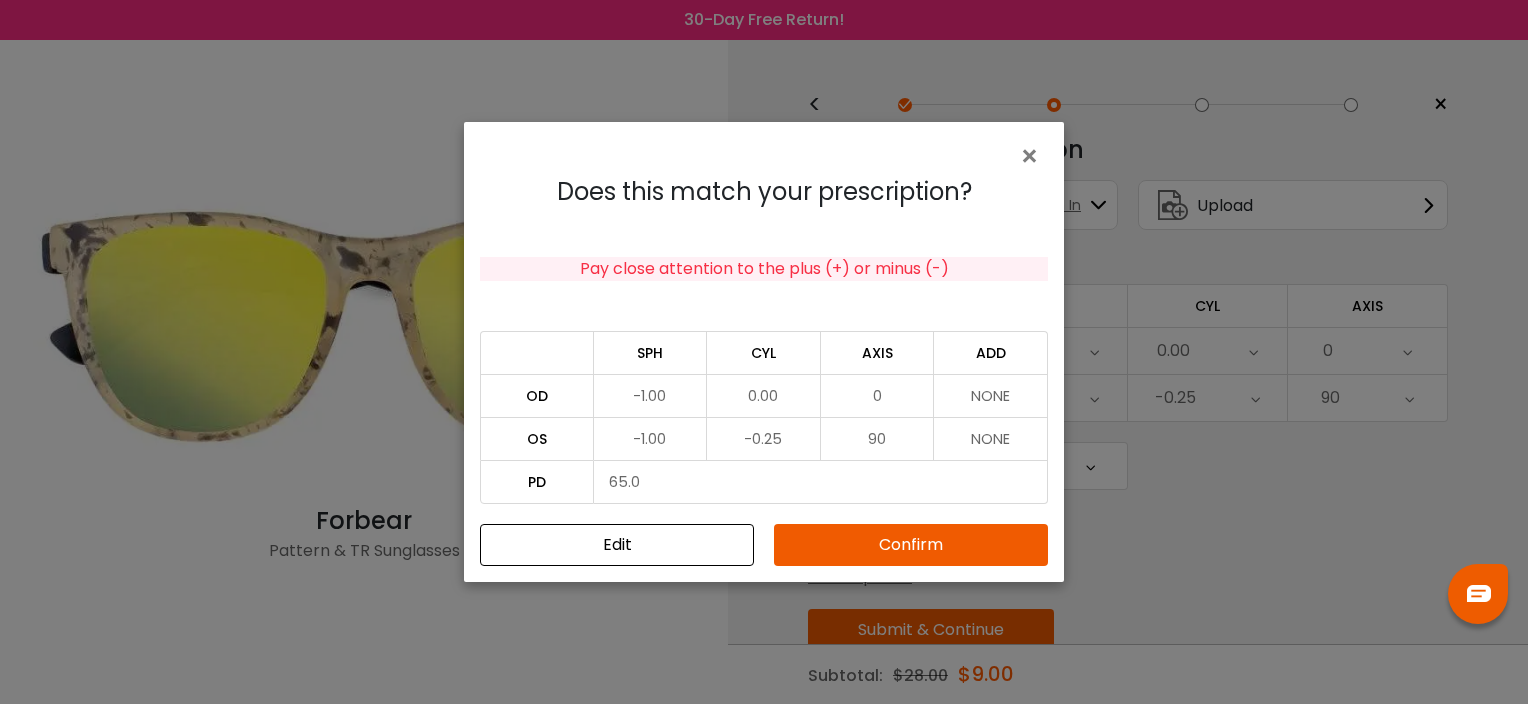 click on "Confirm" at bounding box center [911, 545] 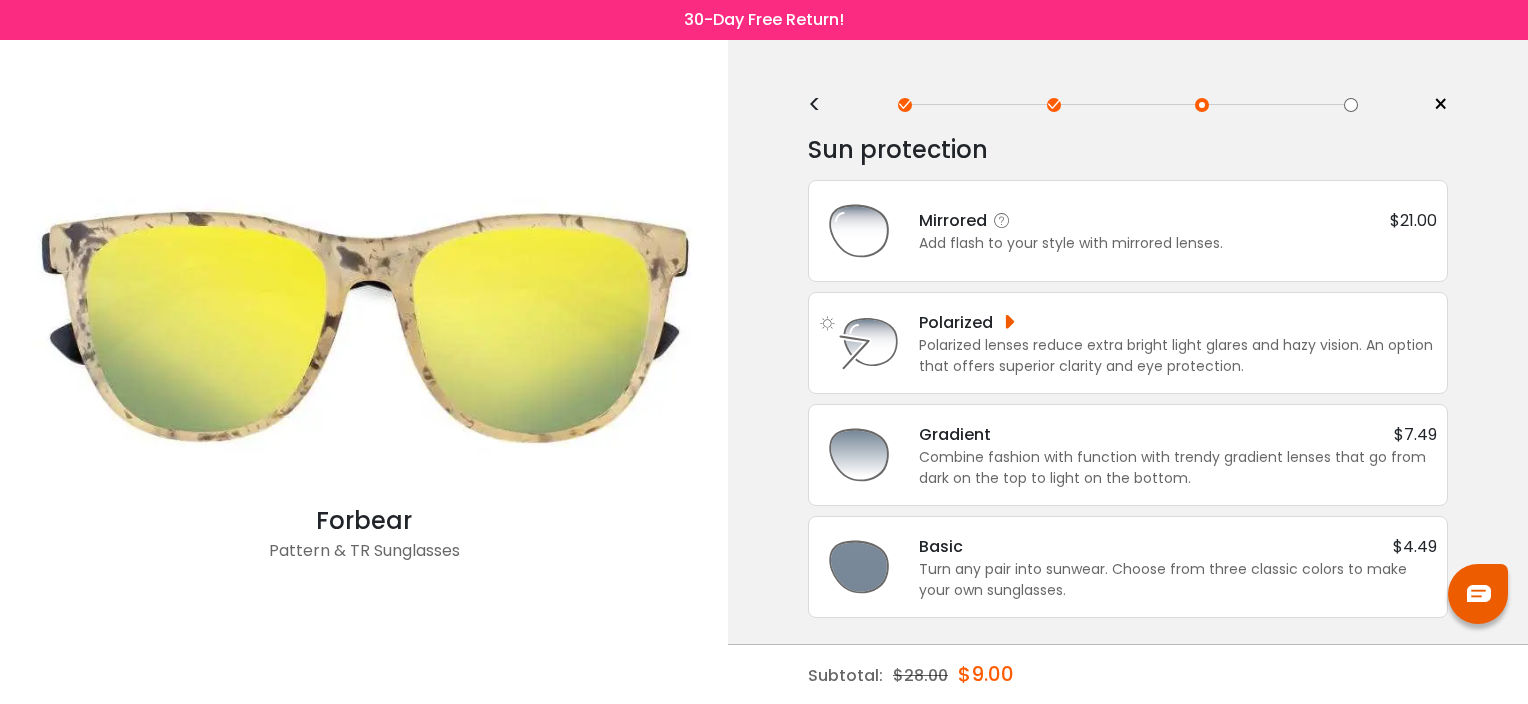 click on "Mirrored
$21.00
Add flash to your style with mirrored lenses.
Tint Color:
Silver
Choose & Continue" at bounding box center (1128, 231) 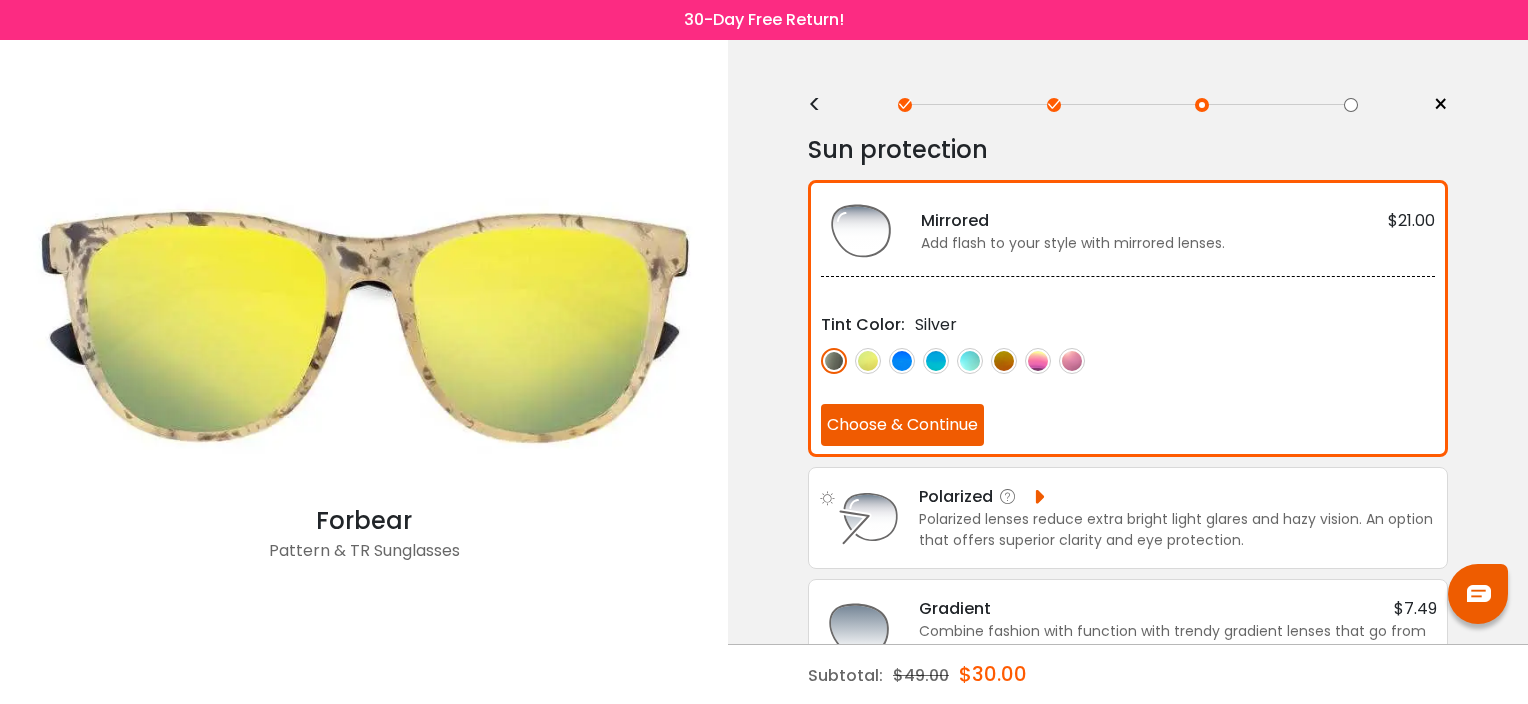 scroll, scrollTop: 164, scrollLeft: 0, axis: vertical 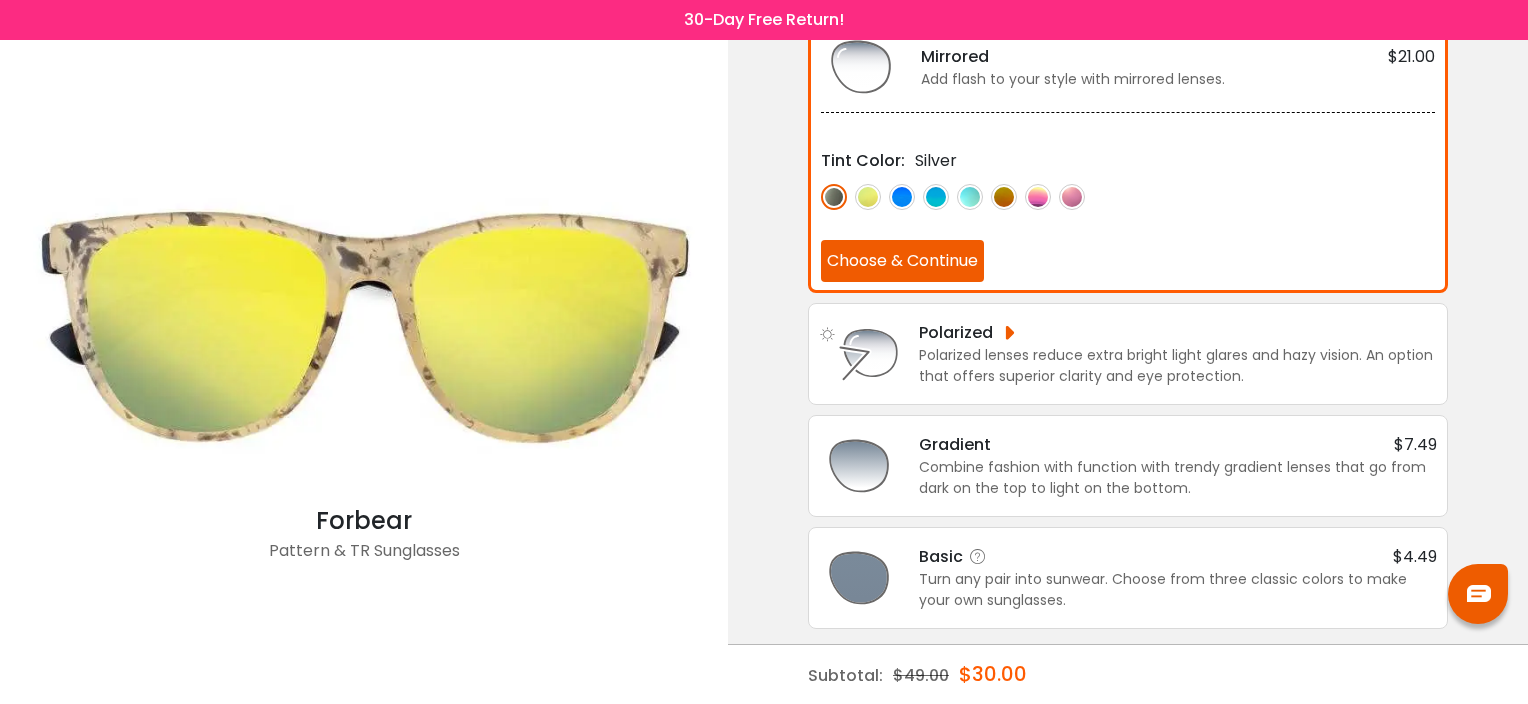 click on "Basic
$4.49
Turn any pair into sunwear. Choose from three classic colors to make your own sunglasses.
Tint Strength:
Dark
Dark
Medium
Gray" at bounding box center [1128, 578] 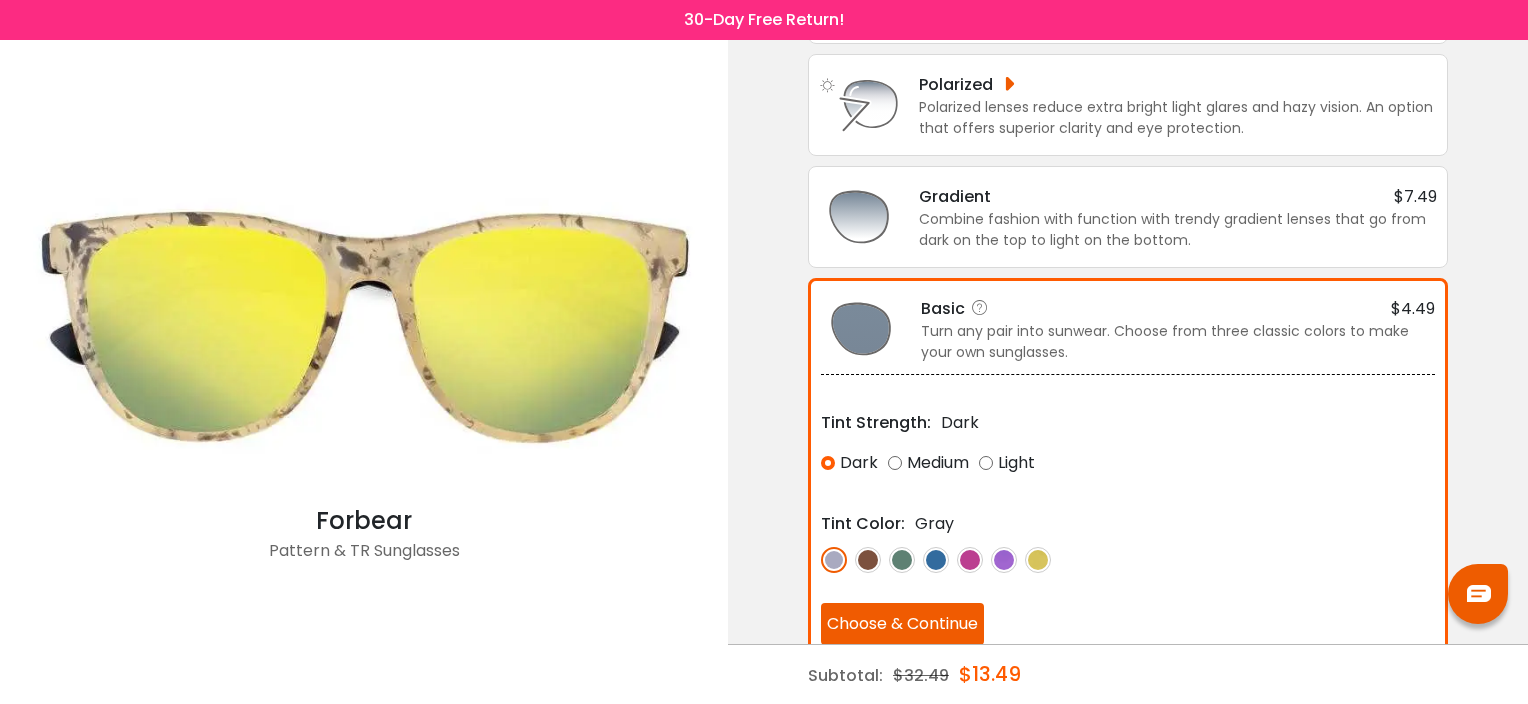 scroll, scrollTop: 244, scrollLeft: 0, axis: vertical 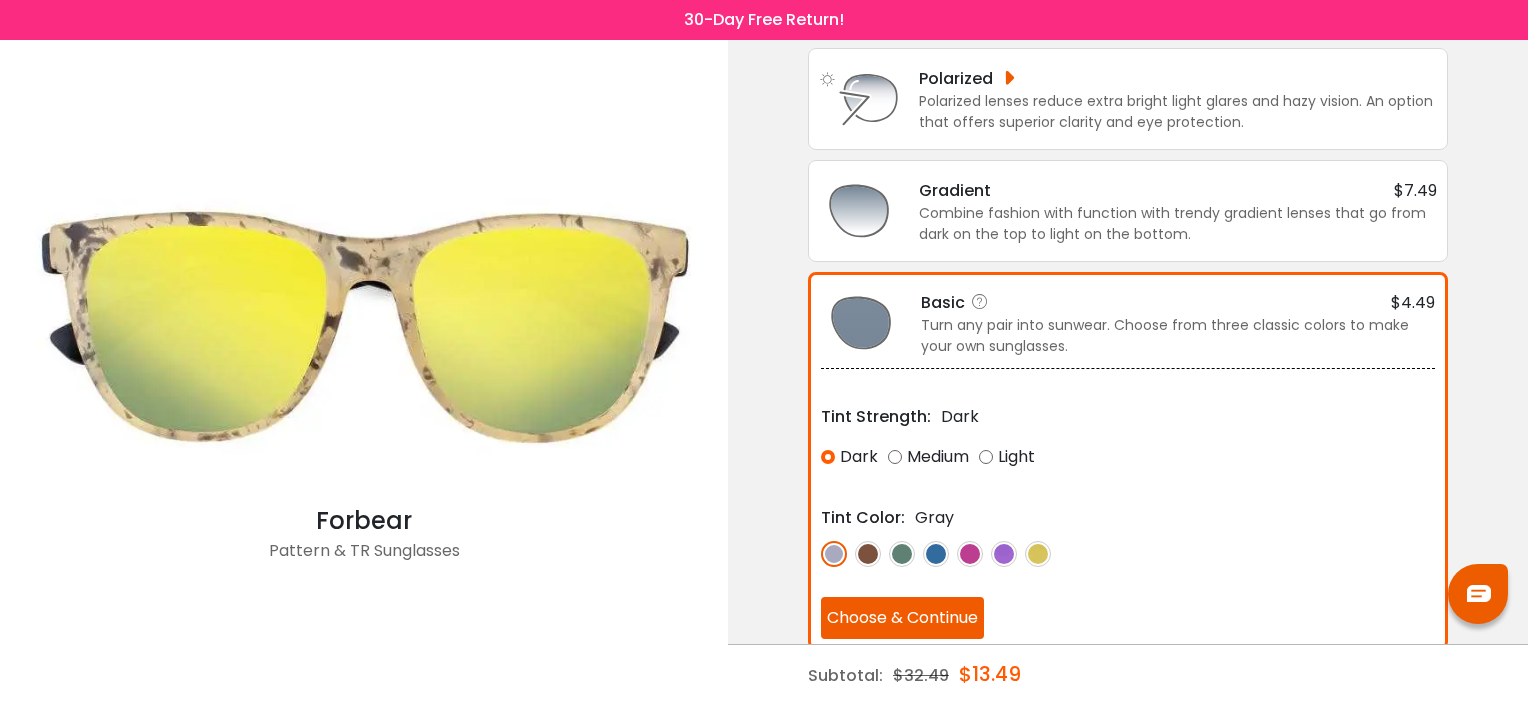 click at bounding box center [868, 554] 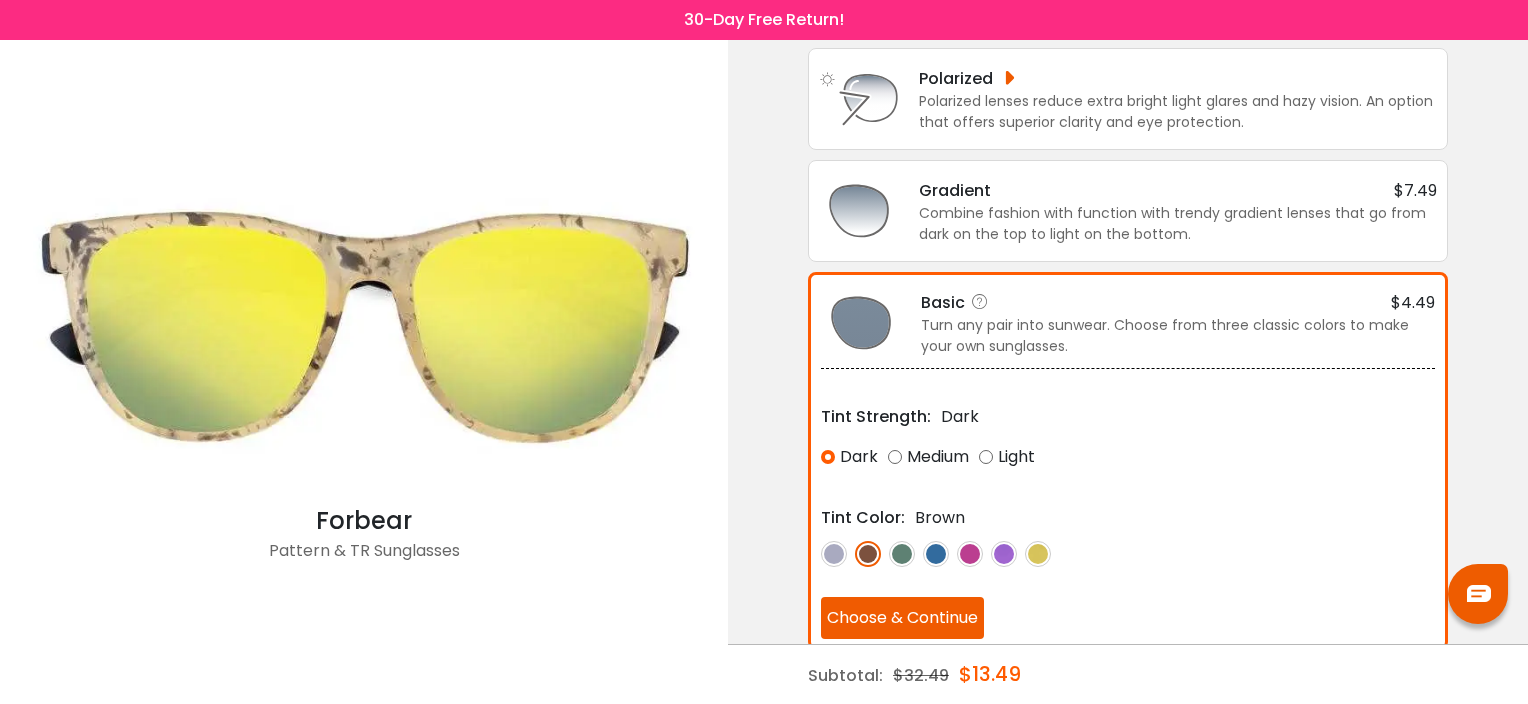 click on "Choose & Continue" at bounding box center (902, 618) 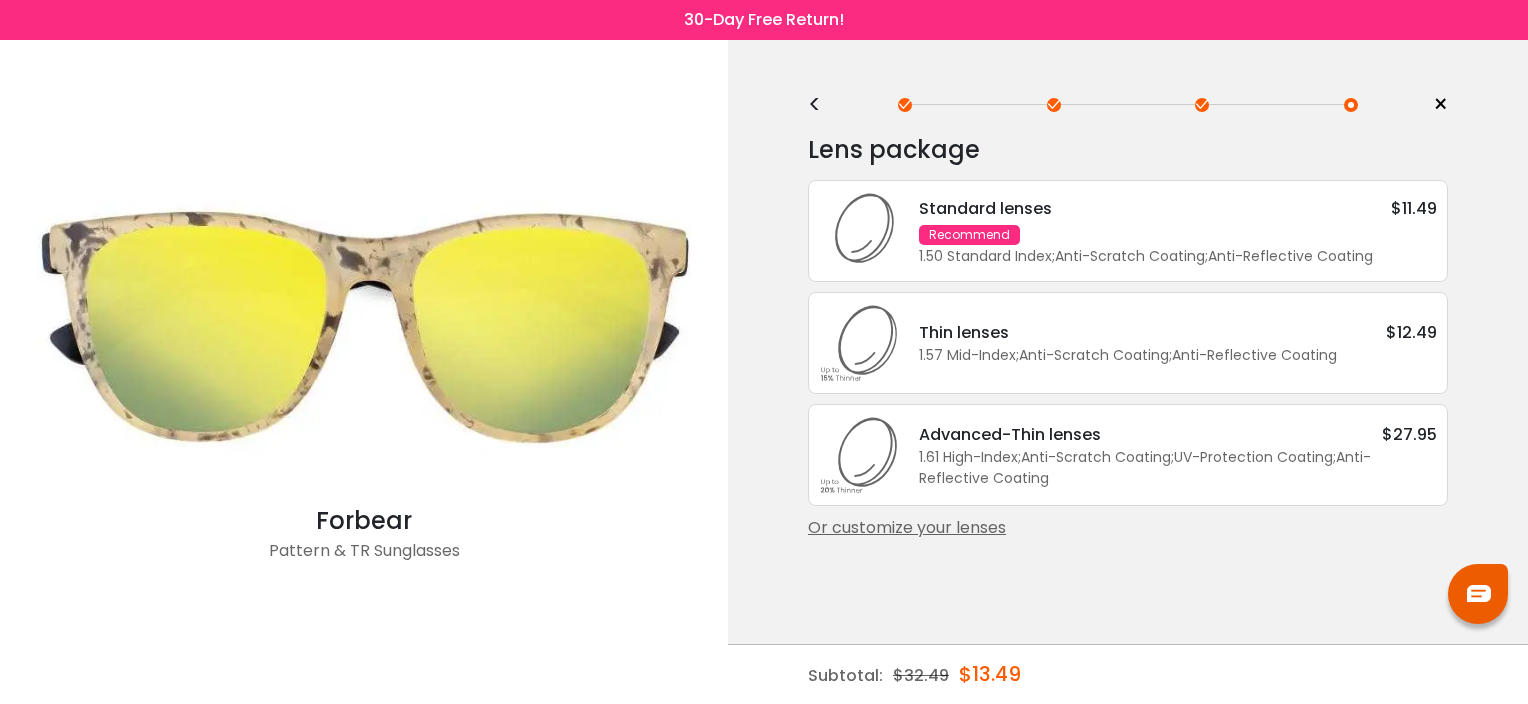 scroll, scrollTop: 0, scrollLeft: 0, axis: both 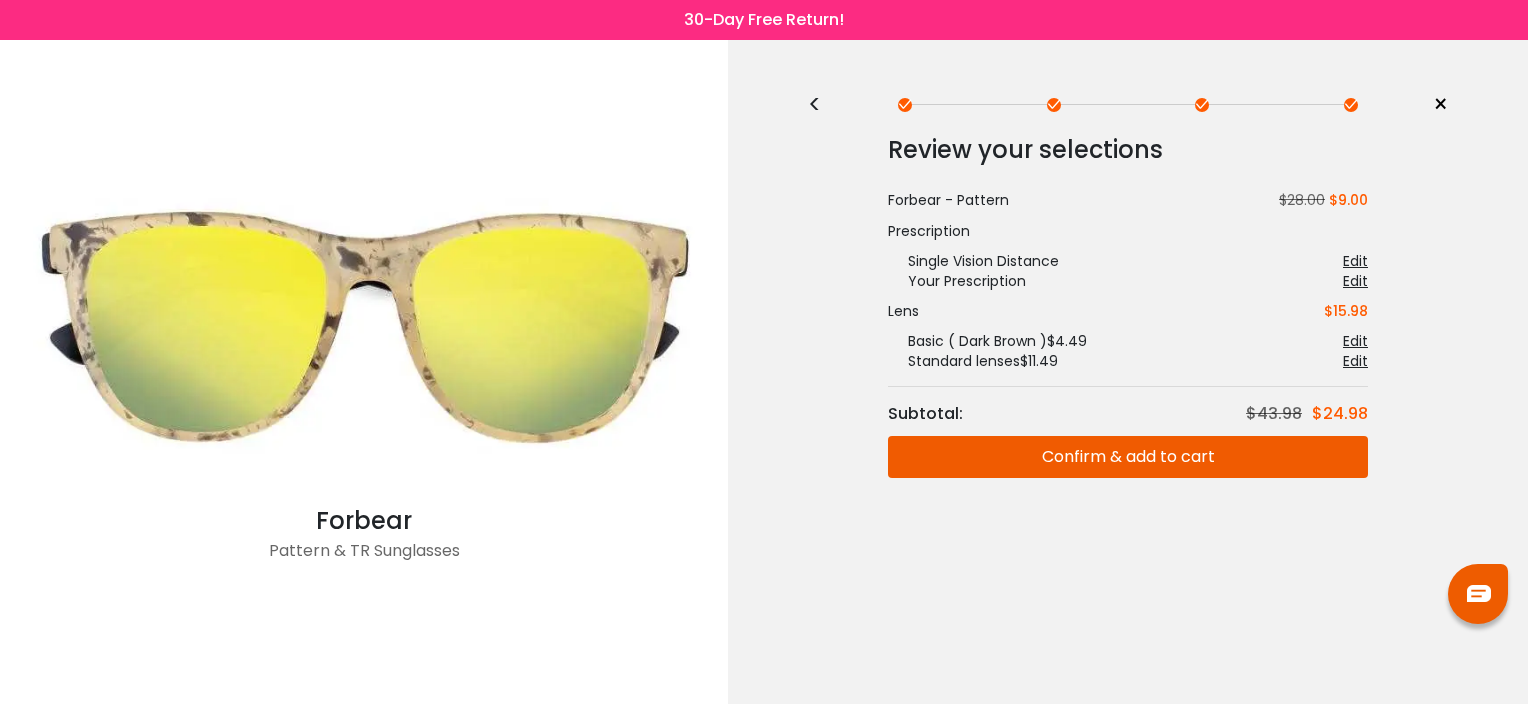 click on "Confirm & add to cart" at bounding box center (1128, 457) 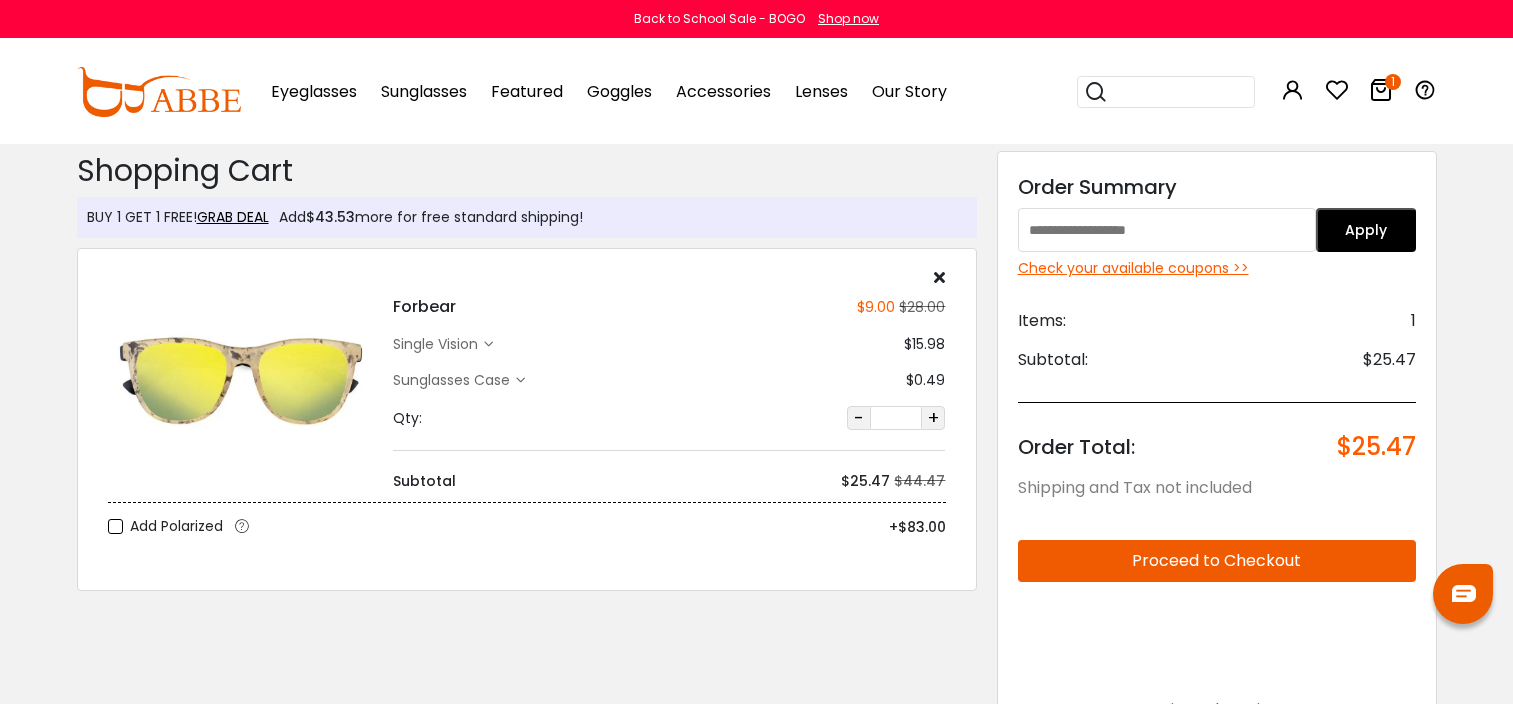 scroll, scrollTop: 0, scrollLeft: 0, axis: both 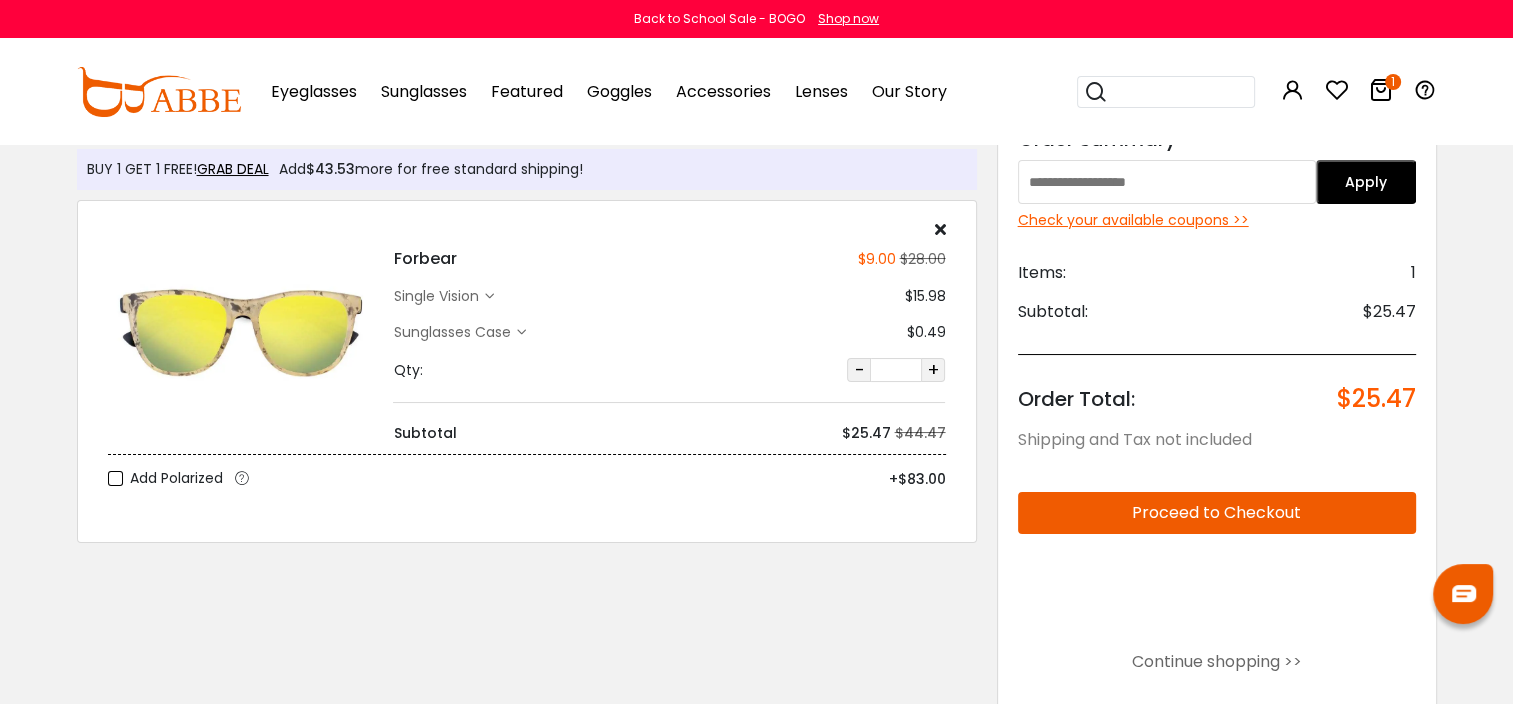 click on "Proceed to Checkout" at bounding box center [1217, 513] 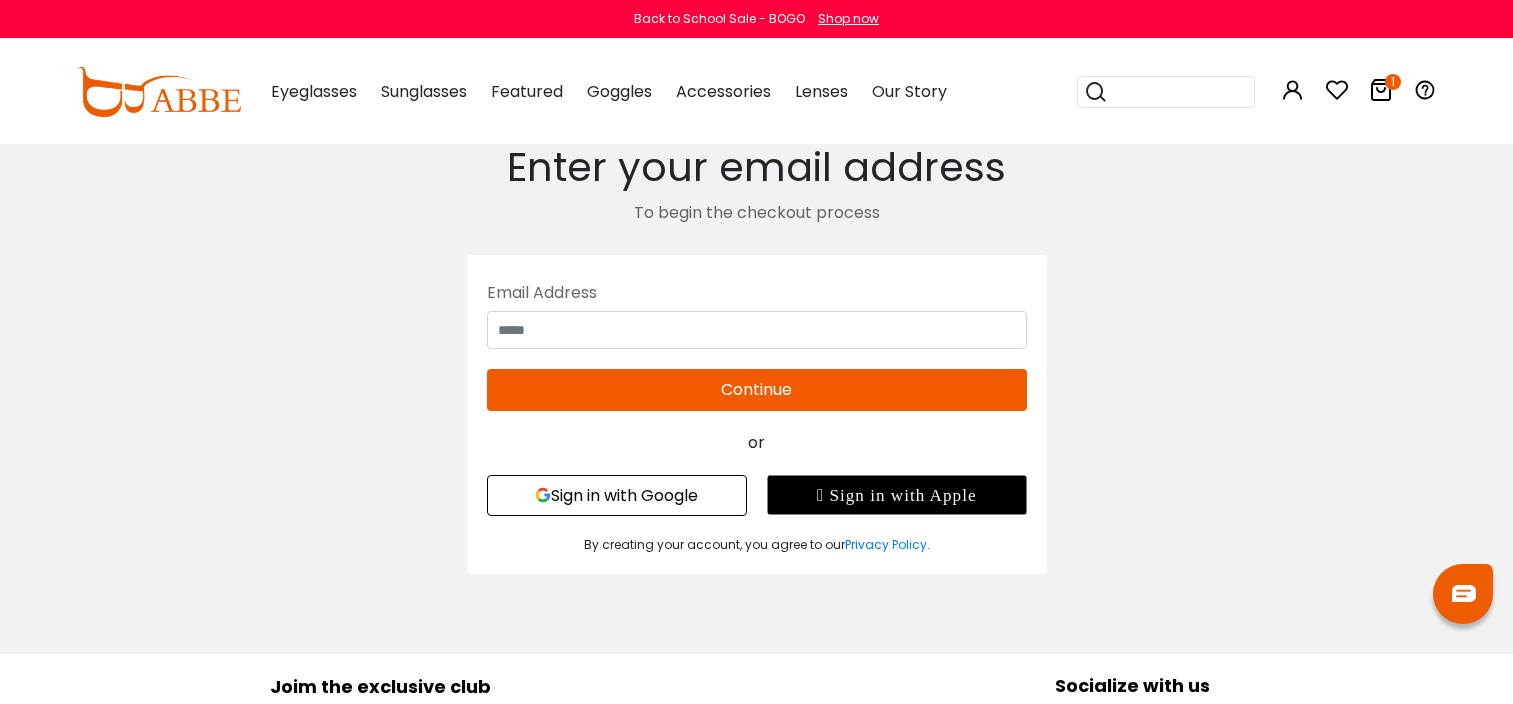 scroll, scrollTop: 0, scrollLeft: 0, axis: both 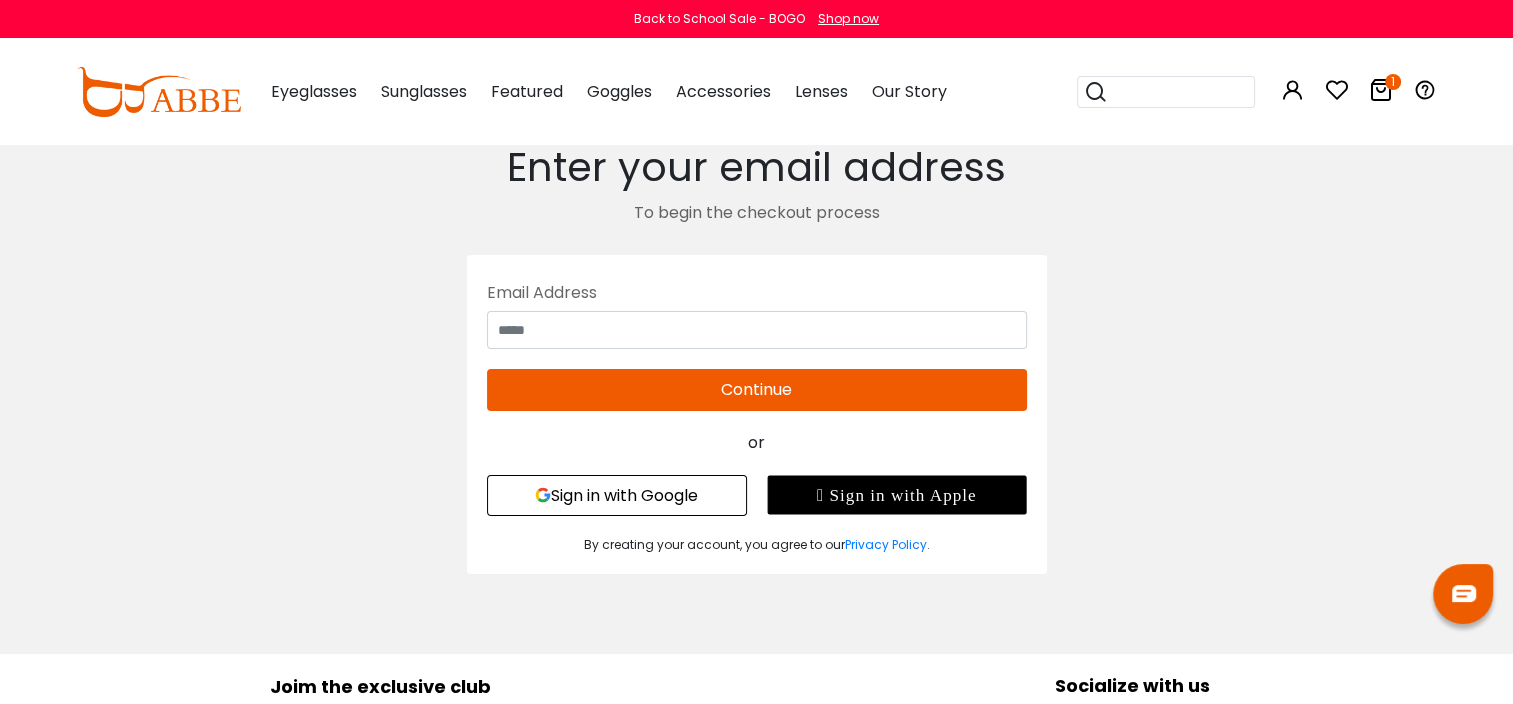 click on "Email Address
Continue" at bounding box center [757, 343] 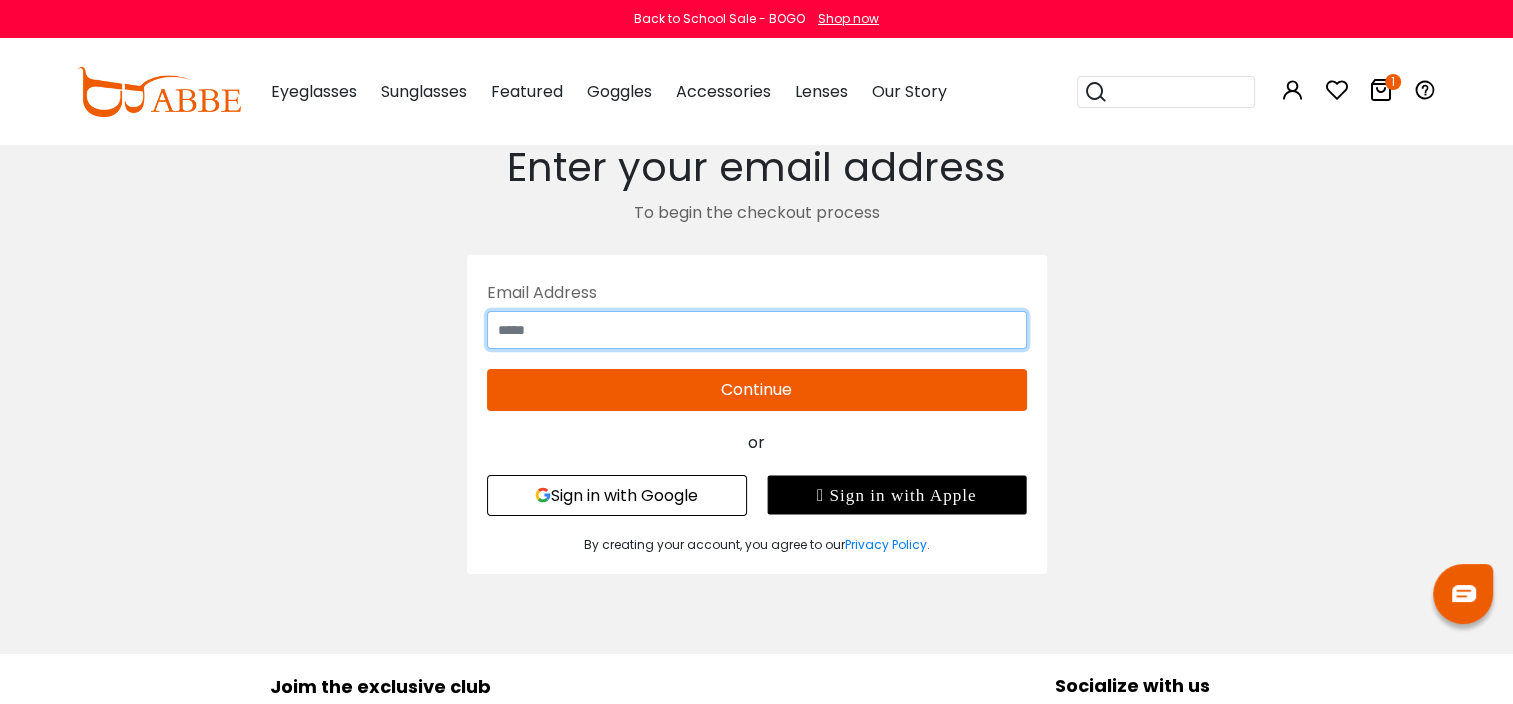 click at bounding box center [757, 330] 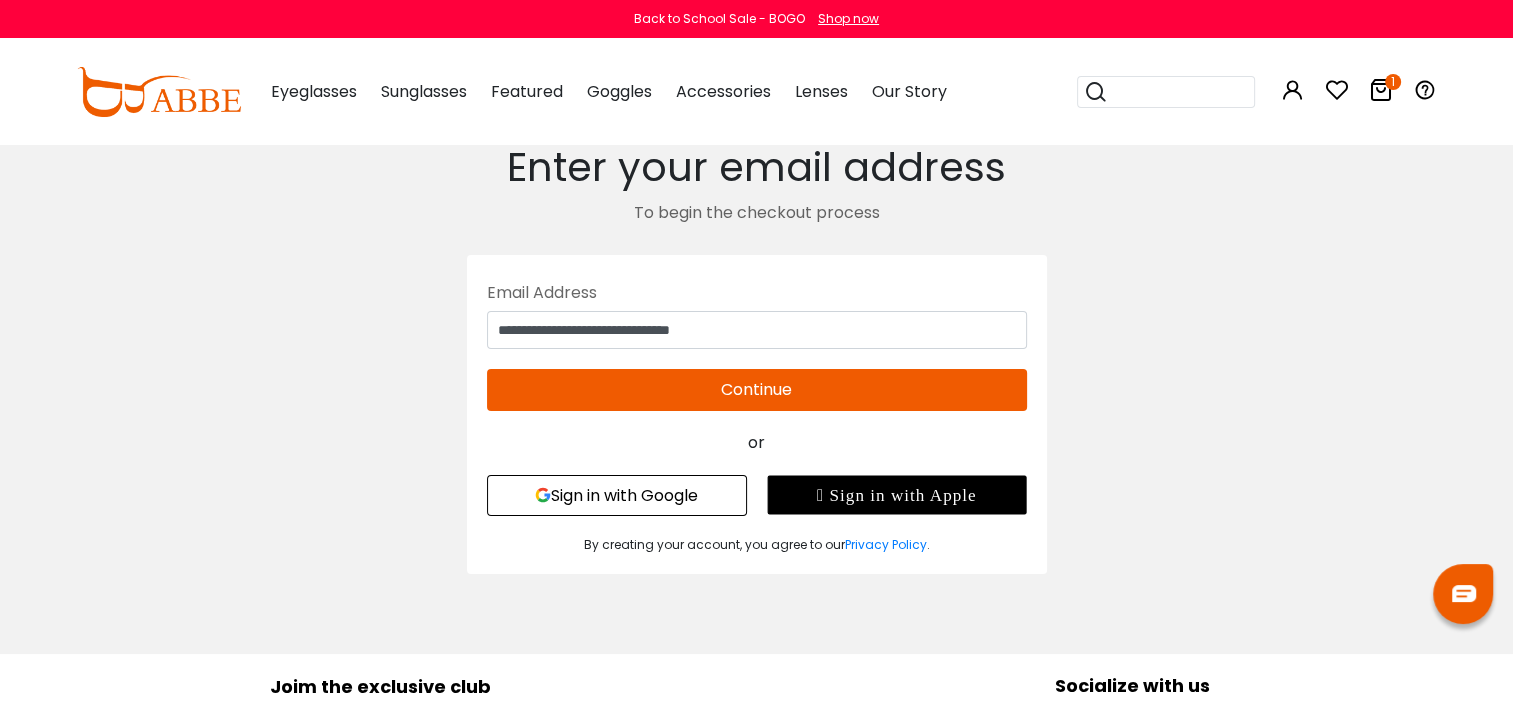 type on "**********" 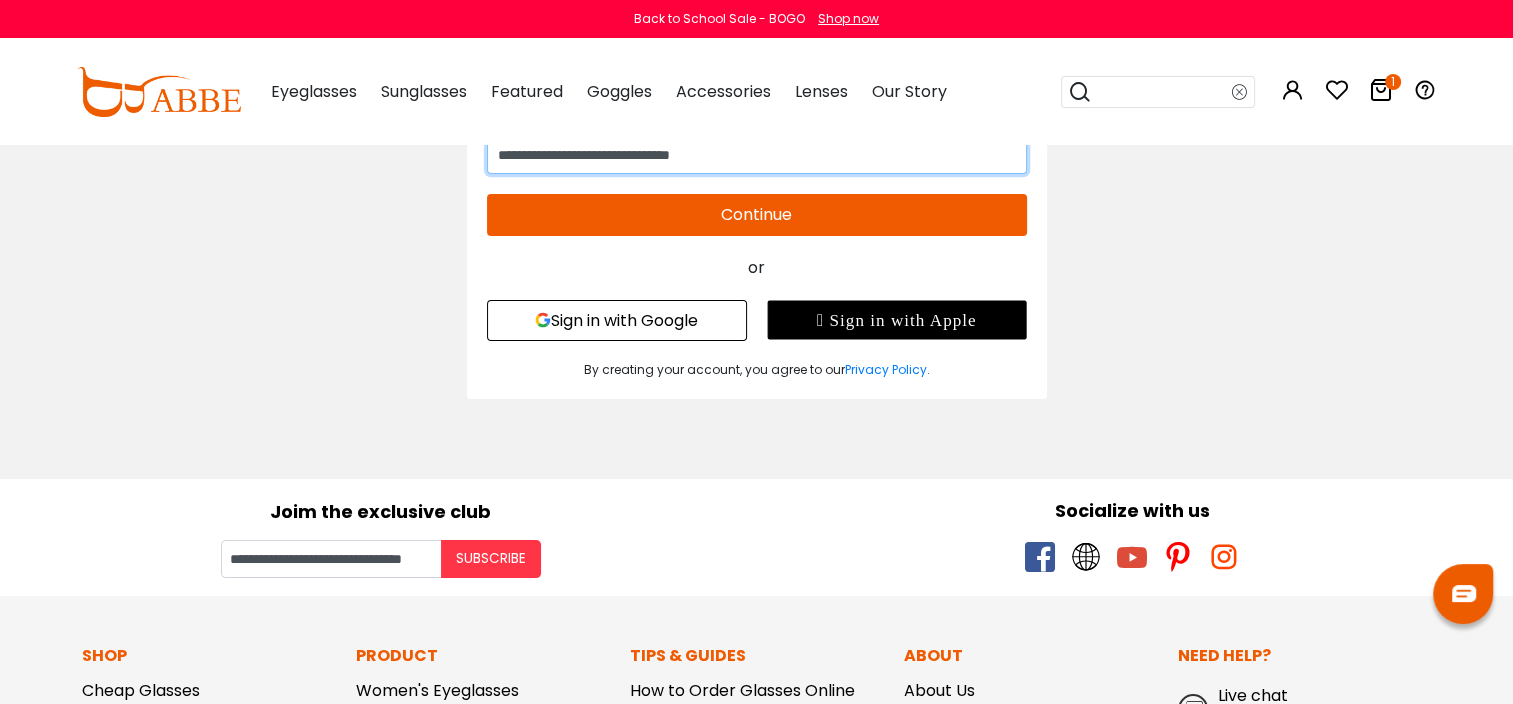 scroll, scrollTop: 0, scrollLeft: 0, axis: both 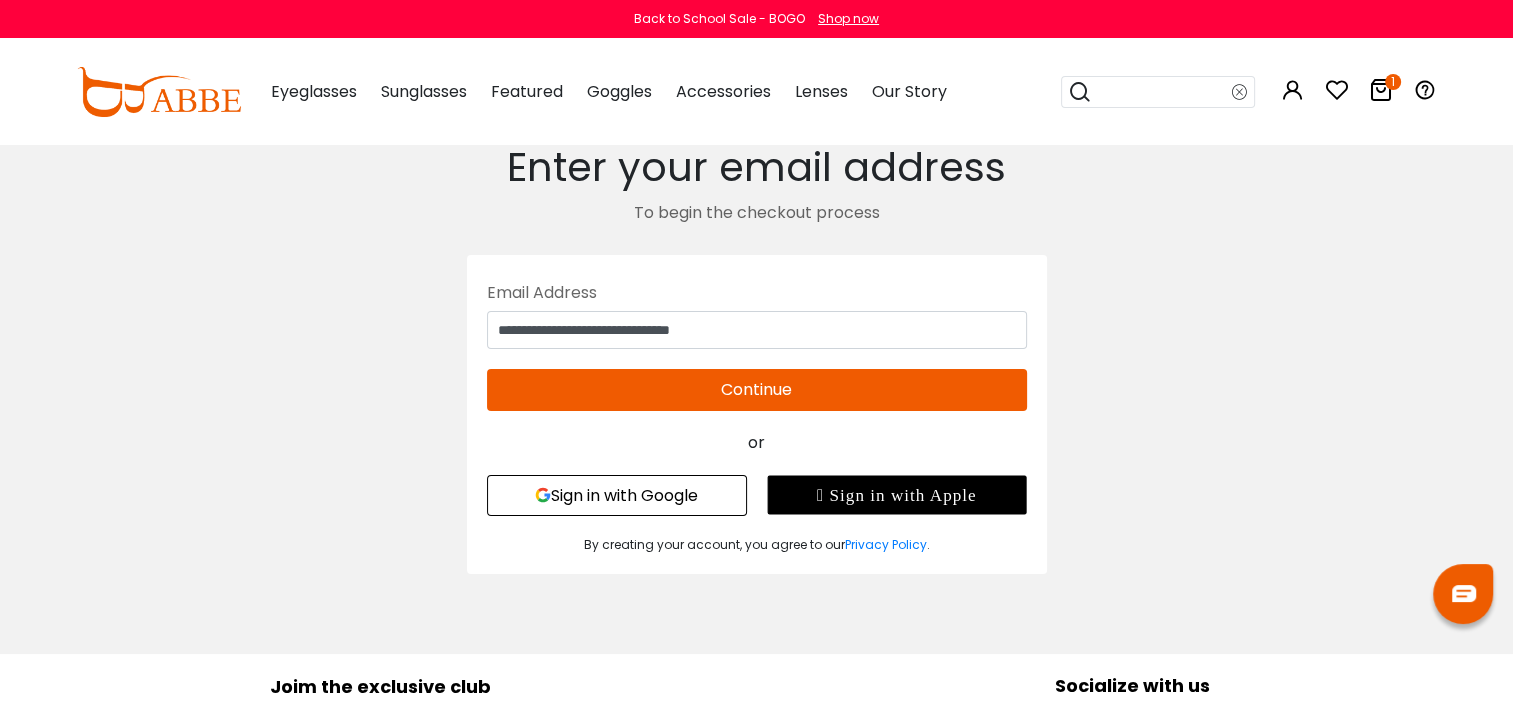 click on "Continue" at bounding box center (757, 390) 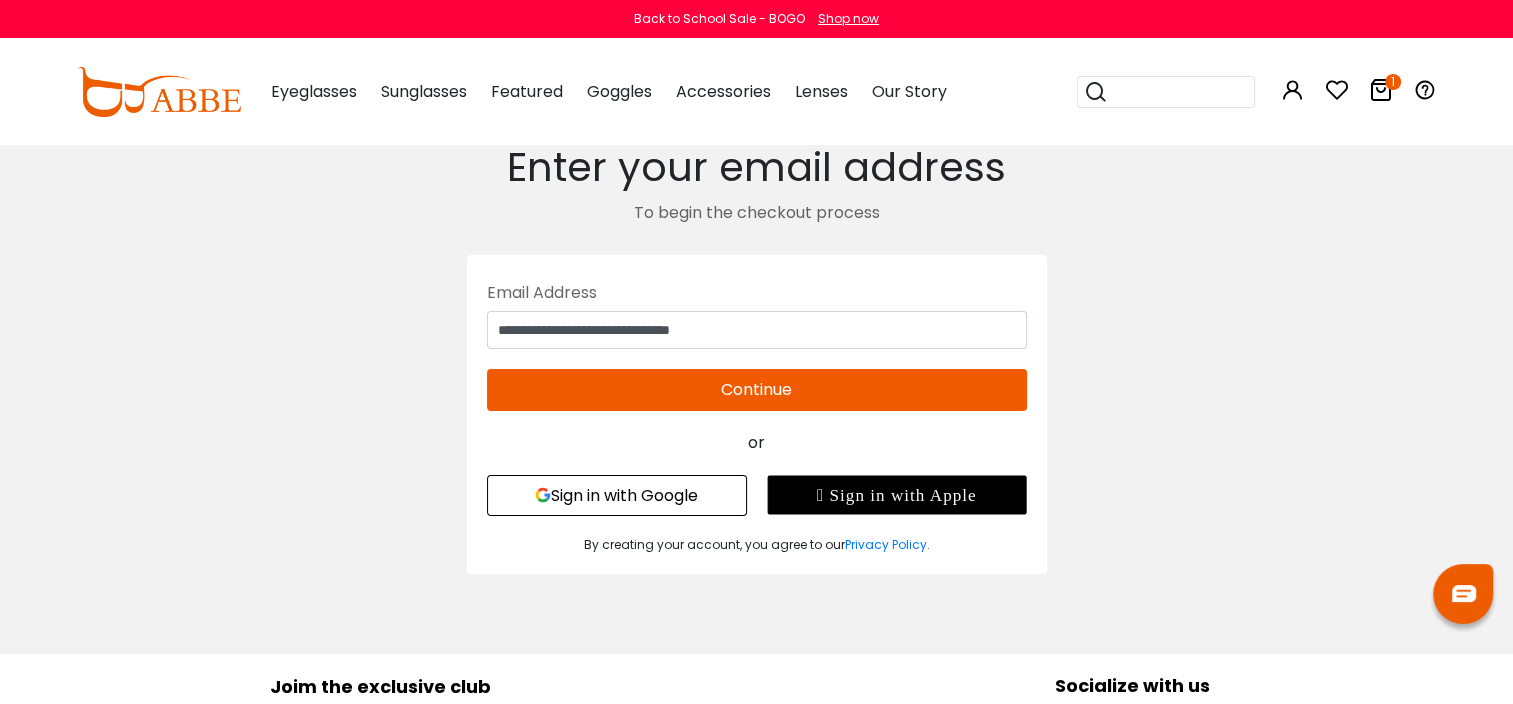 click on "Continue" at bounding box center (757, 390) 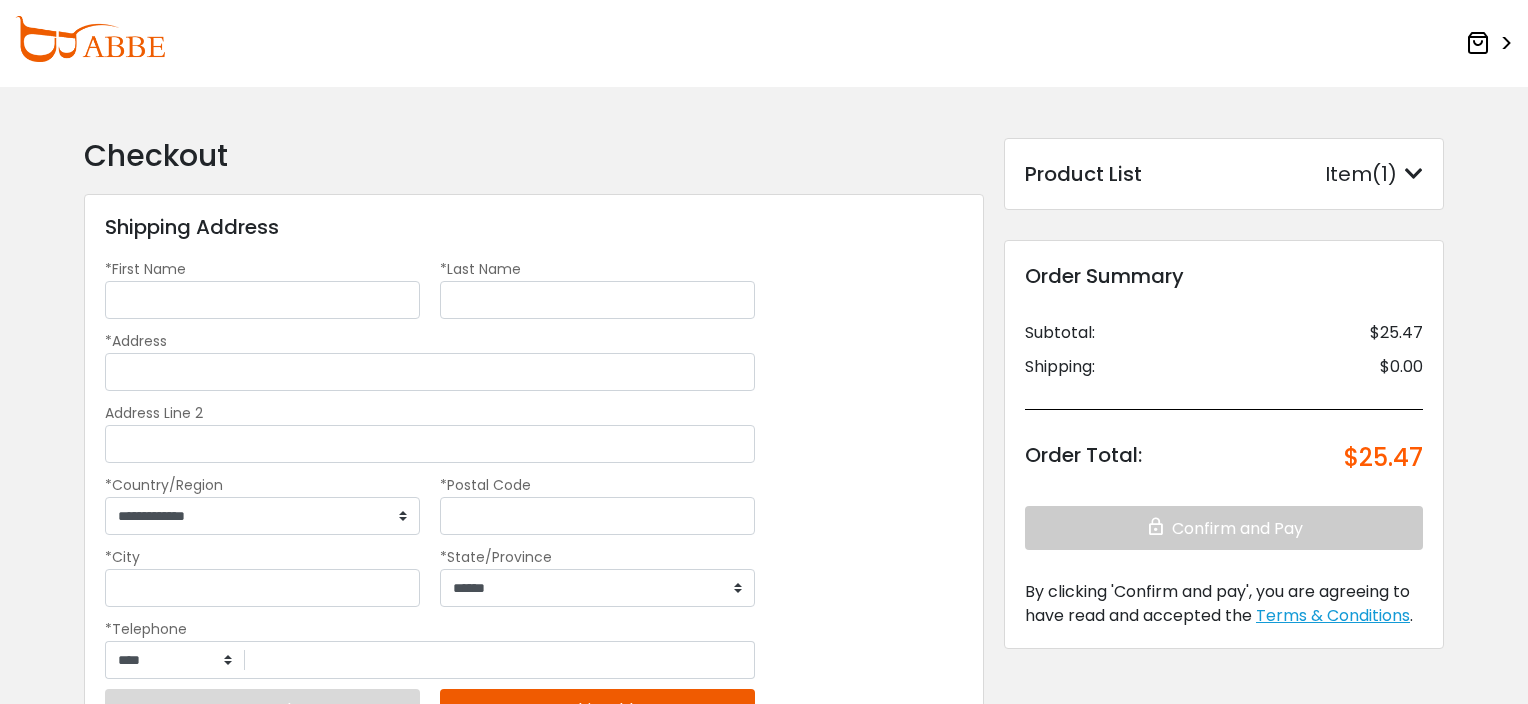 scroll, scrollTop: 0, scrollLeft: 0, axis: both 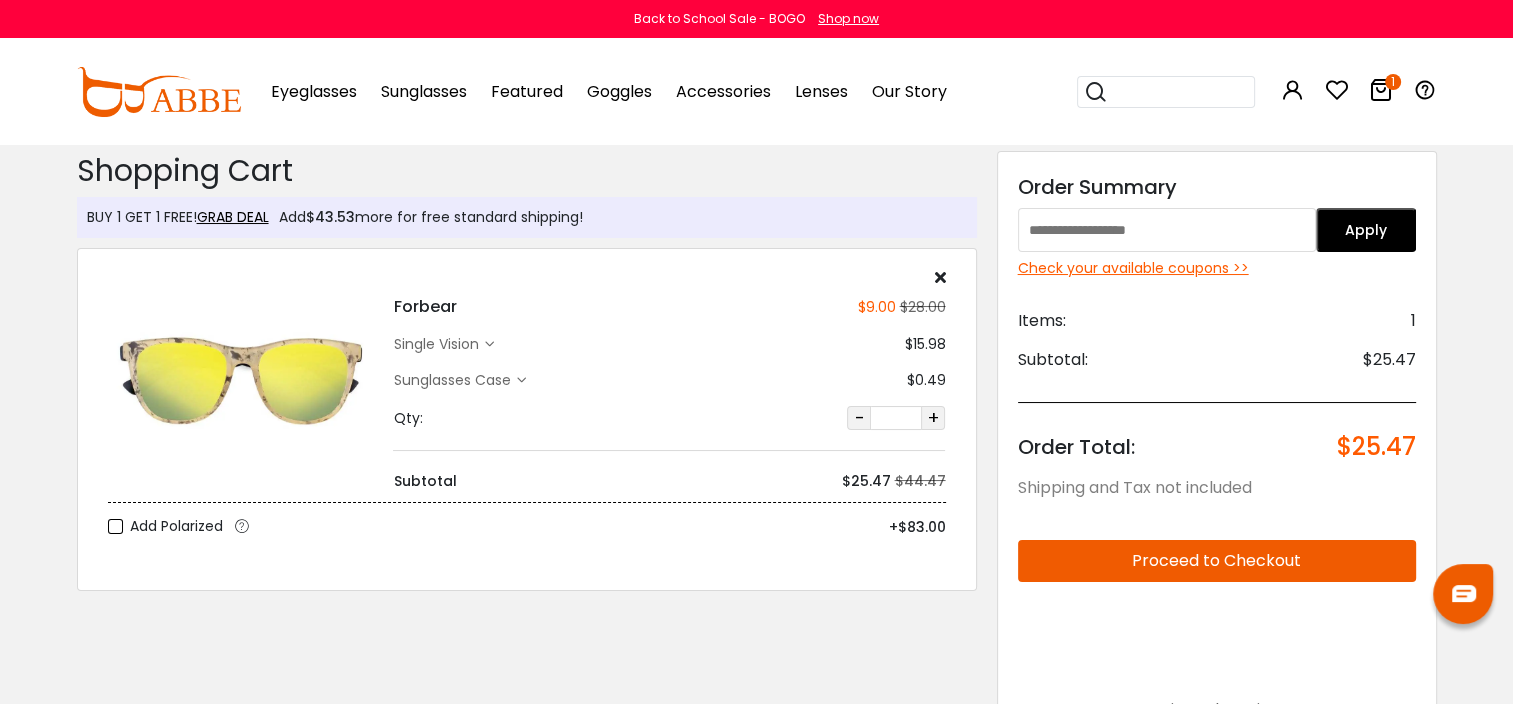 click at bounding box center (939, 277) 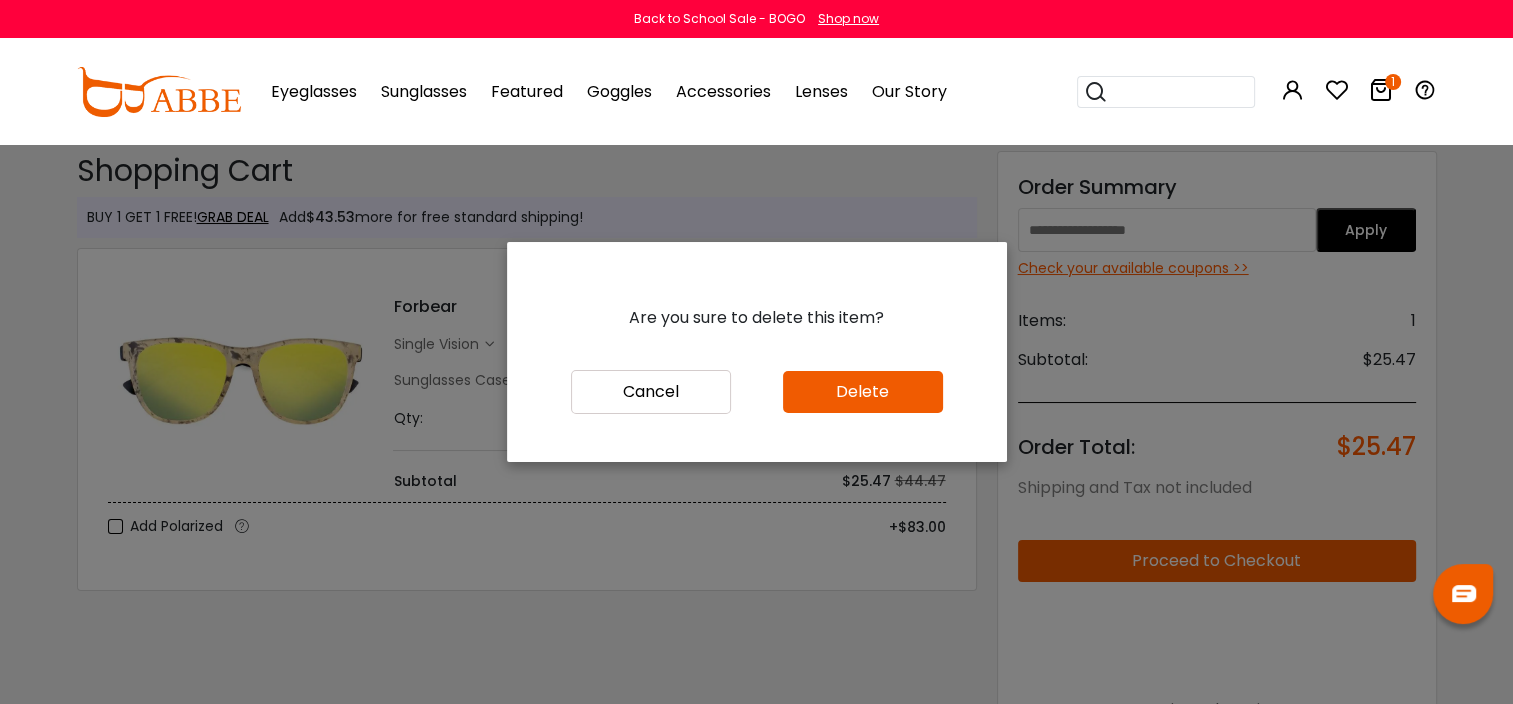 click on "Delete" at bounding box center [863, 392] 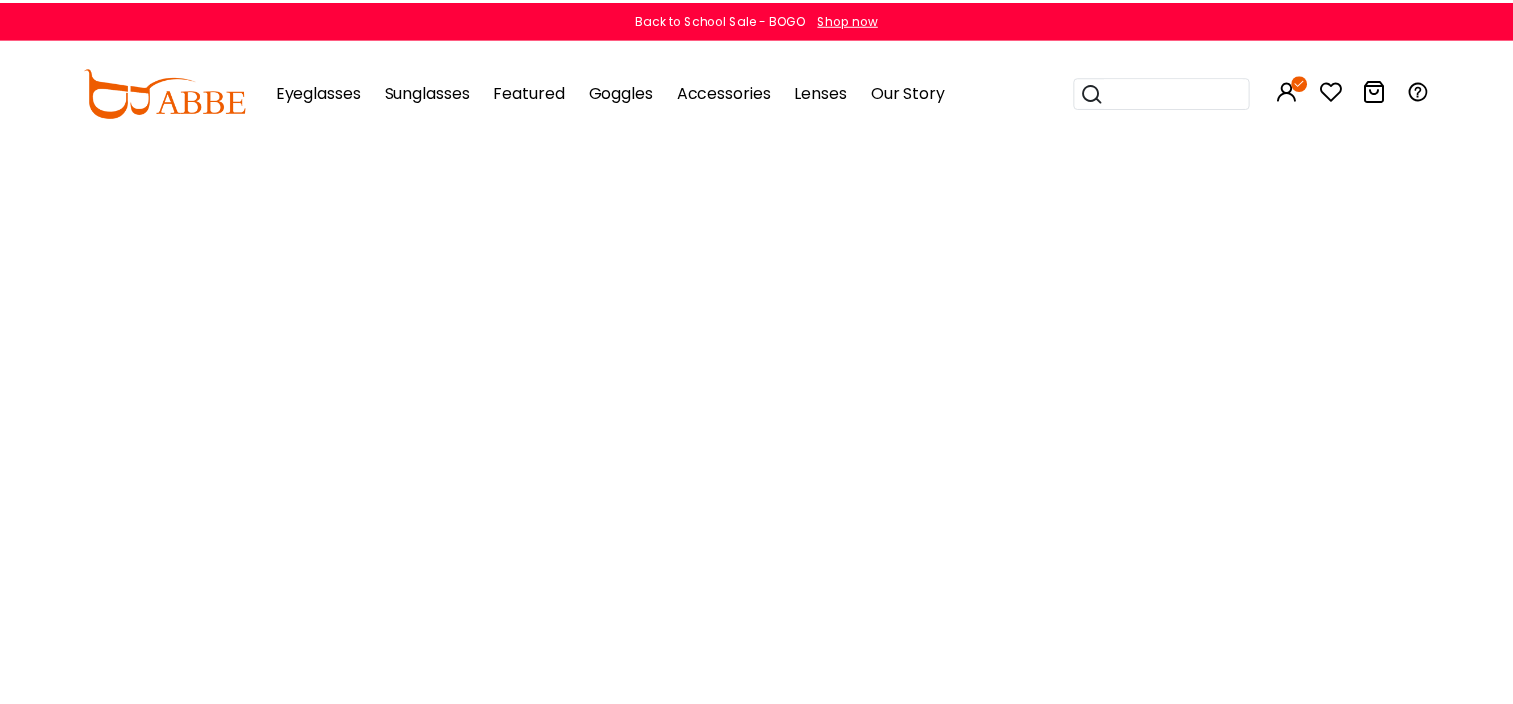 scroll, scrollTop: 0, scrollLeft: 0, axis: both 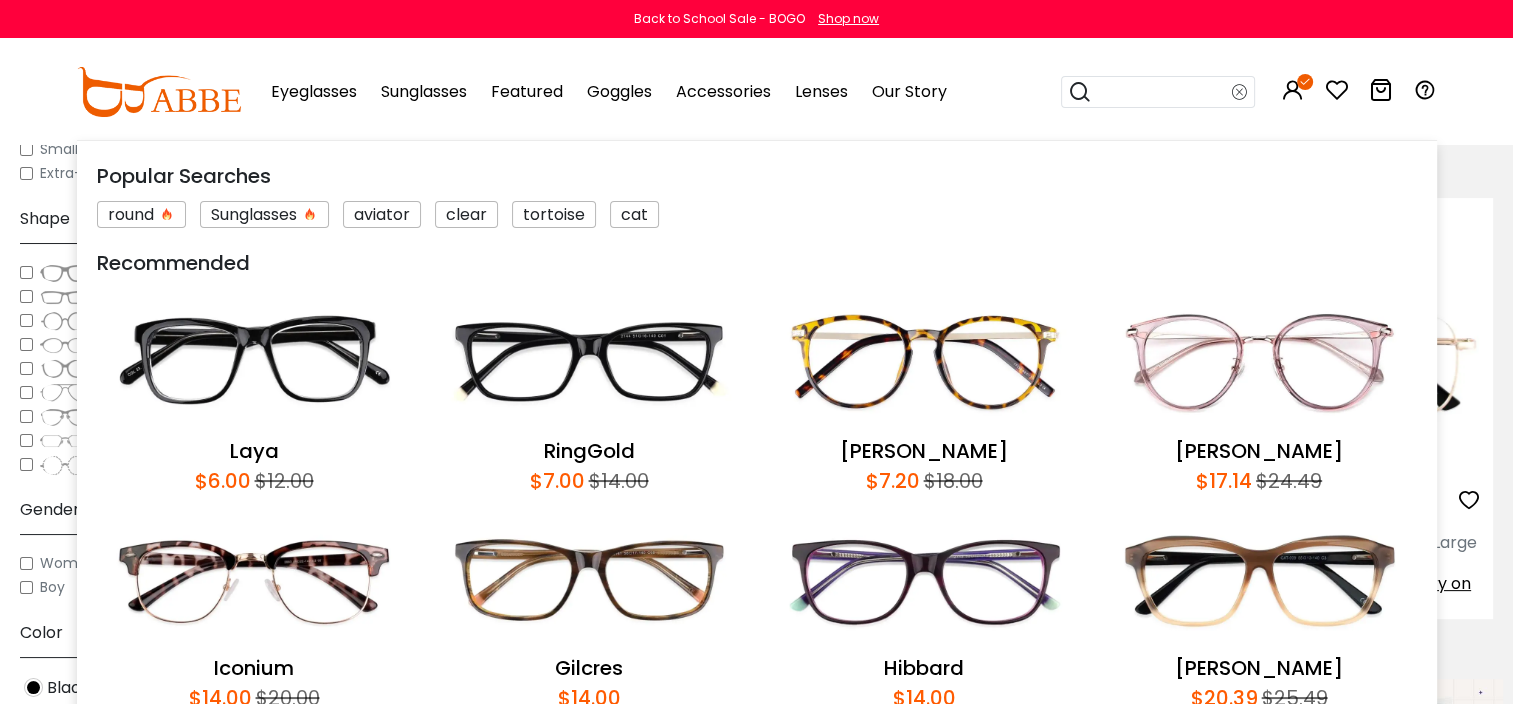 click at bounding box center (1162, 92) 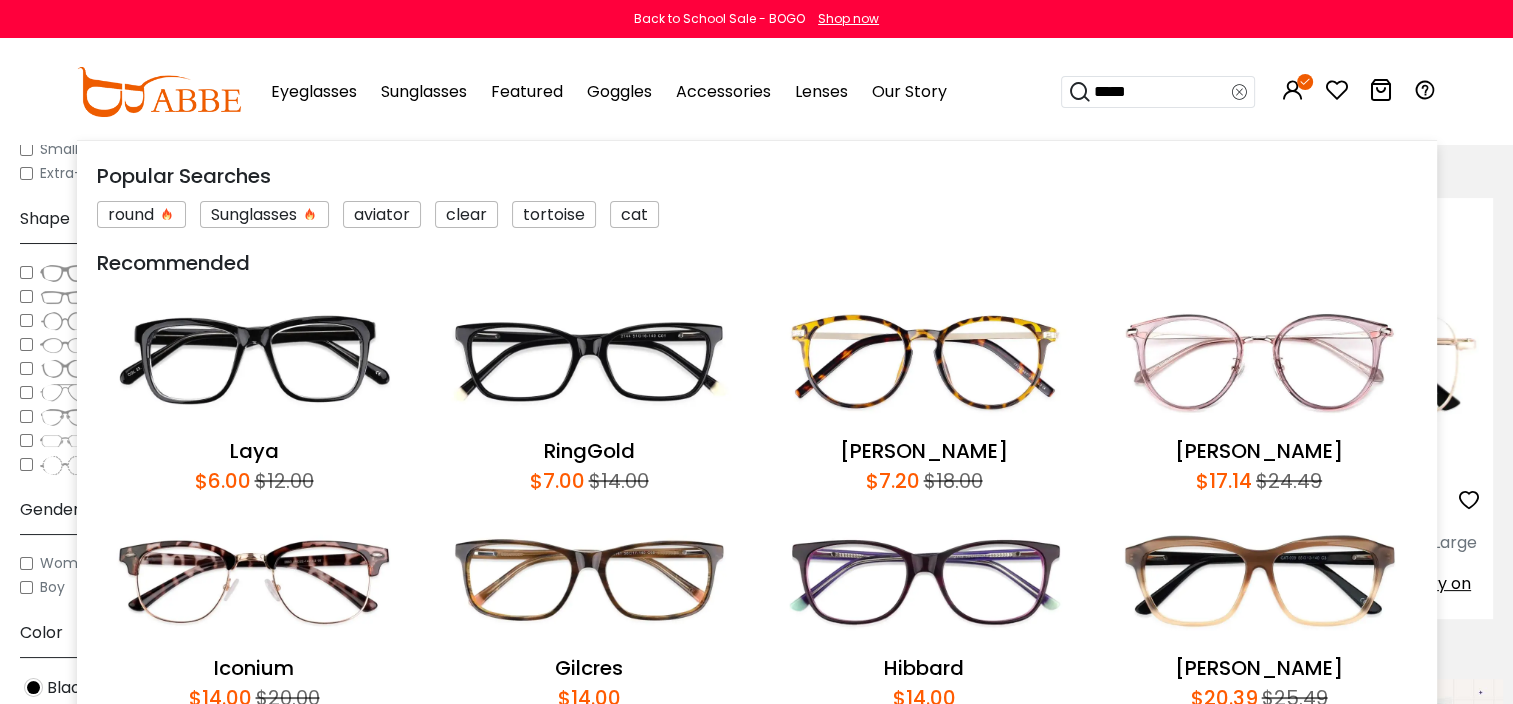 type on "******" 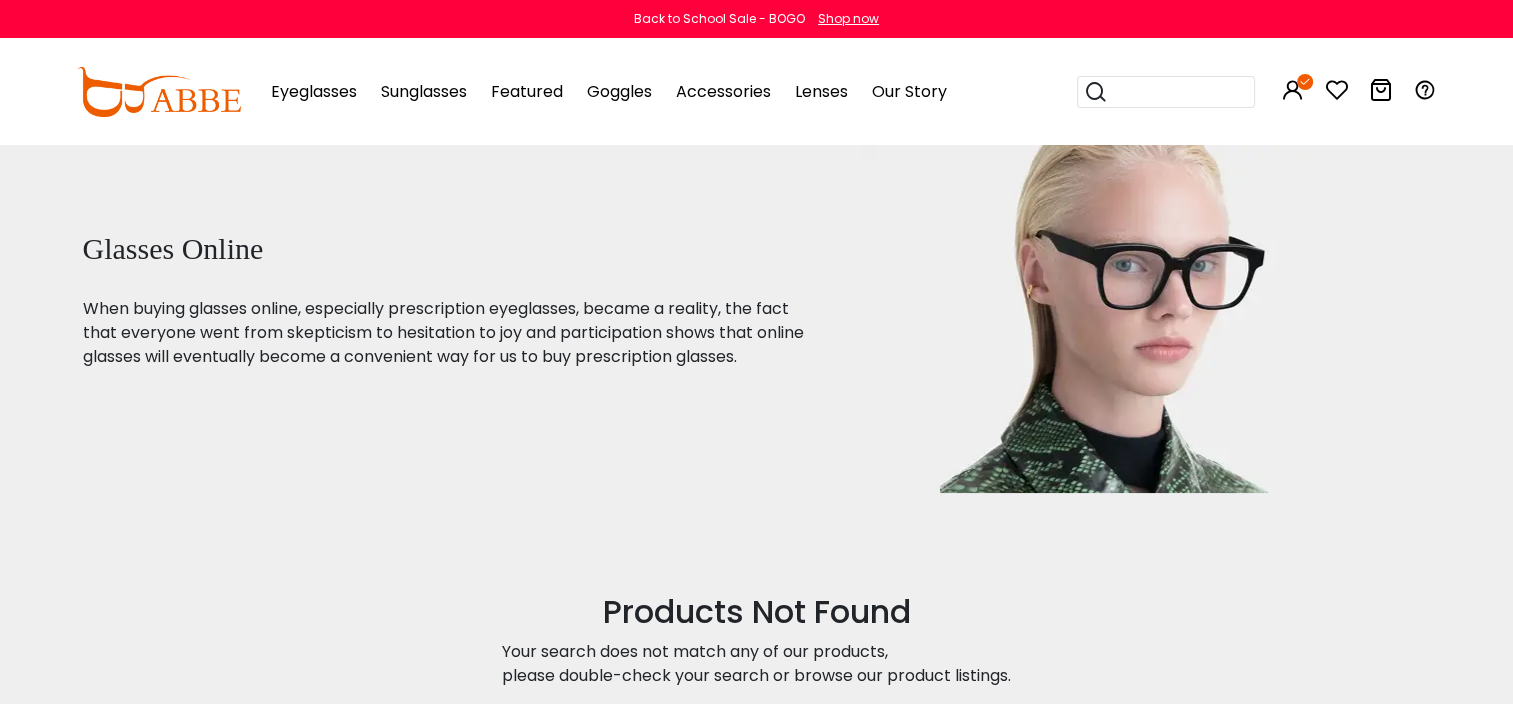 scroll, scrollTop: 0, scrollLeft: 0, axis: both 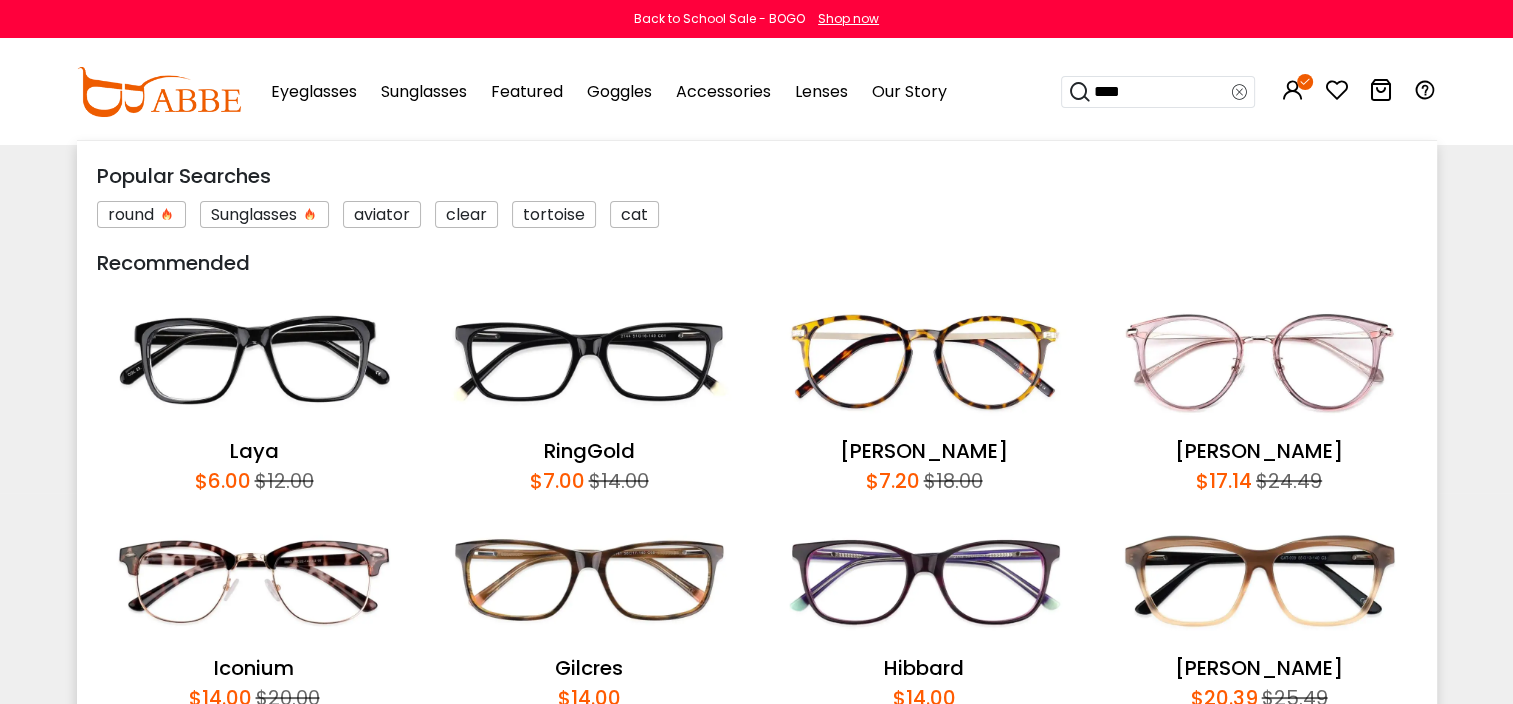 type on "*****" 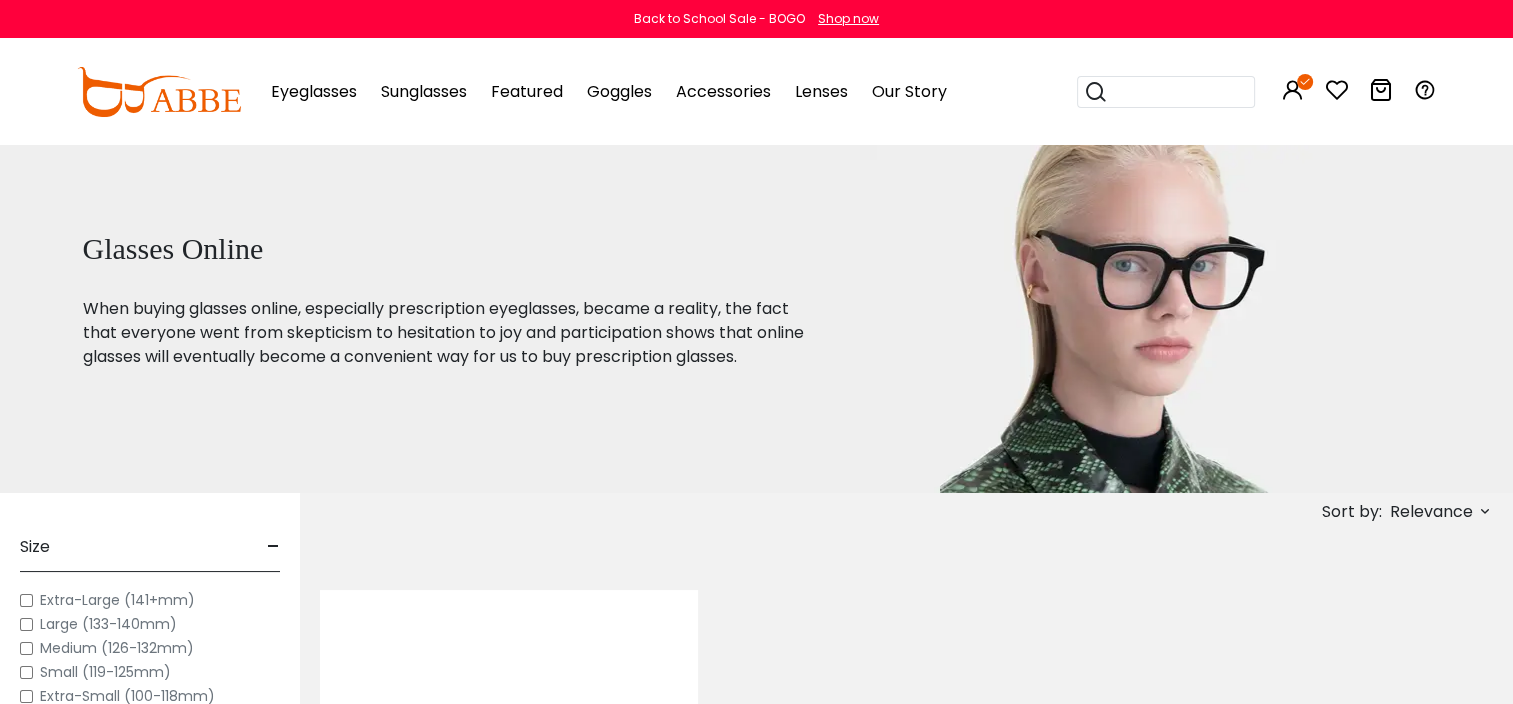 scroll, scrollTop: 0, scrollLeft: 0, axis: both 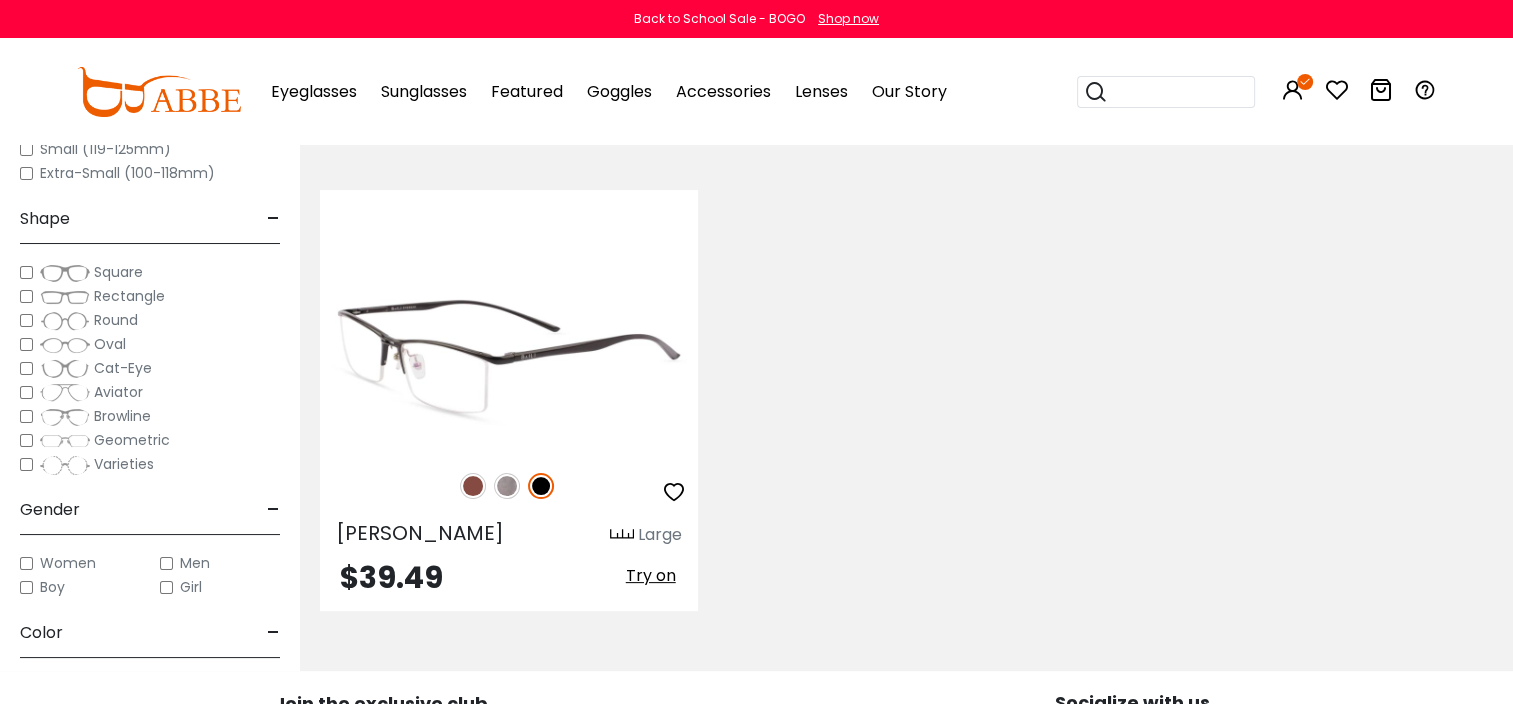 click at bounding box center [509, 356] 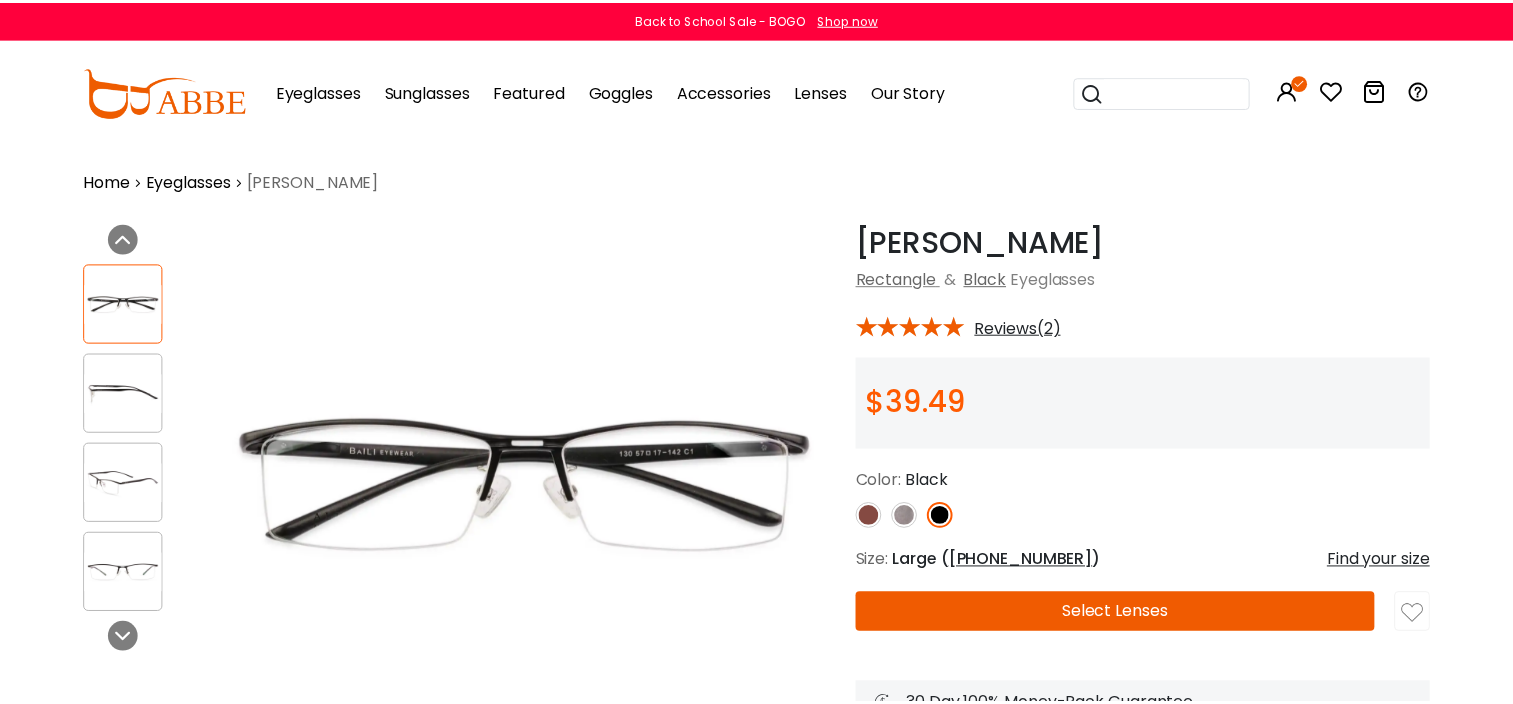 scroll, scrollTop: 0, scrollLeft: 0, axis: both 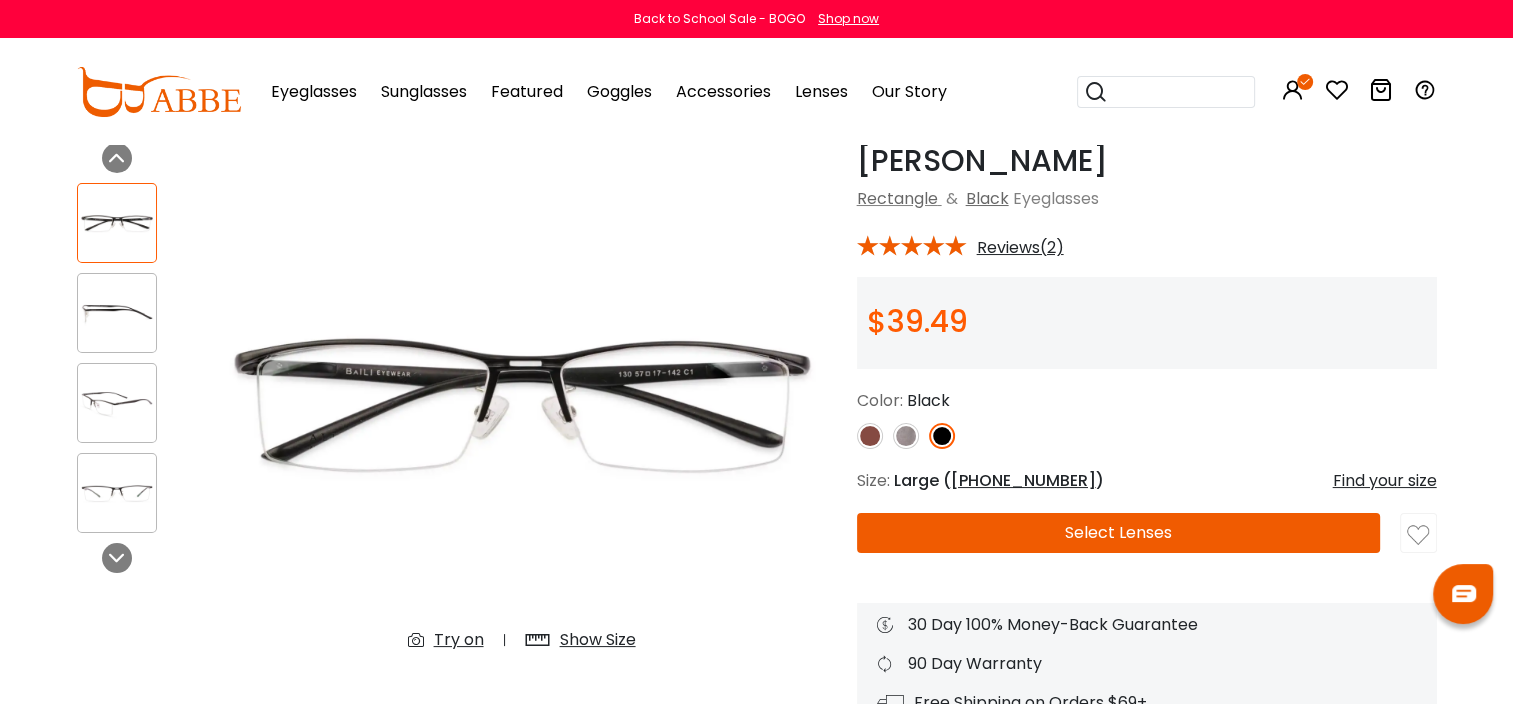 click on "Select Lenses" at bounding box center (1119, 533) 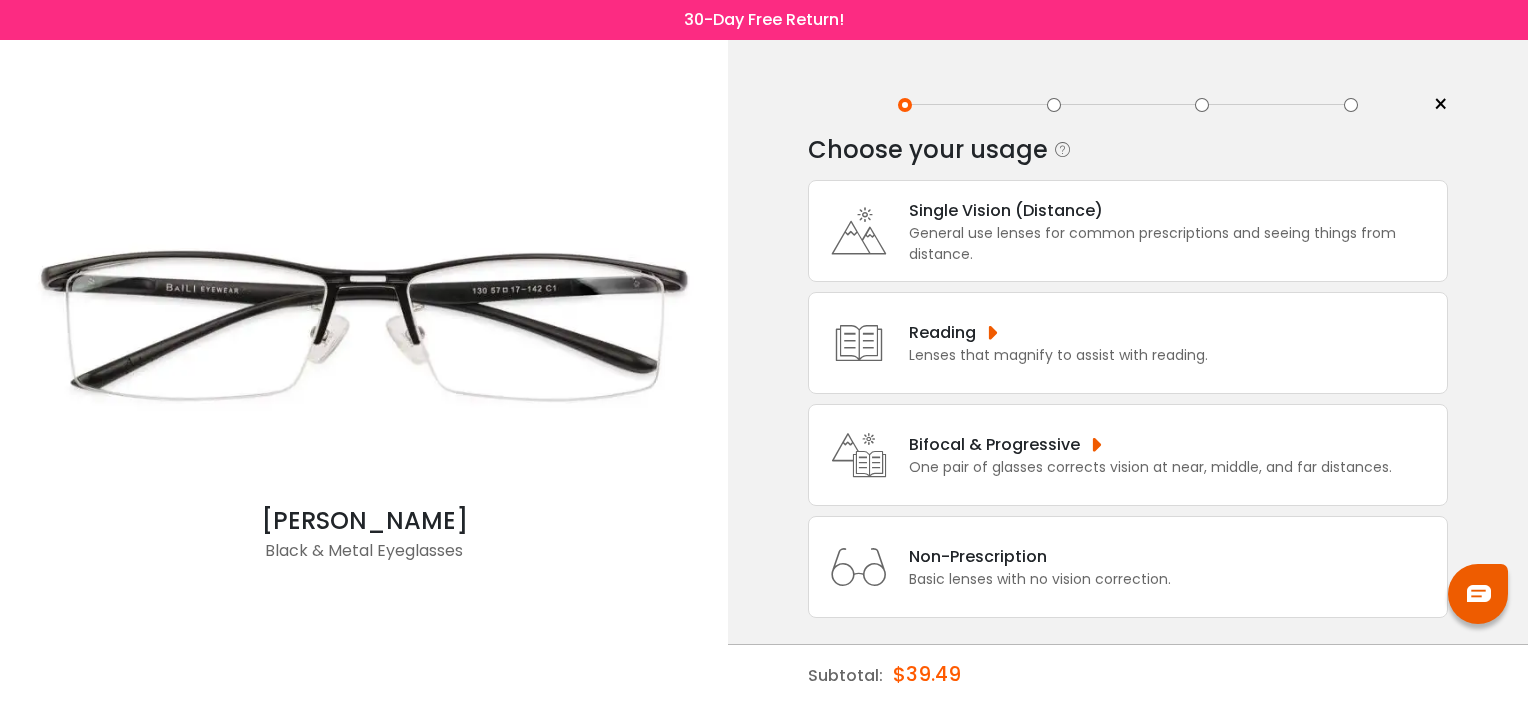 scroll, scrollTop: 0, scrollLeft: 0, axis: both 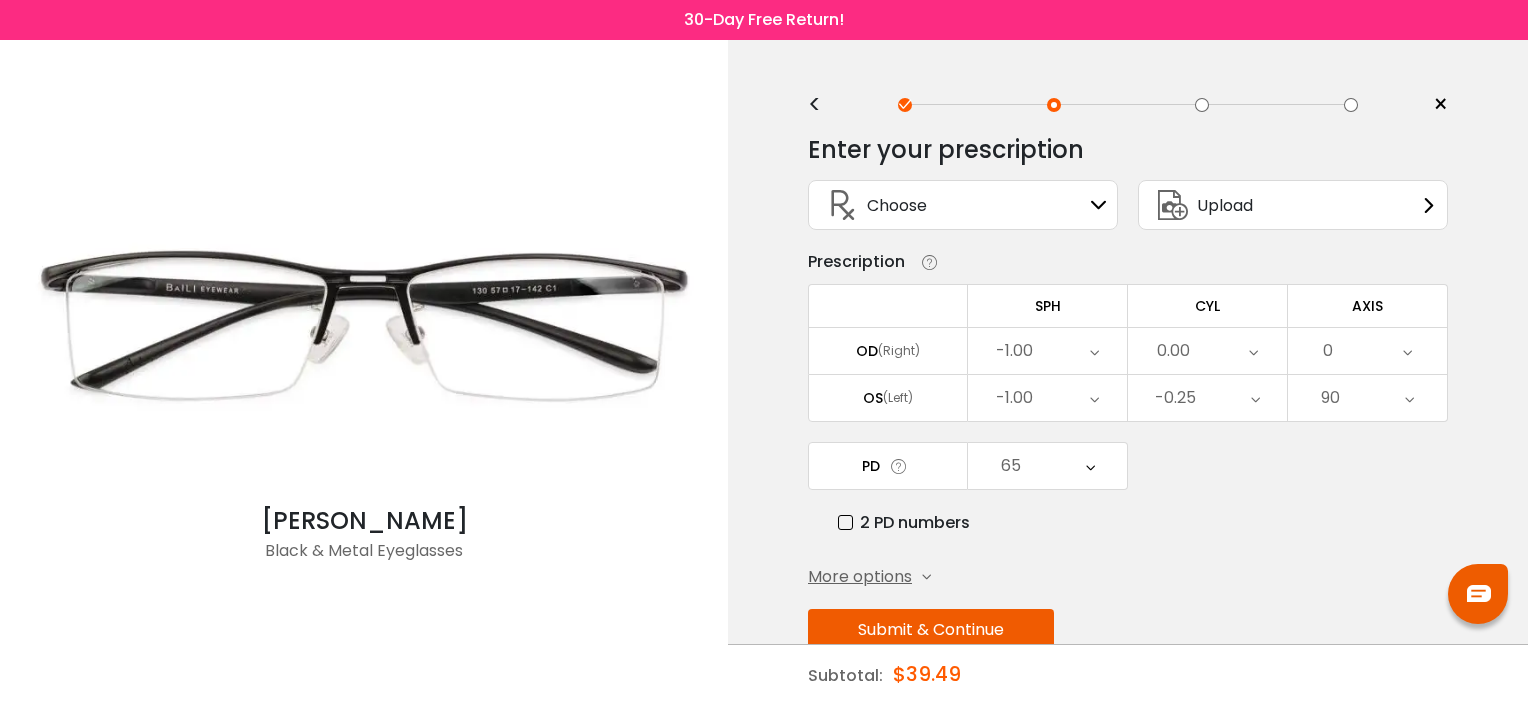 click on "Submit & Continue" at bounding box center [931, 630] 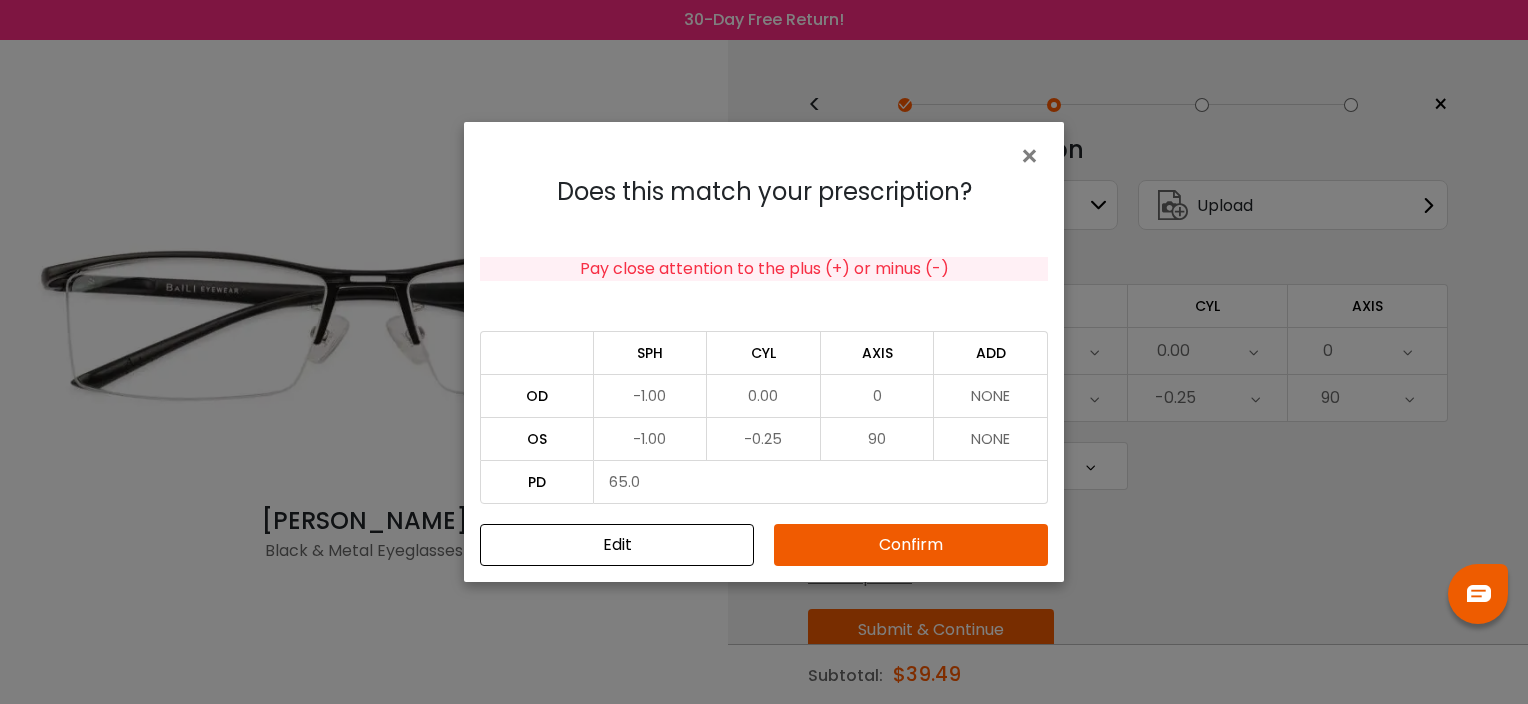click on "Confirm" at bounding box center (911, 545) 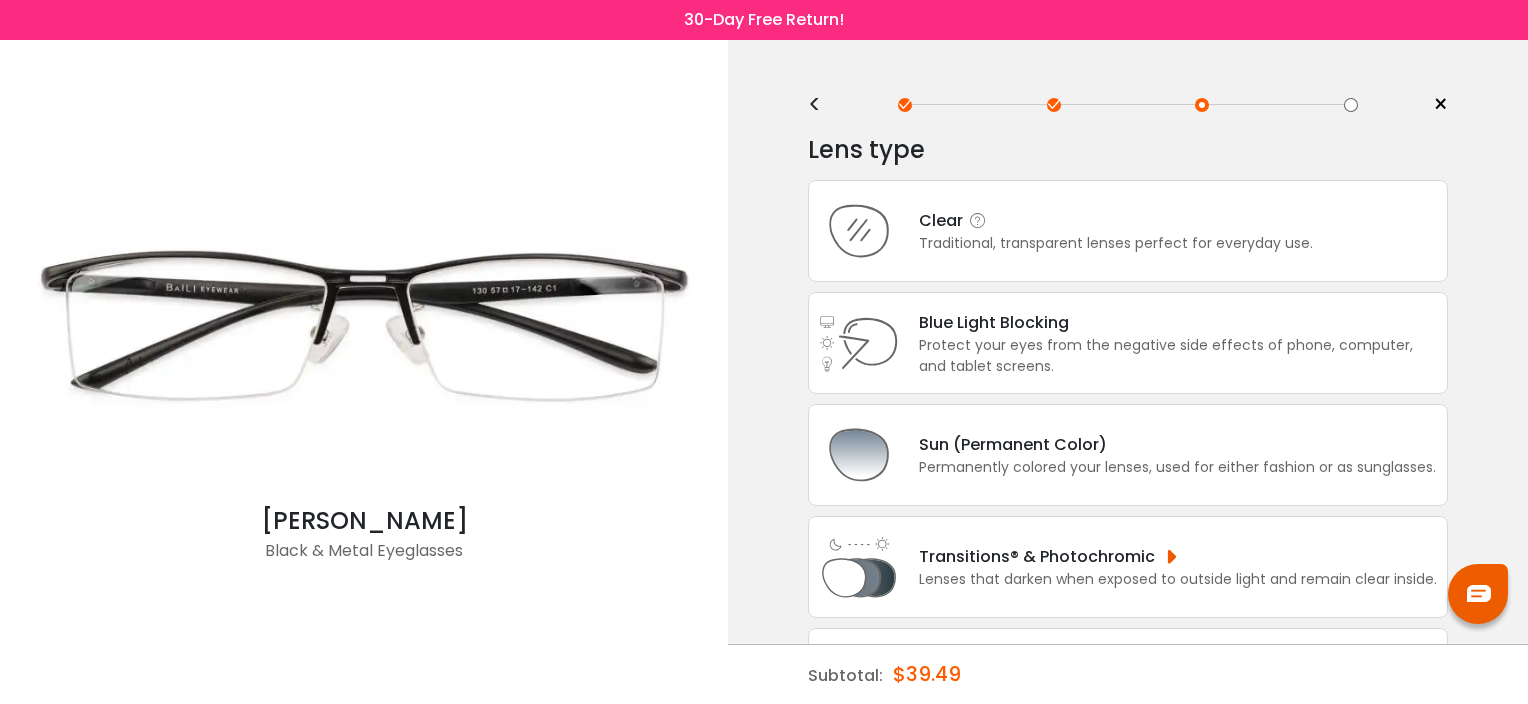 click on "Traditional, transparent lenses perfect for everyday use." at bounding box center [1116, 243] 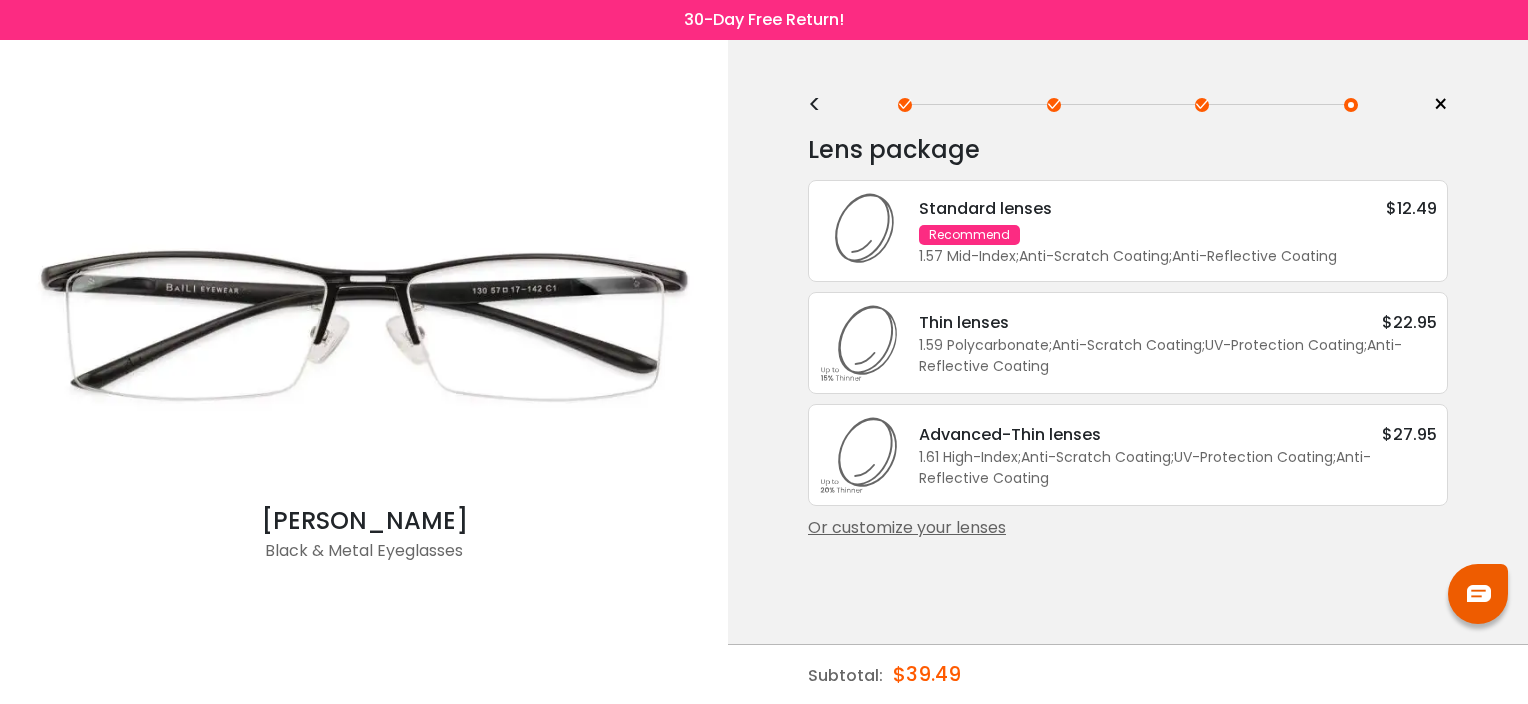 click on "Standard lenses
$12.49
Recommend
1.57 Mid-Index ;
Anti-Scratch Coating ;
Anti-Reflective Coating ;" at bounding box center [1168, 231] 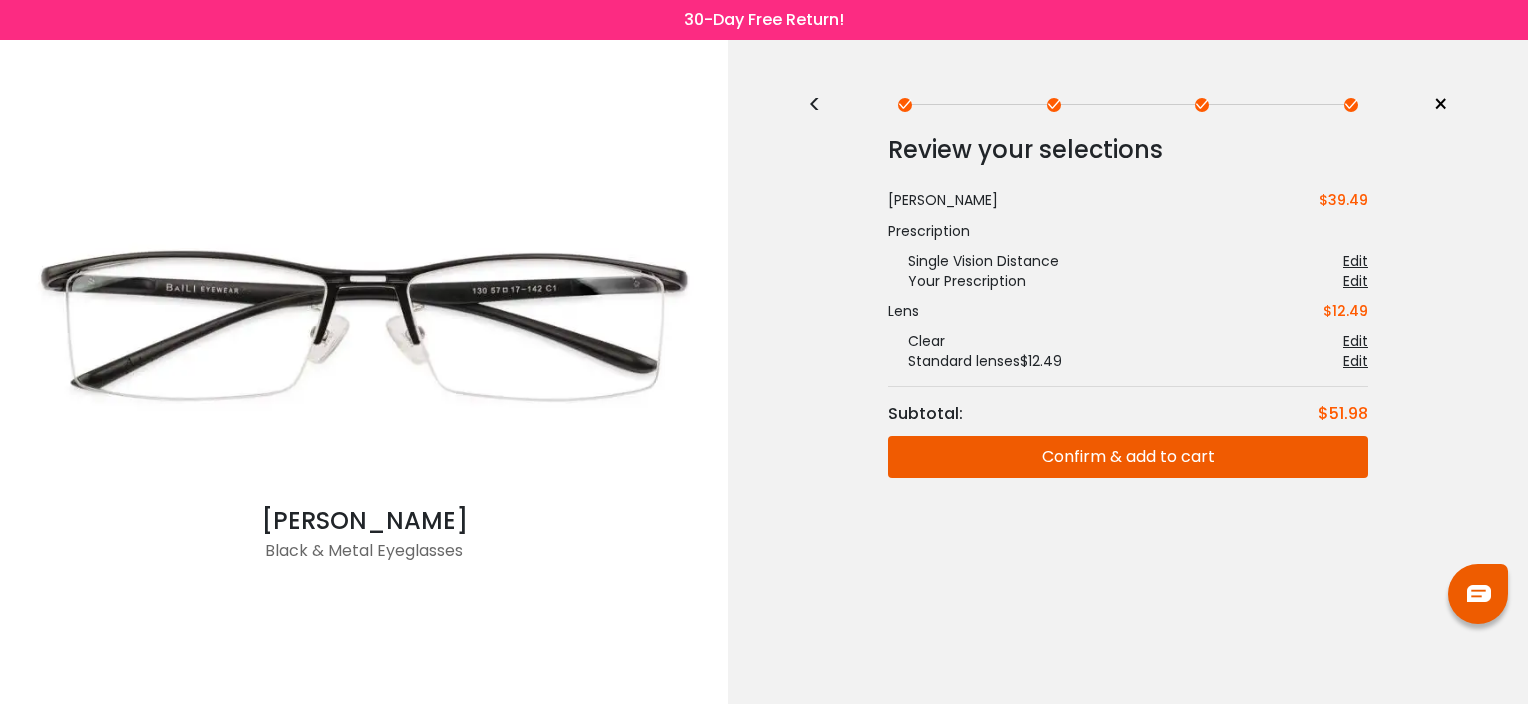 click on "Confirm & add to cart" at bounding box center [1128, 457] 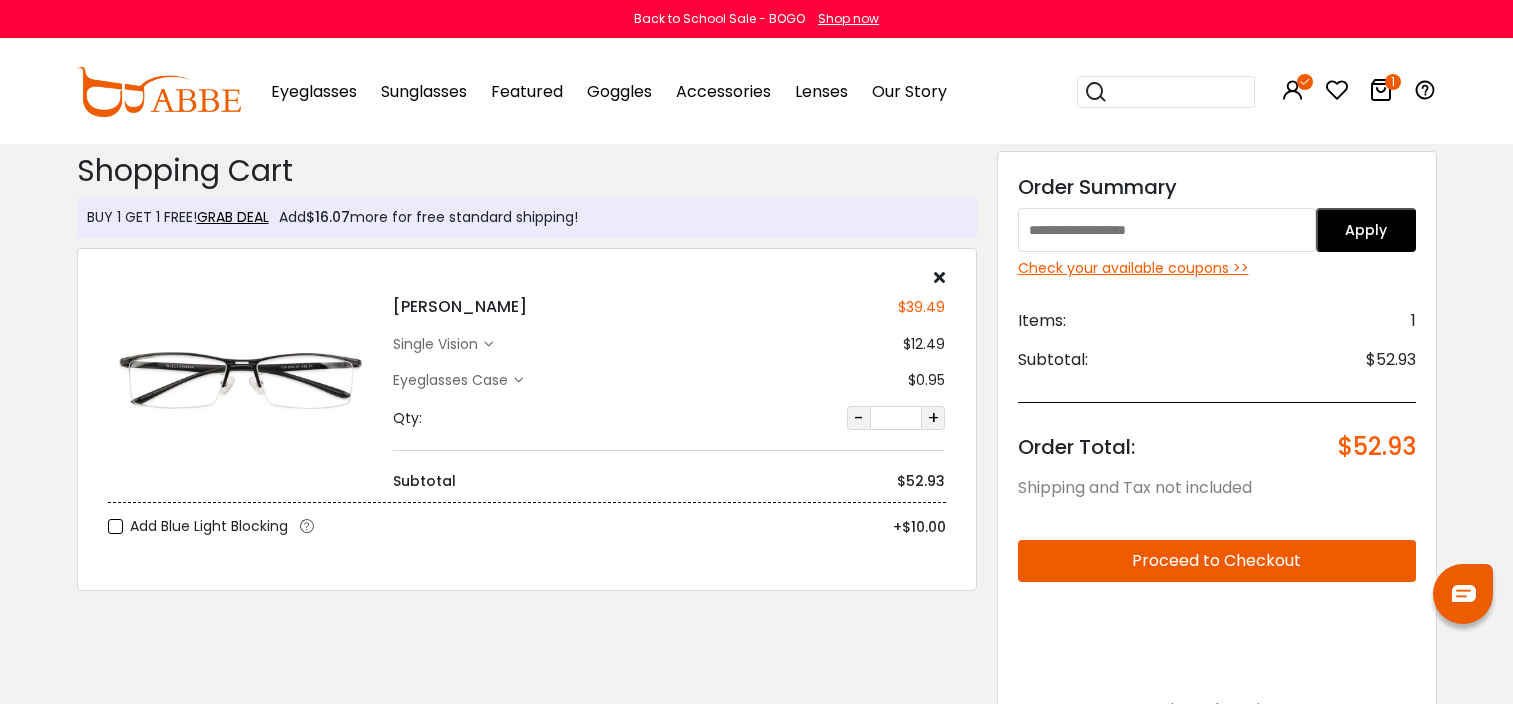 scroll, scrollTop: 0, scrollLeft: 0, axis: both 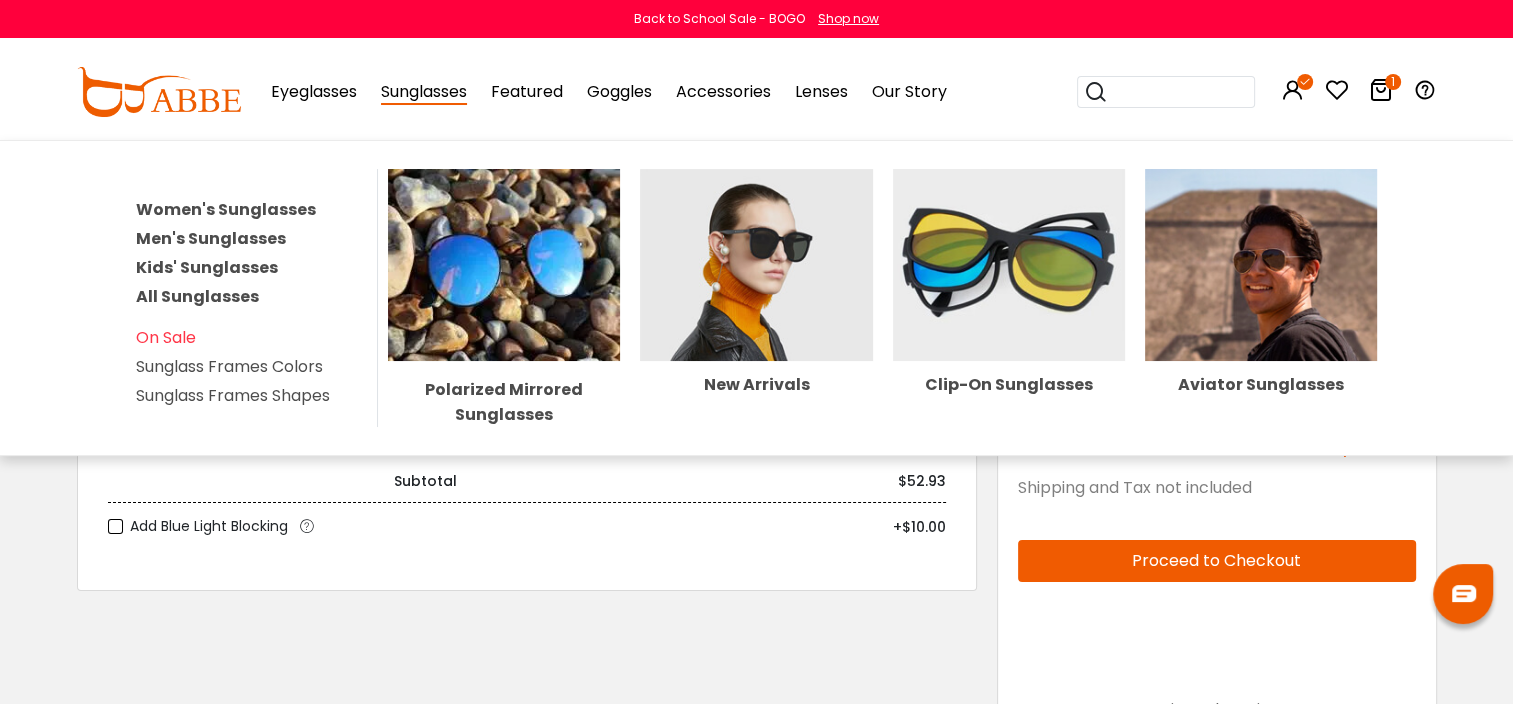 click on "Sunglasses" at bounding box center (424, 92) 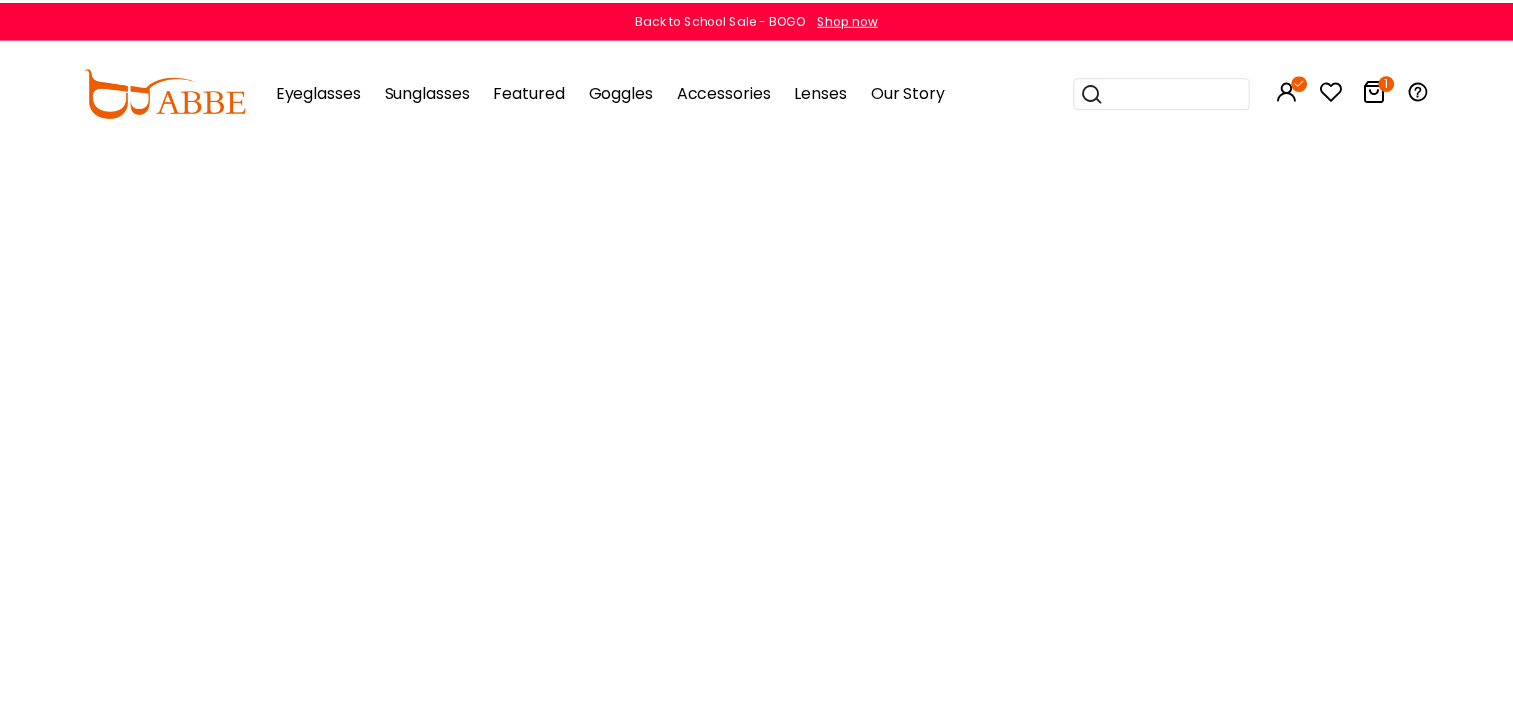 scroll, scrollTop: 0, scrollLeft: 0, axis: both 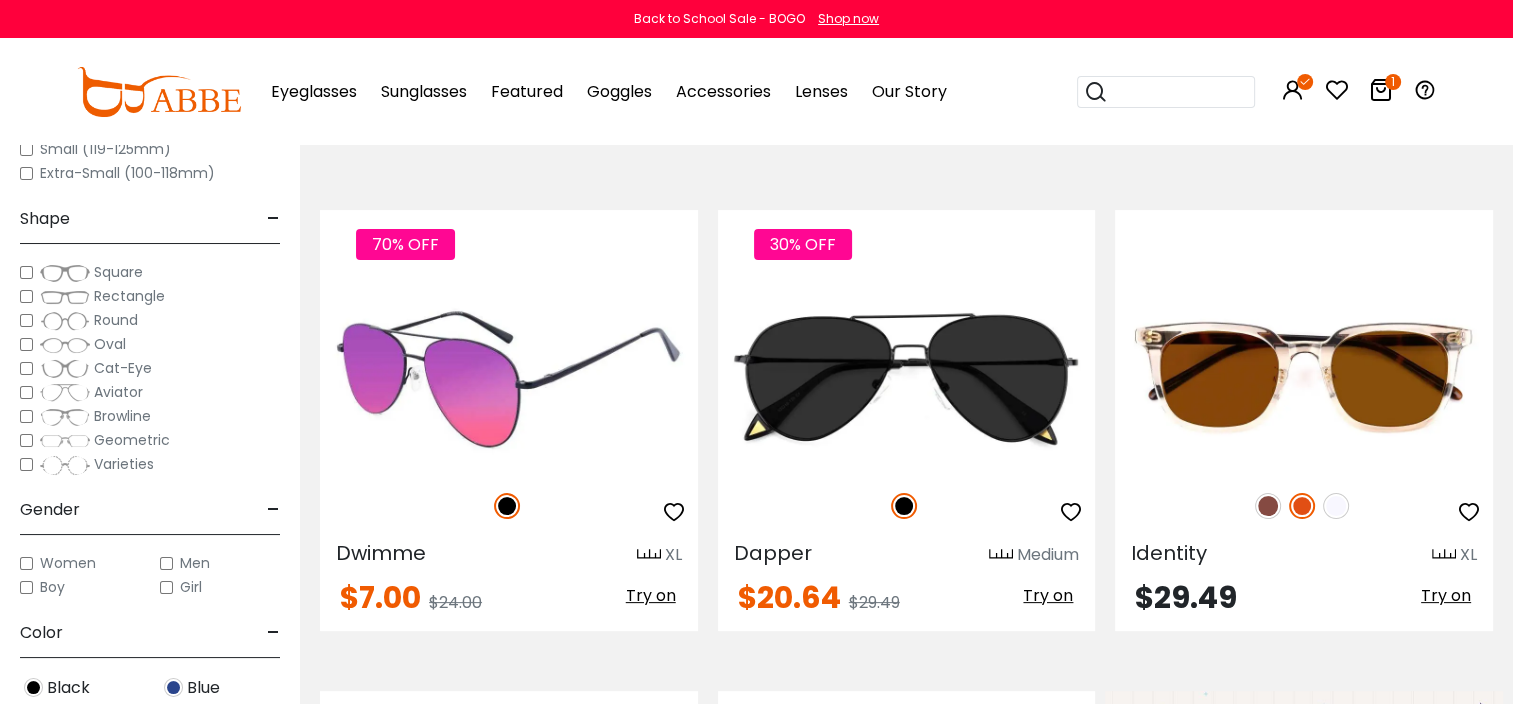 click at bounding box center (509, 376) 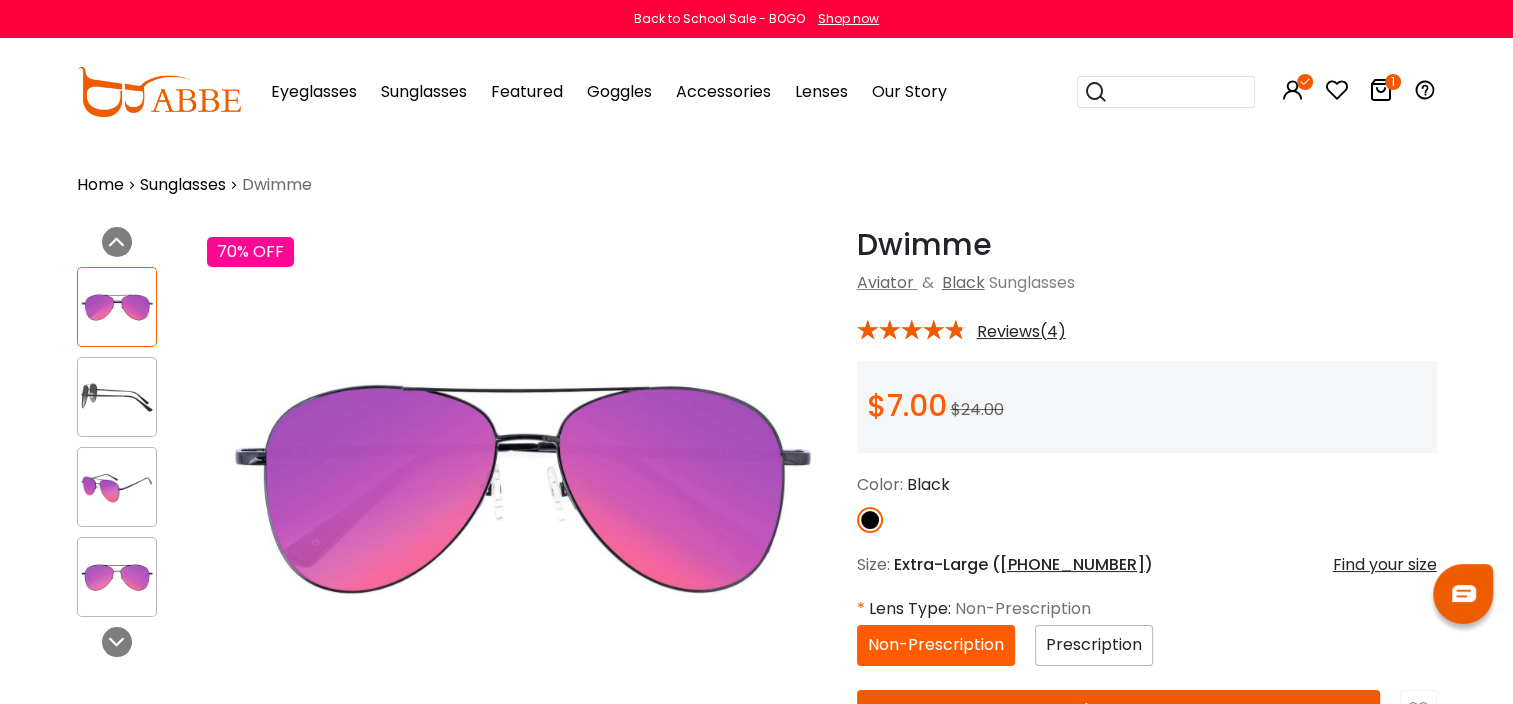 scroll, scrollTop: 0, scrollLeft: 0, axis: both 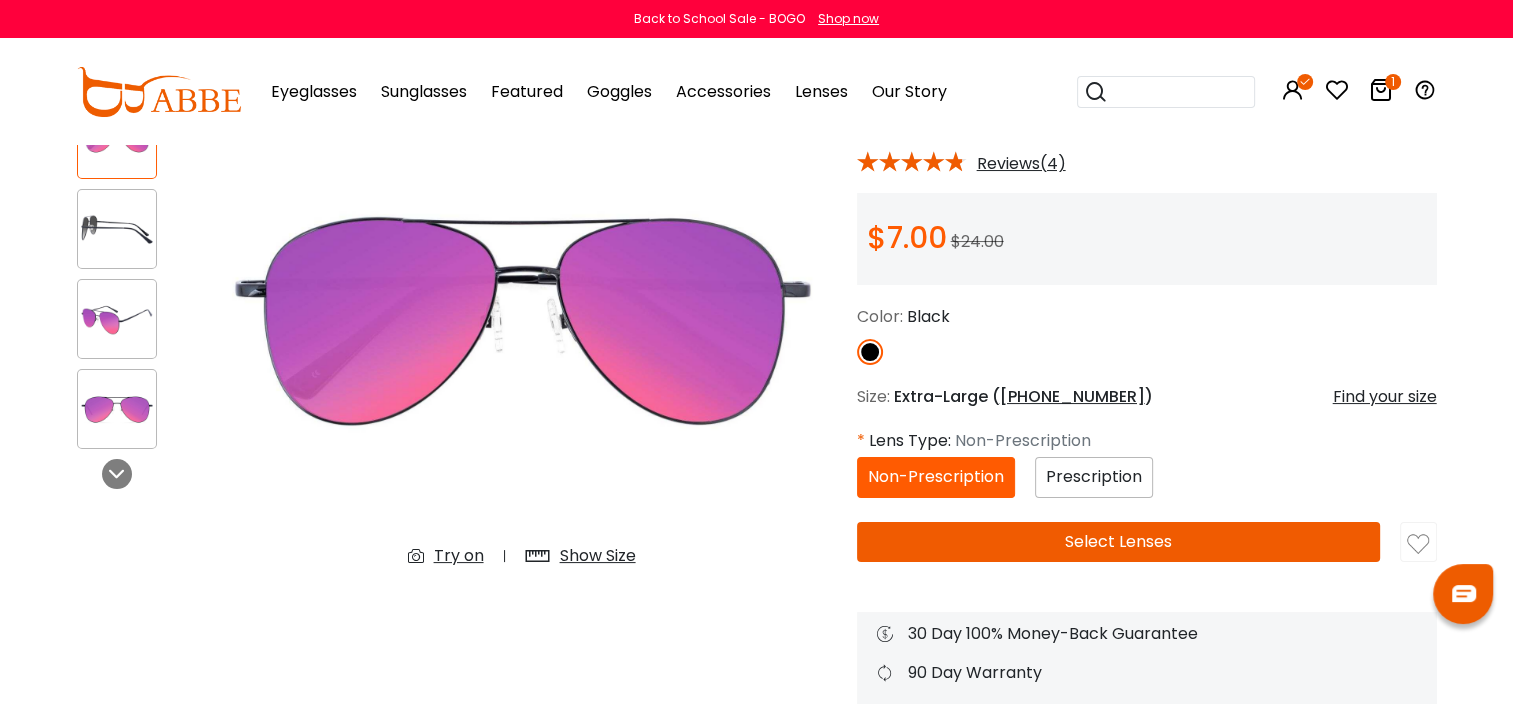 click on "Prescription" at bounding box center [1094, 476] 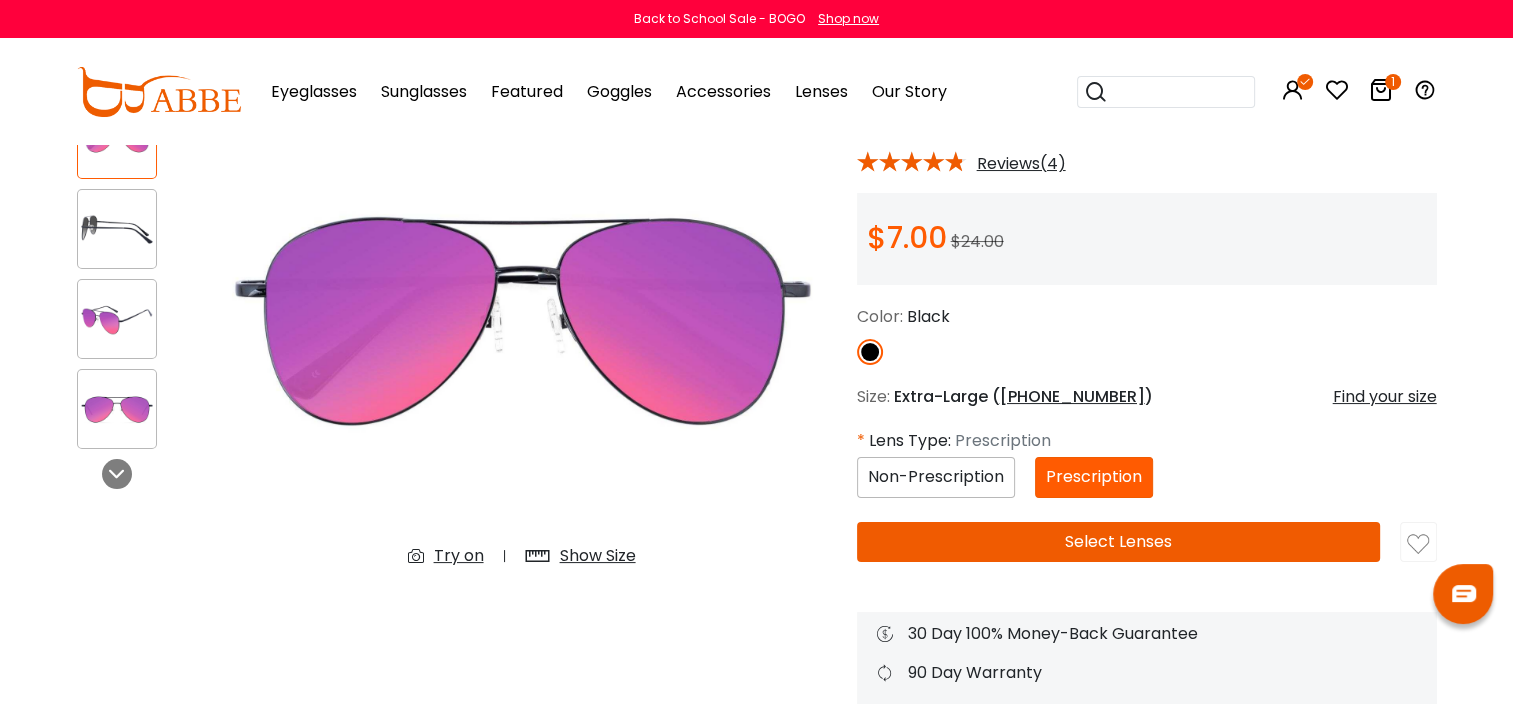 click on "Select Lenses" at bounding box center [1119, 542] 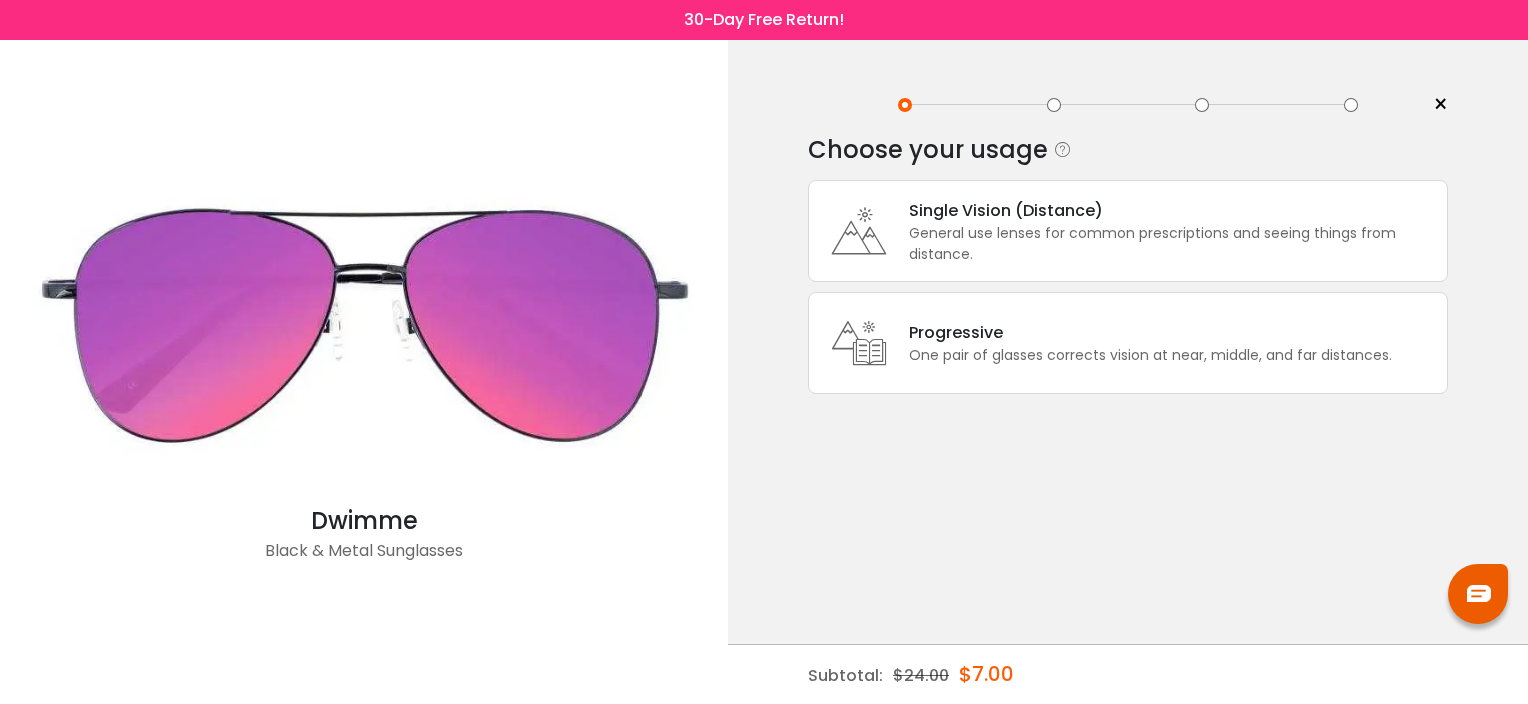 scroll, scrollTop: 0, scrollLeft: 0, axis: both 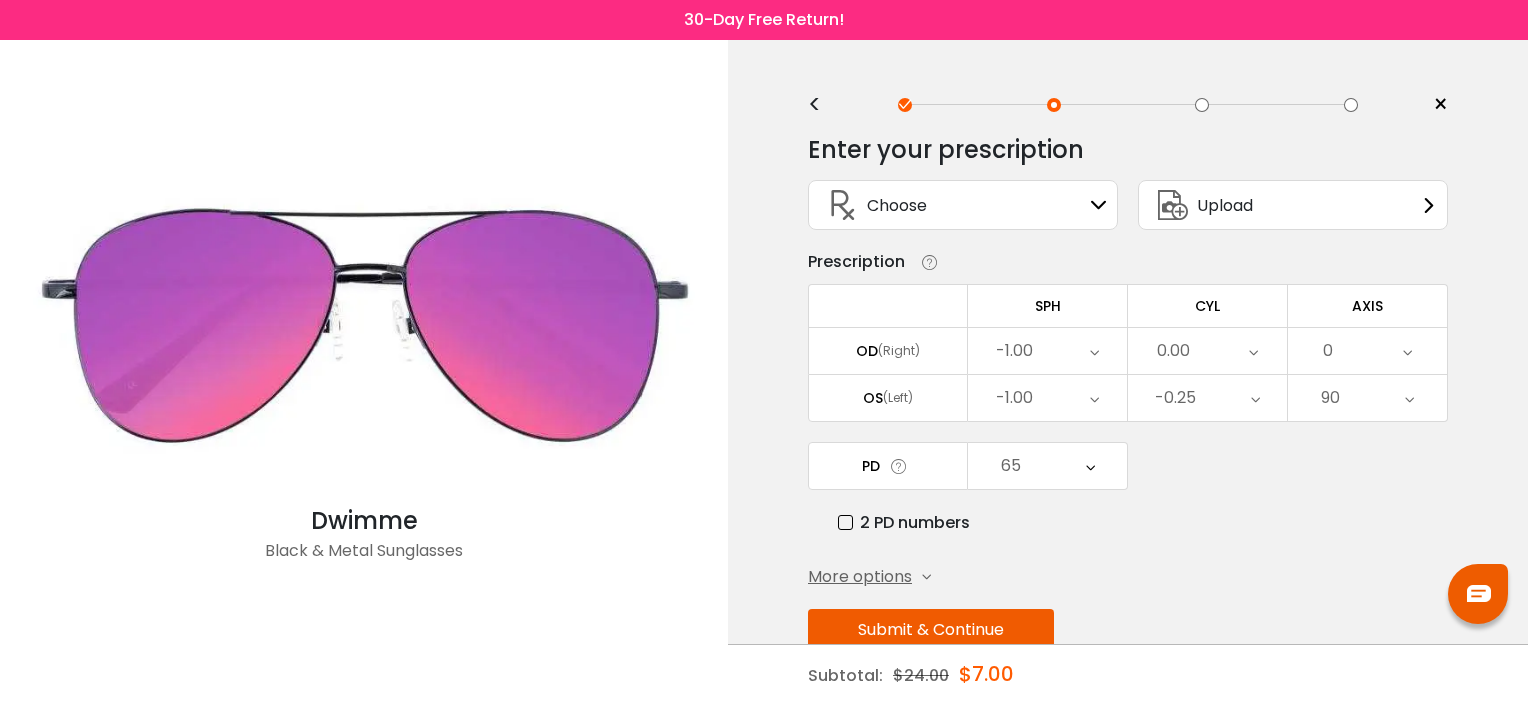 click on "Submit & Continue" at bounding box center (931, 630) 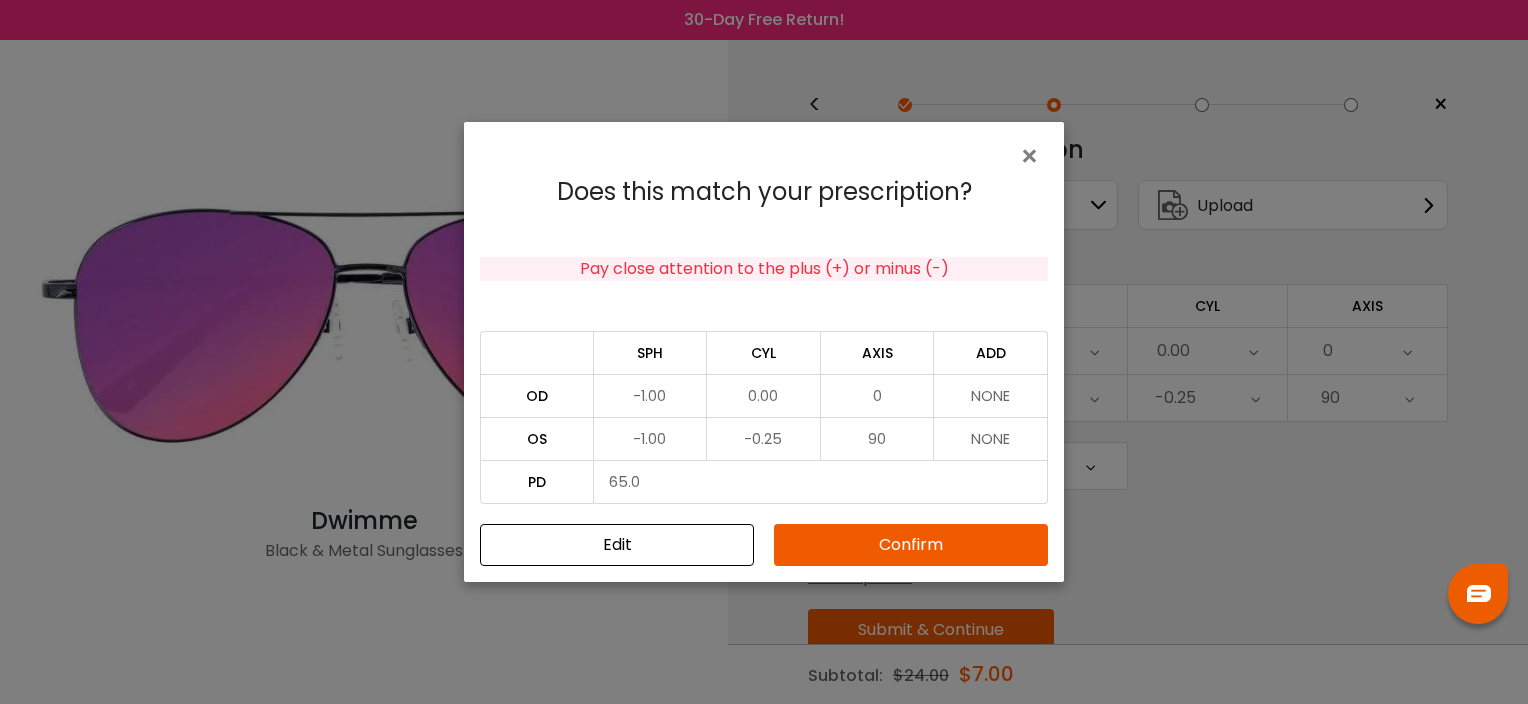 click on "Confirm" at bounding box center [911, 545] 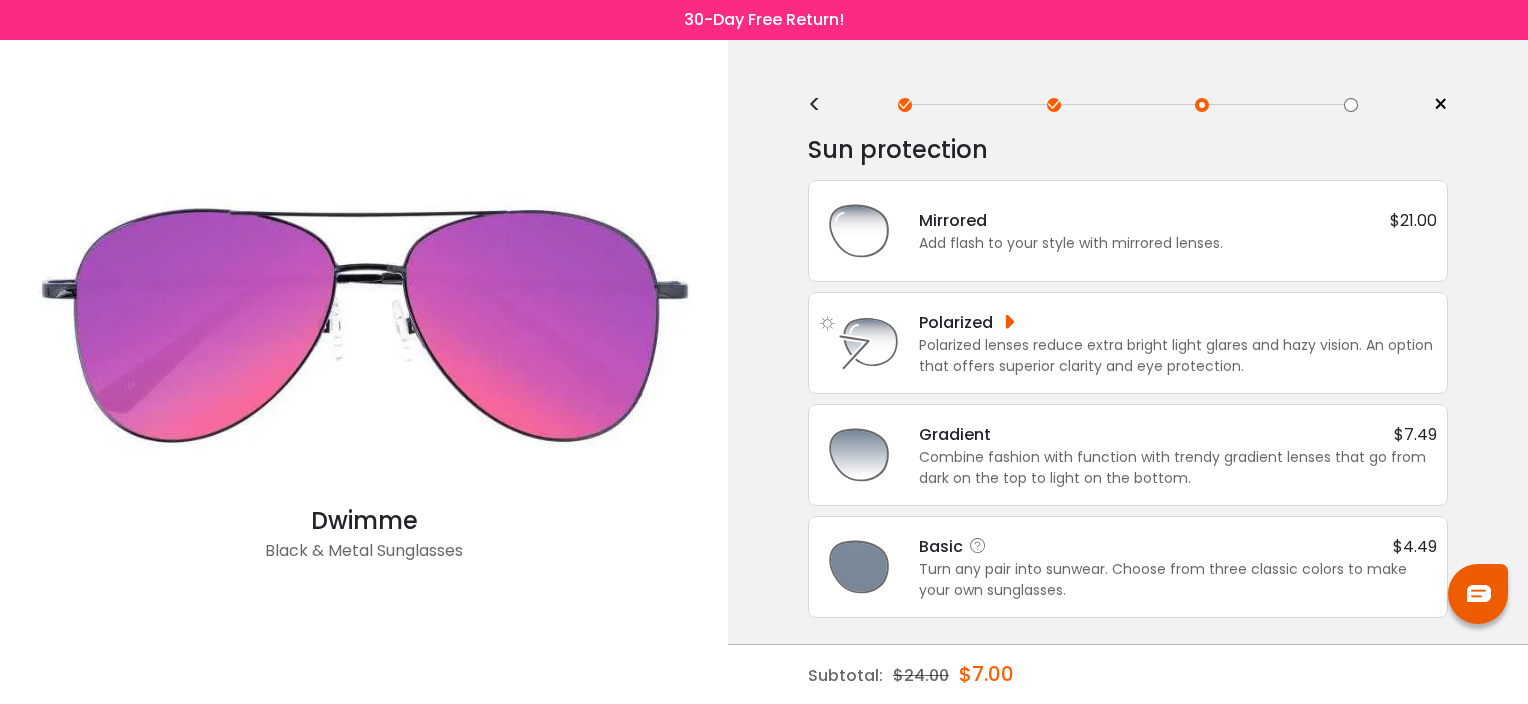 click on "Basic
$4.49" at bounding box center [1178, 546] 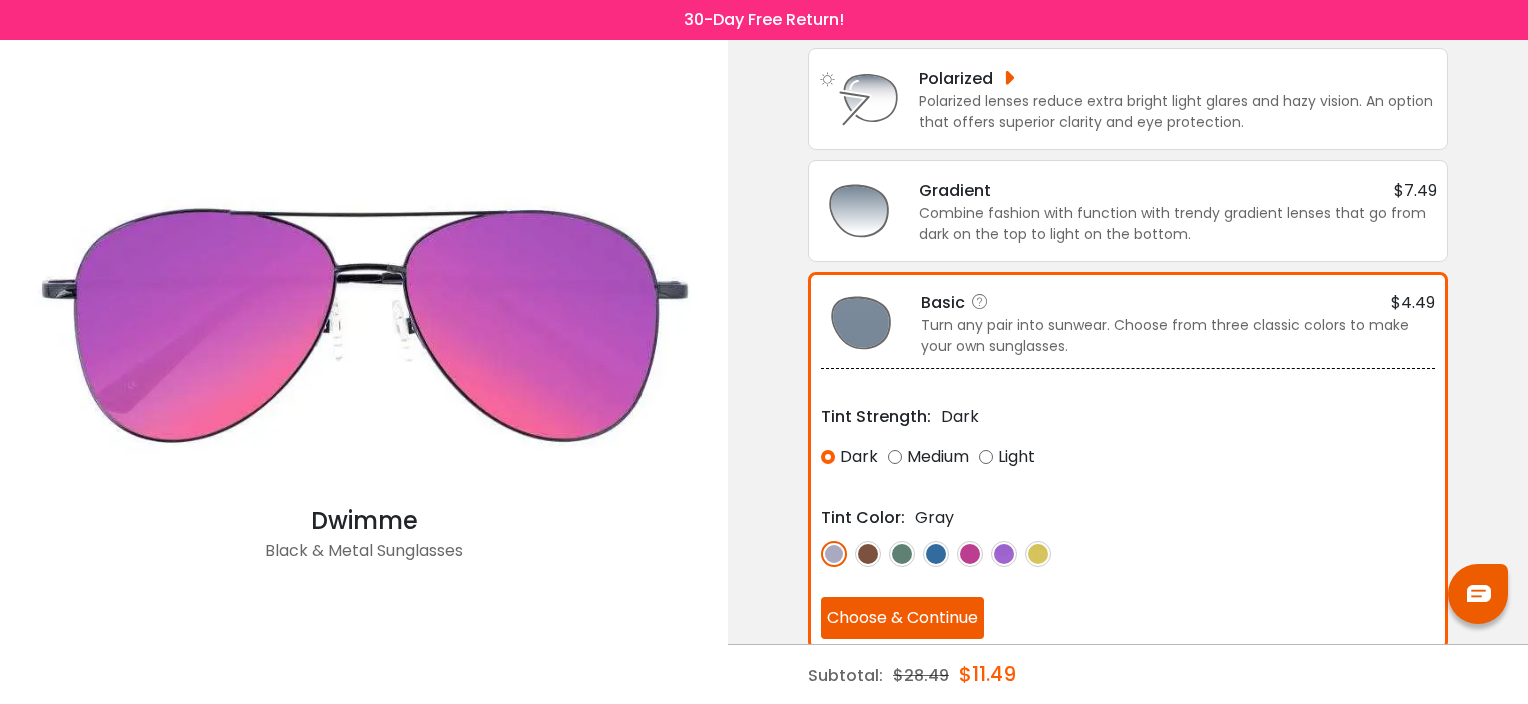 scroll, scrollTop: 246, scrollLeft: 0, axis: vertical 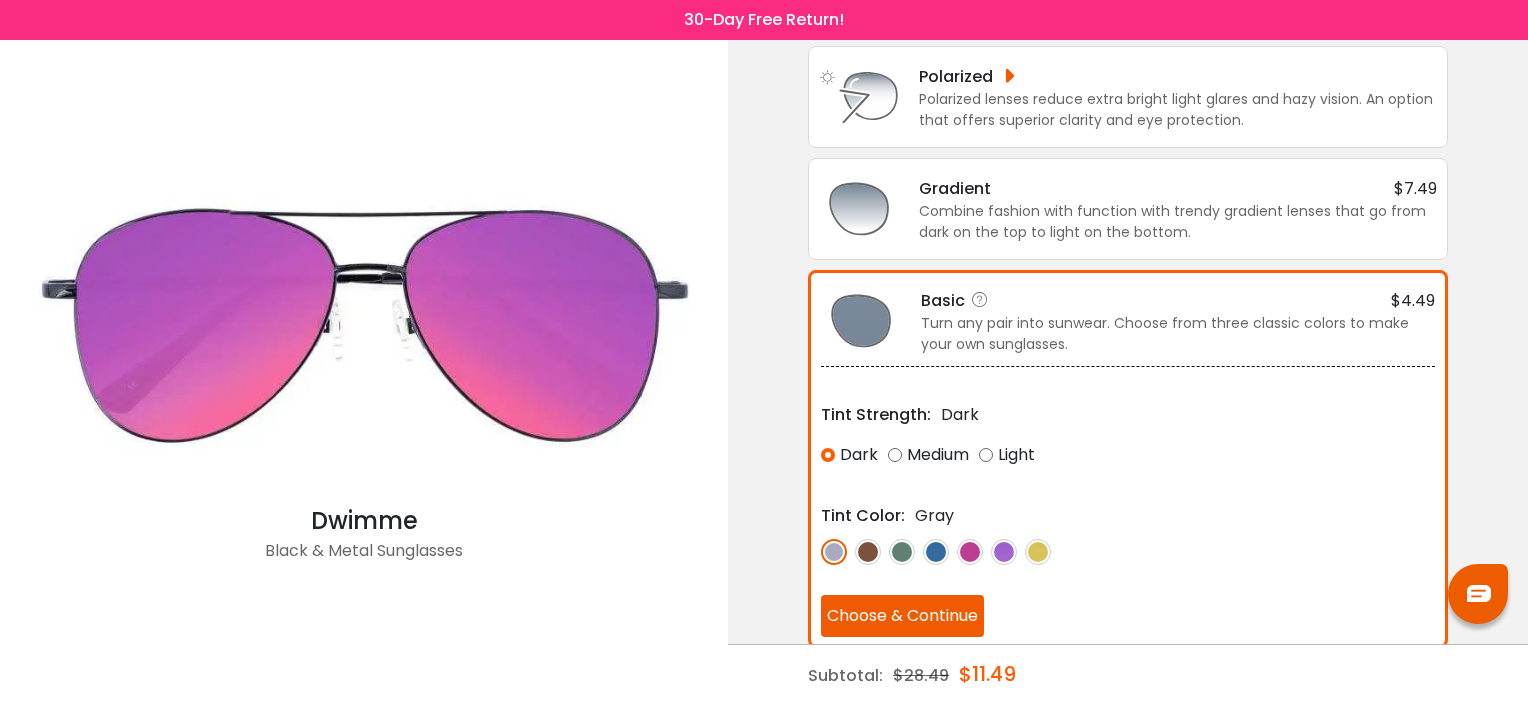 click at bounding box center (868, 552) 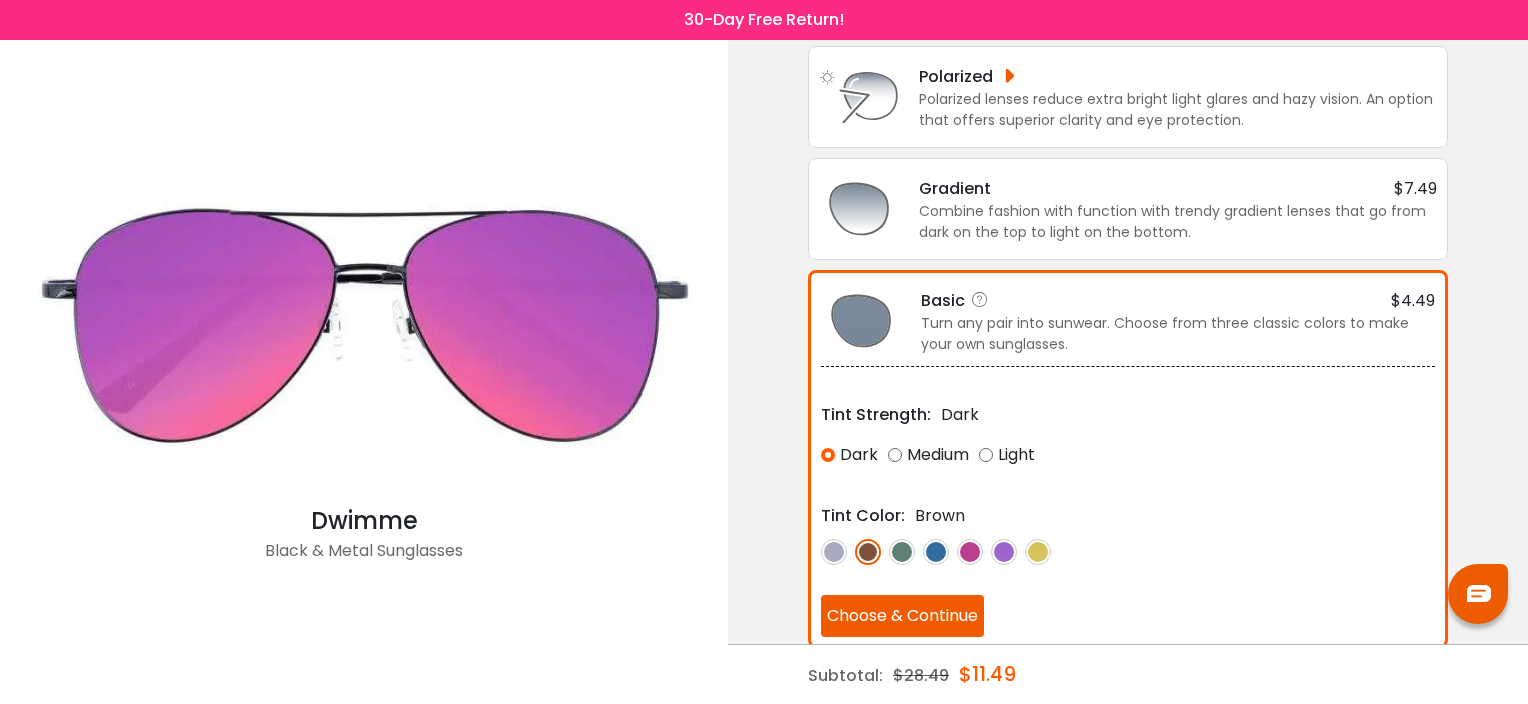 click on "Choose & Continue" at bounding box center [902, 616] 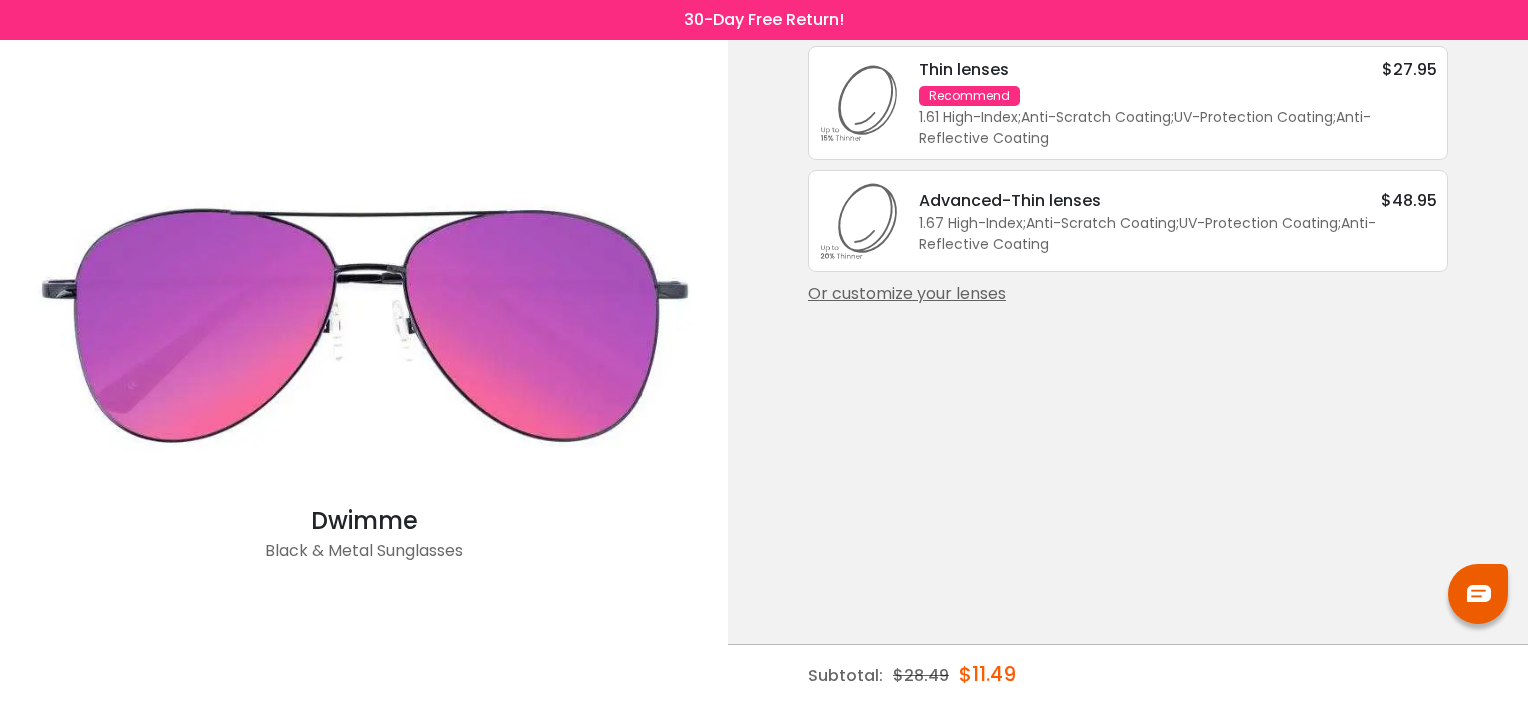scroll, scrollTop: 0, scrollLeft: 0, axis: both 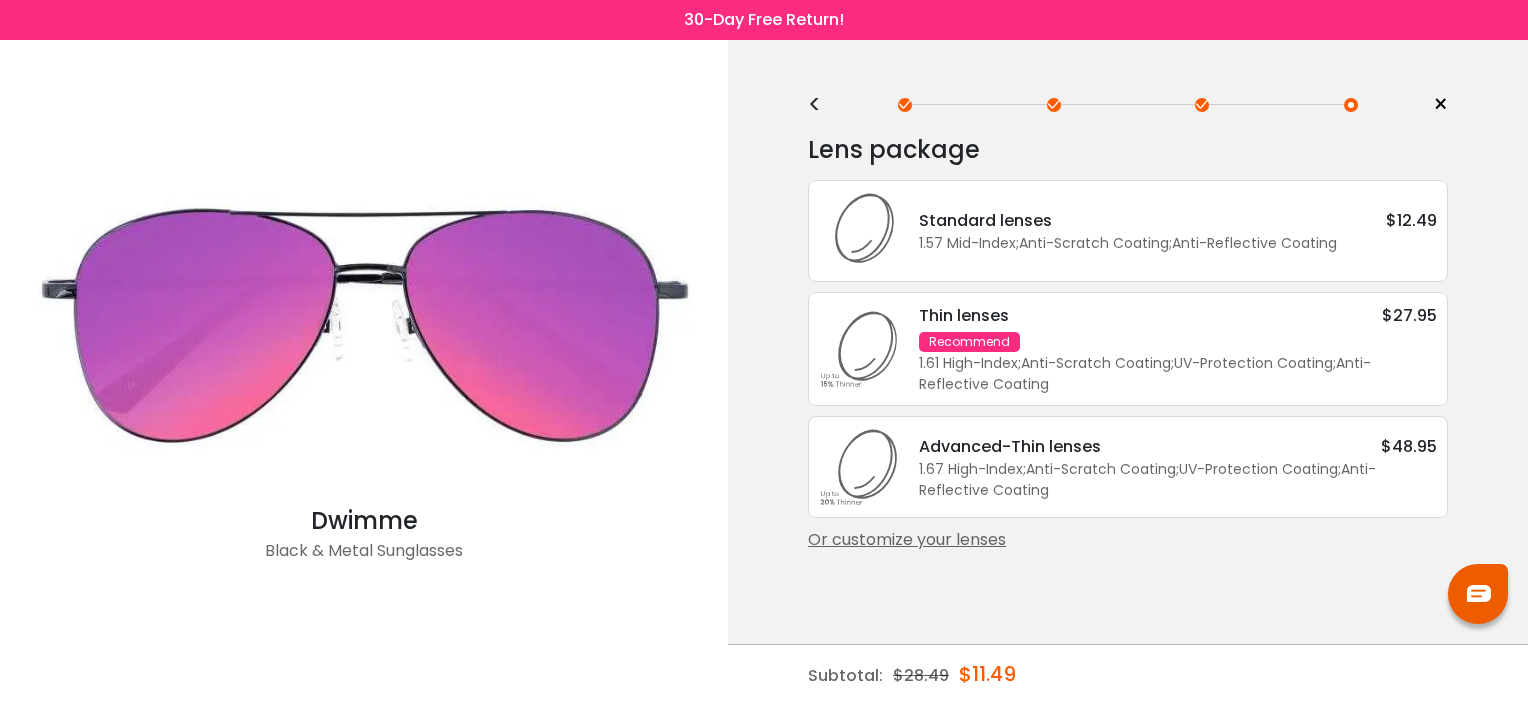 click on "Thin lenses
$27.95
Recommend
1.61 High-Index ;
Anti-Scratch Coating ;
UV-Protection Coating ;
Anti-Reflective Coating ;" at bounding box center (1168, 349) 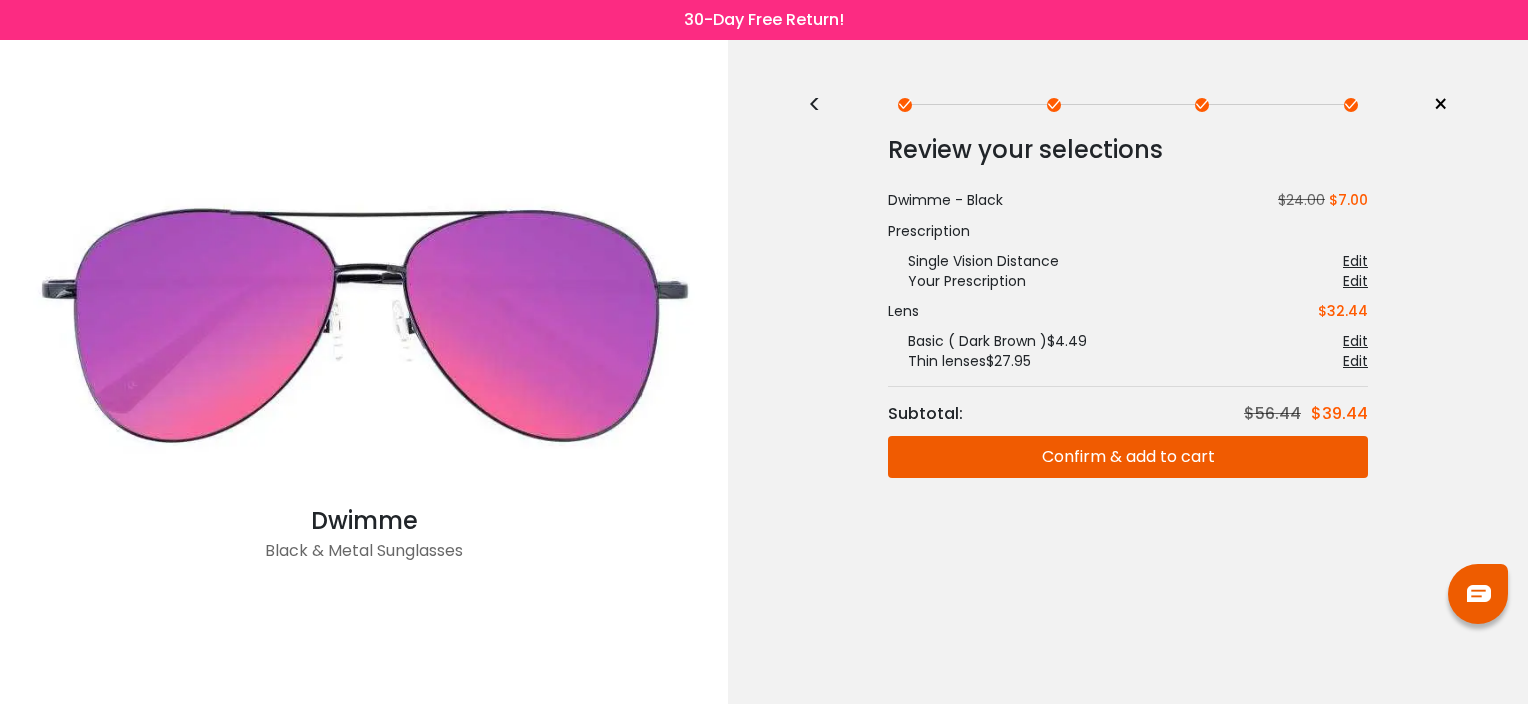click on "Confirm & add to cart" at bounding box center (1128, 457) 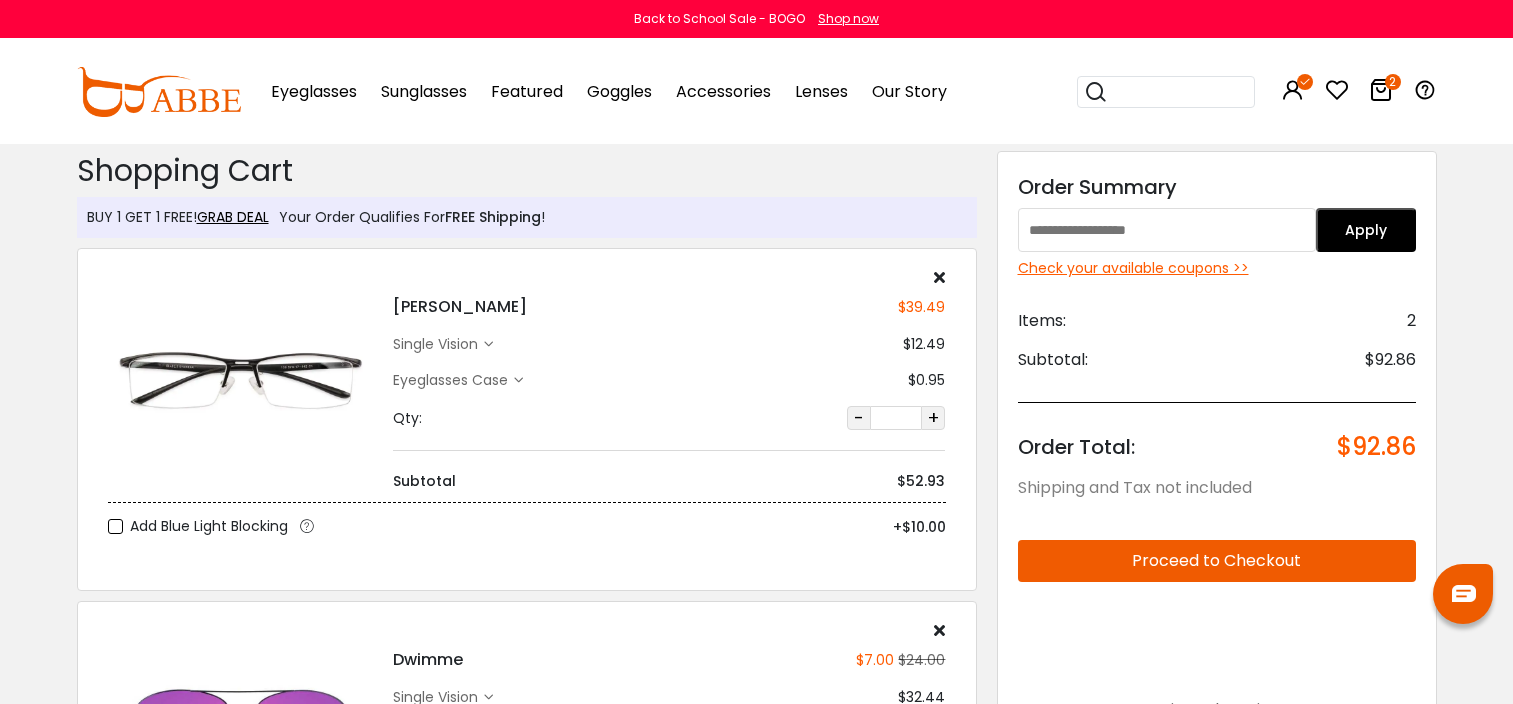 scroll, scrollTop: 0, scrollLeft: 0, axis: both 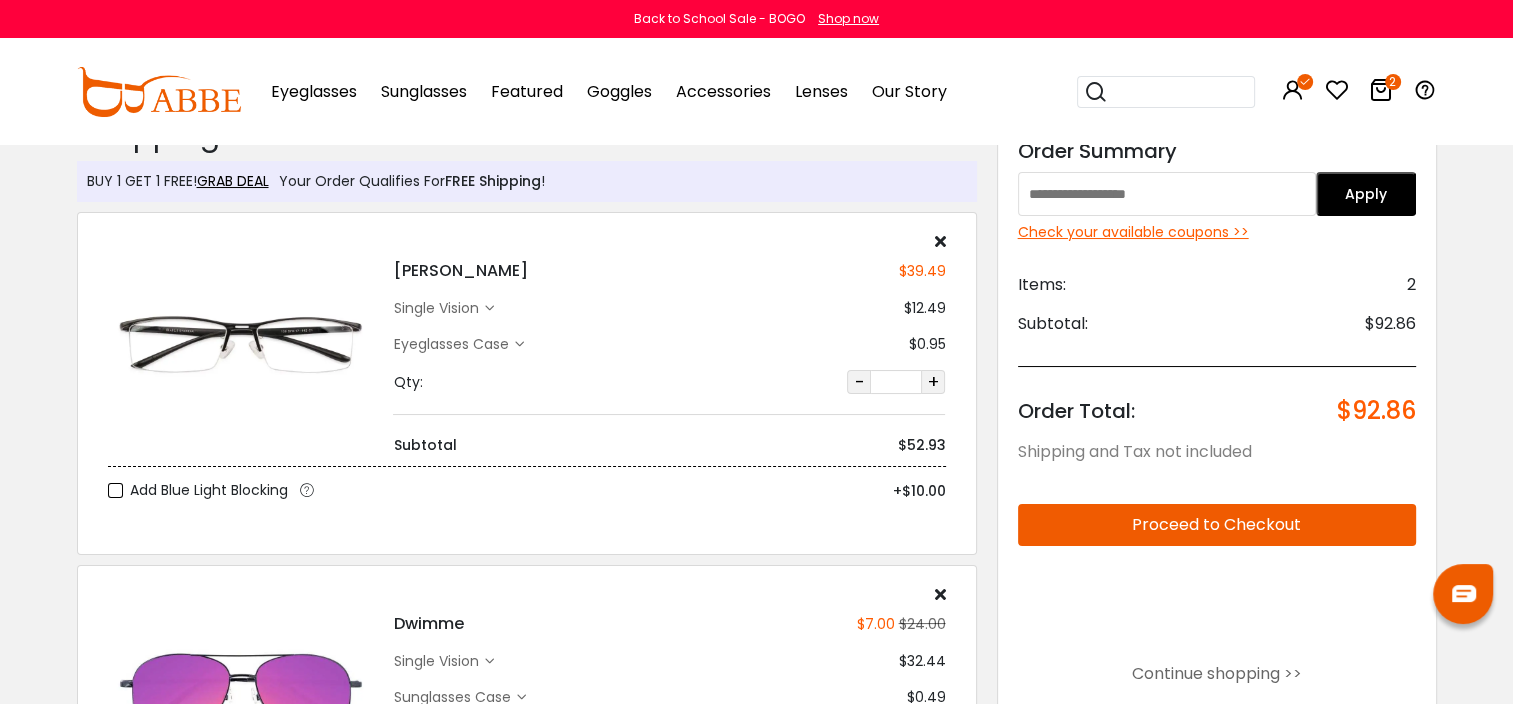 click at bounding box center [1167, 194] 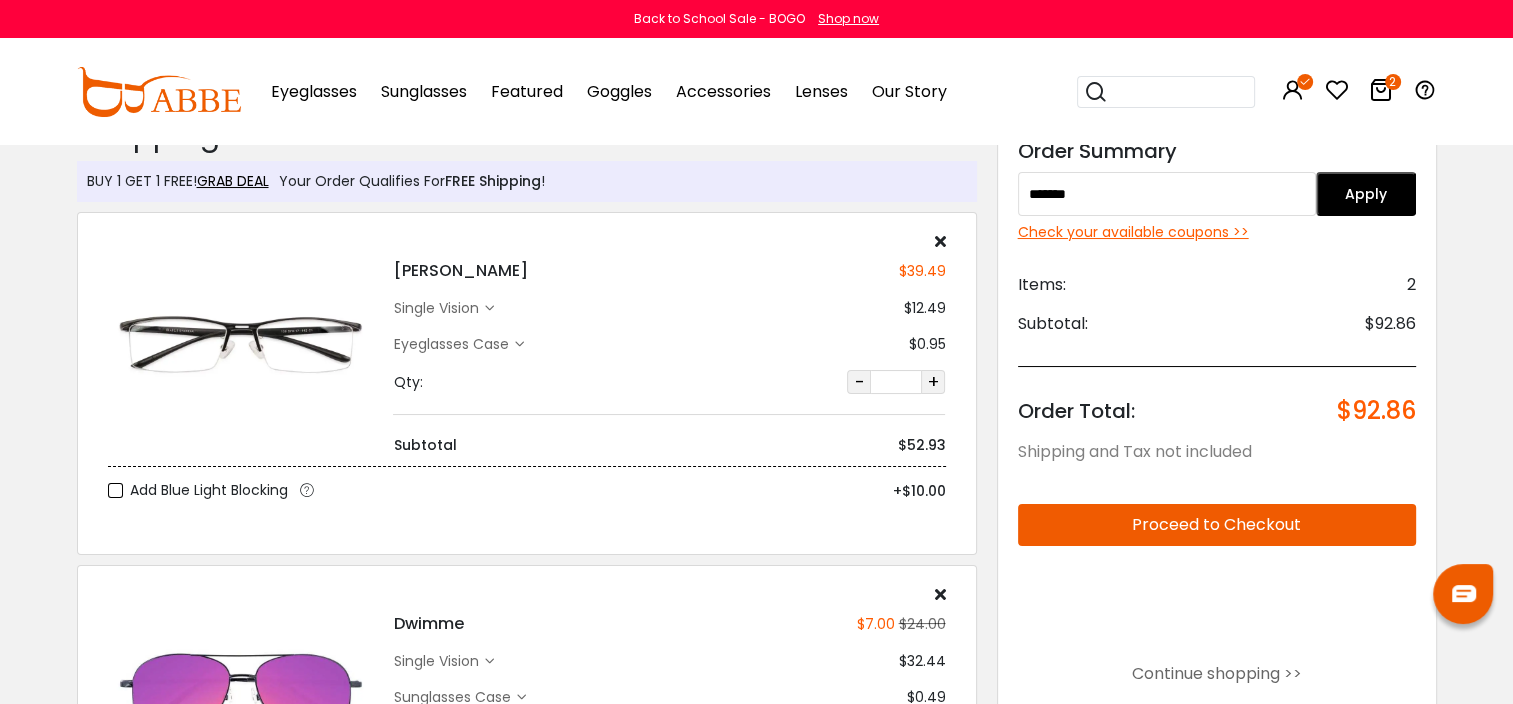 type on "*******" 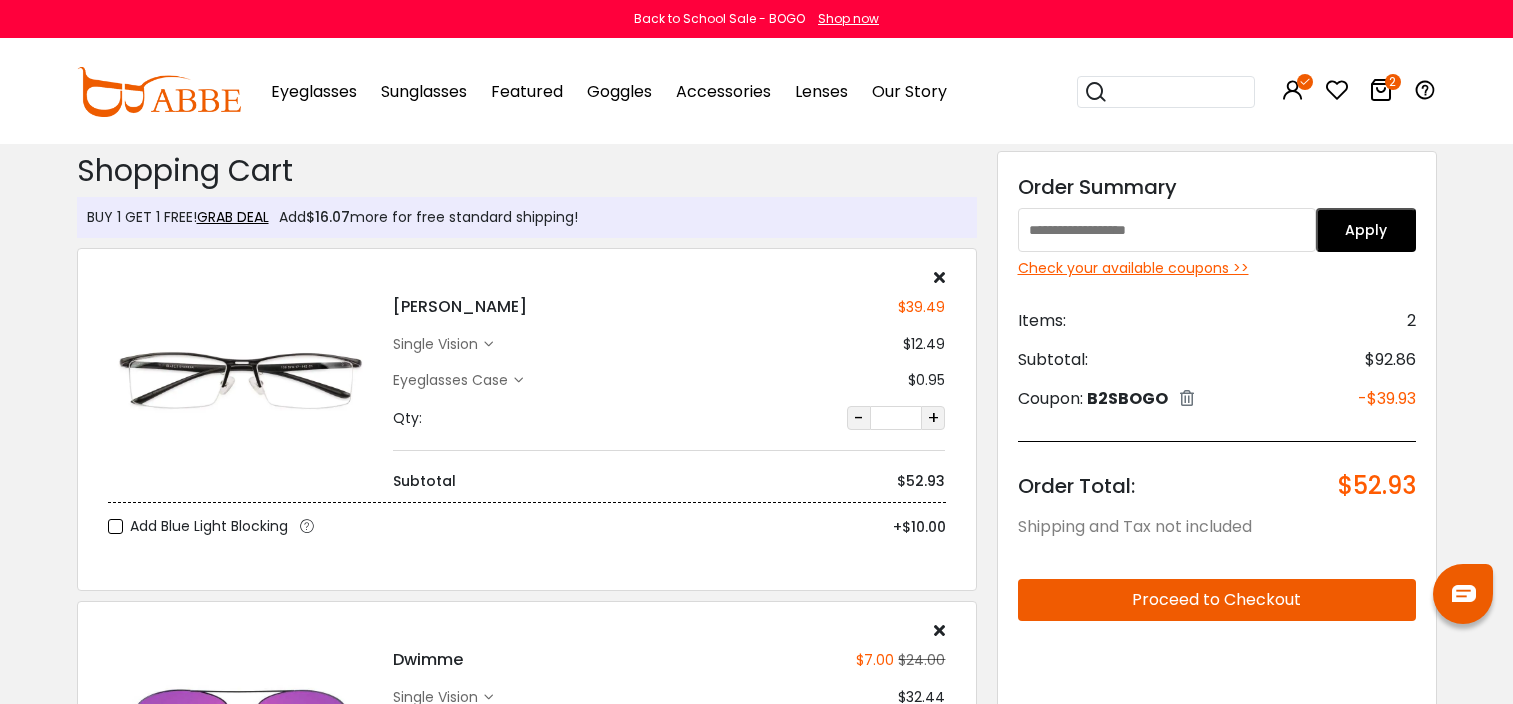 scroll, scrollTop: 0, scrollLeft: 0, axis: both 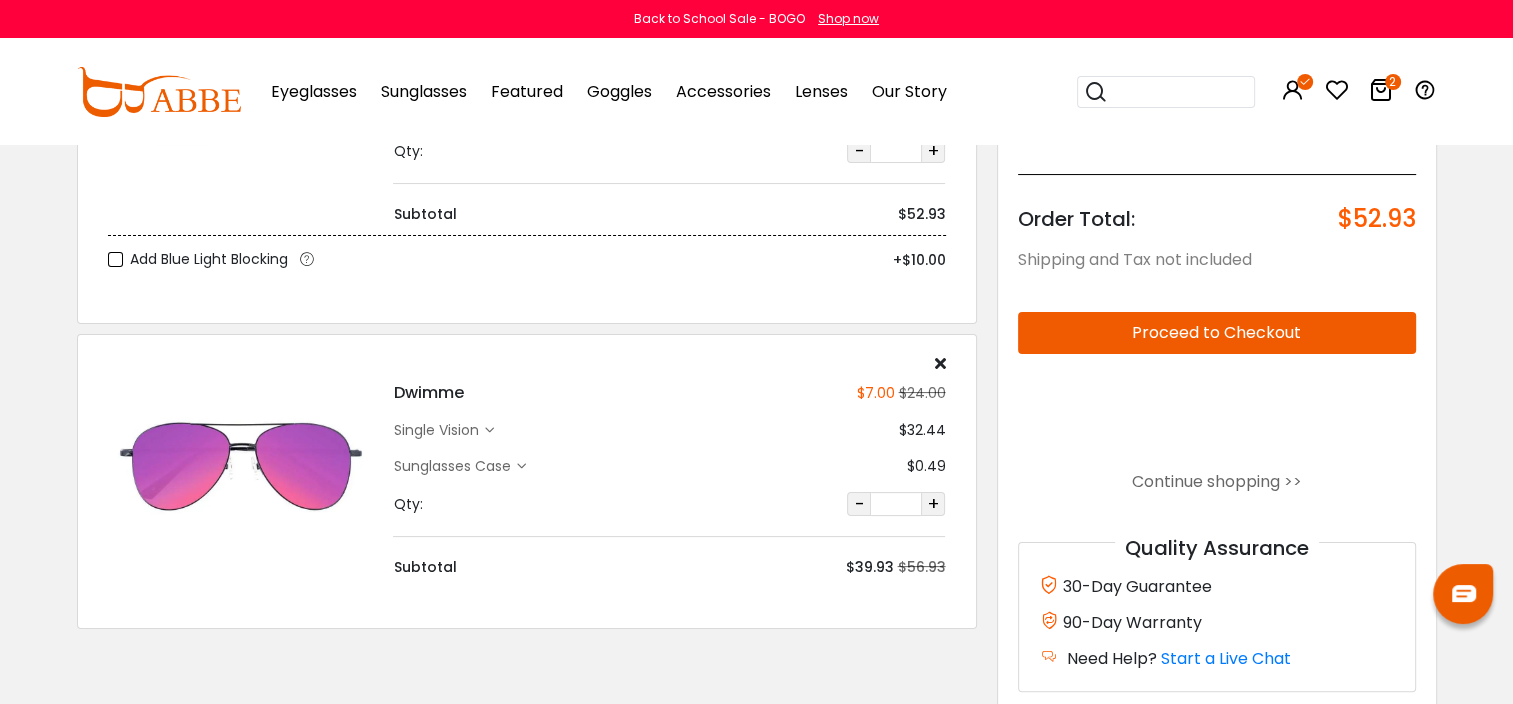 click on "Proceed to Checkout" at bounding box center (1217, 333) 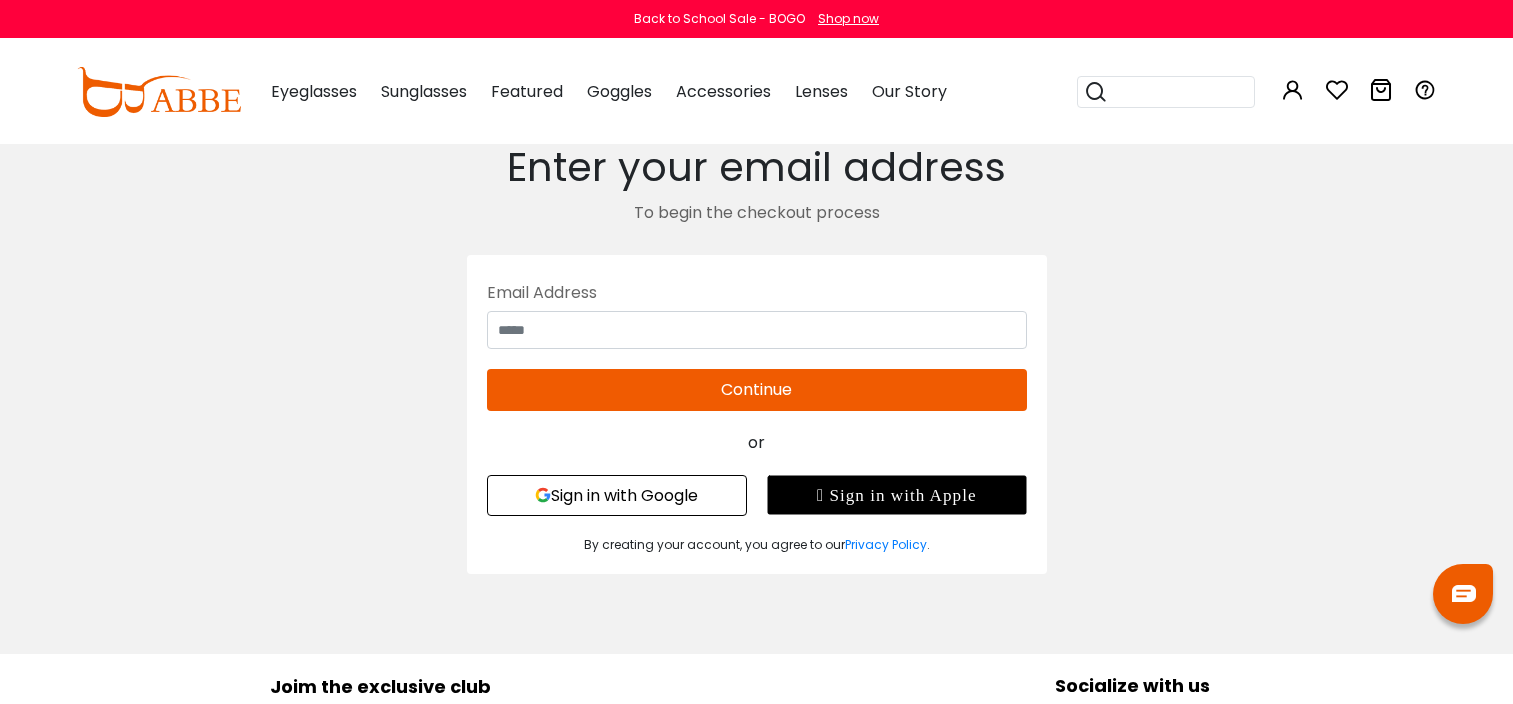 scroll, scrollTop: 0, scrollLeft: 0, axis: both 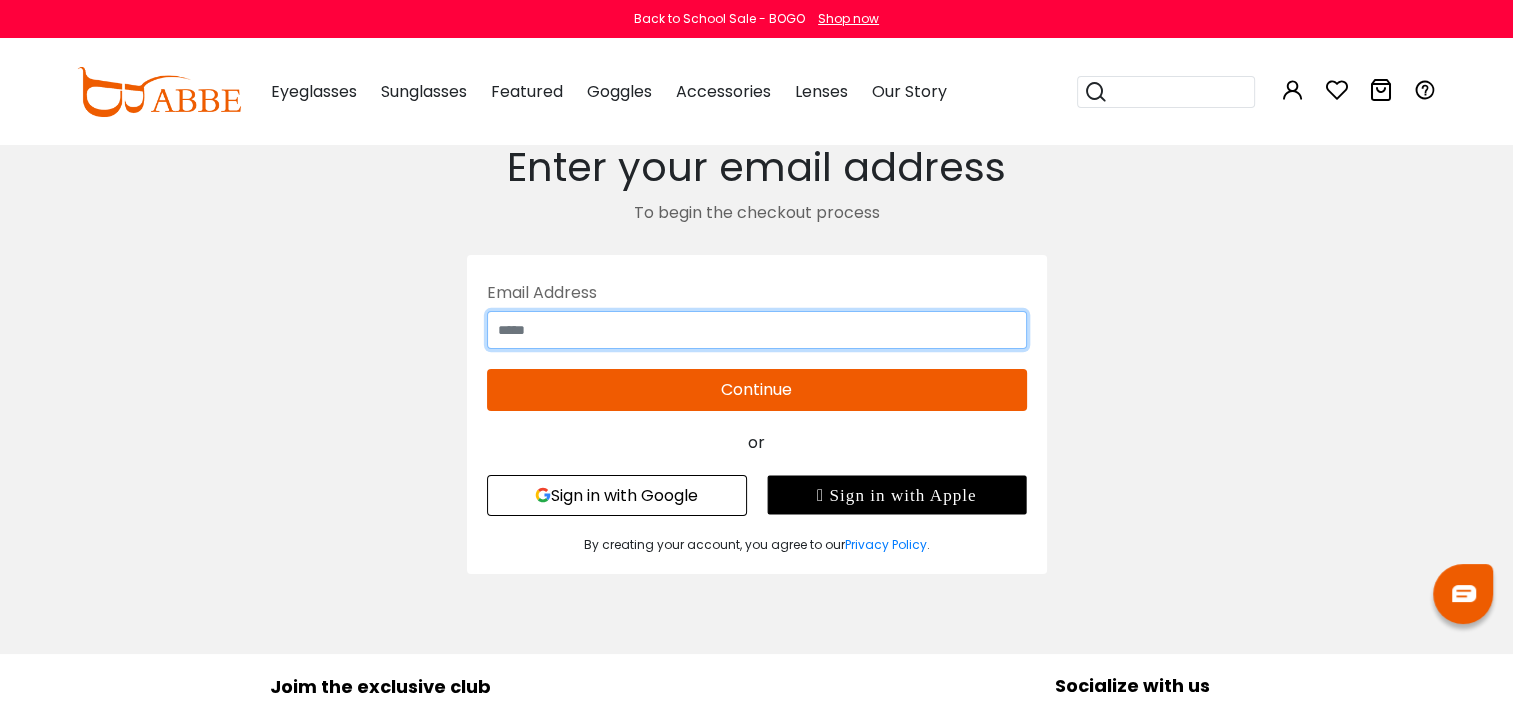 click at bounding box center (757, 330) 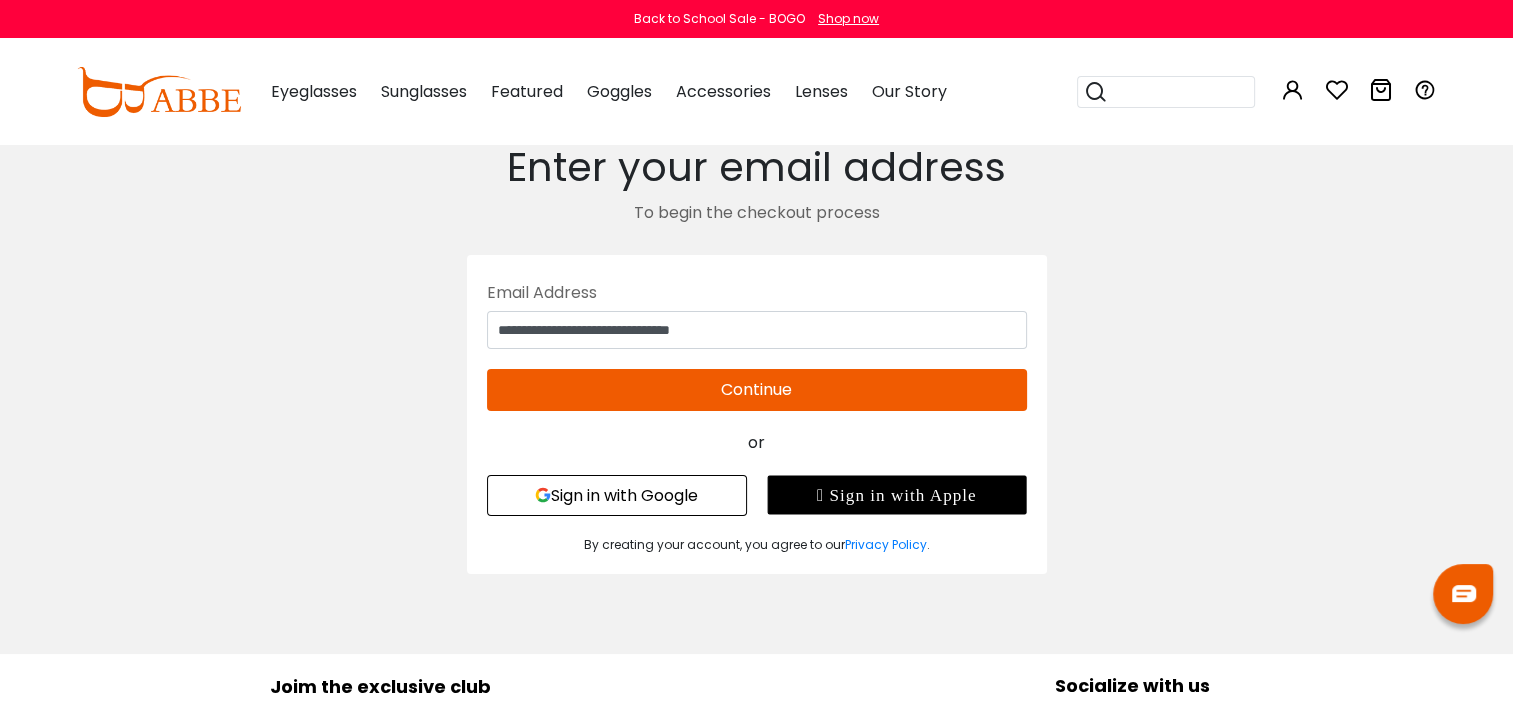 type on "**********" 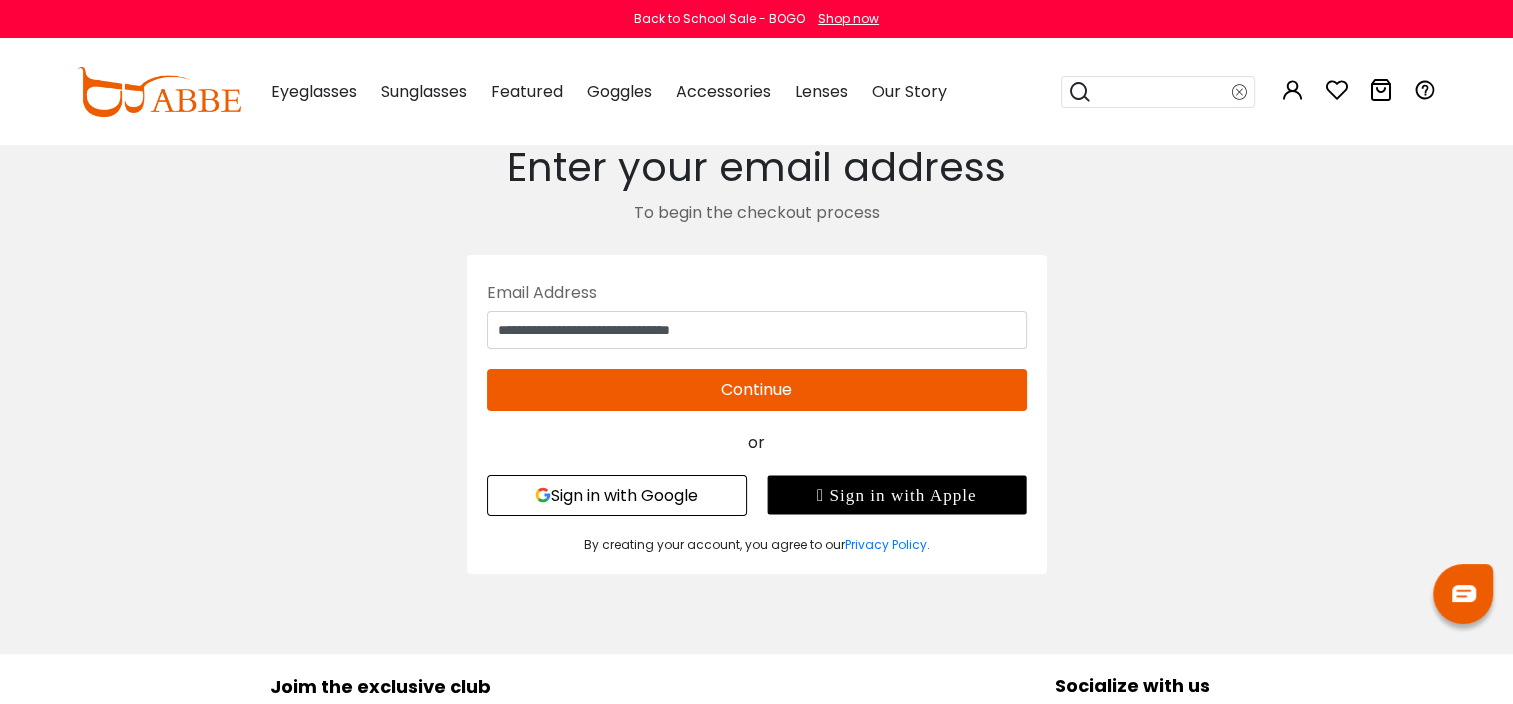 click on "Continue" at bounding box center [757, 390] 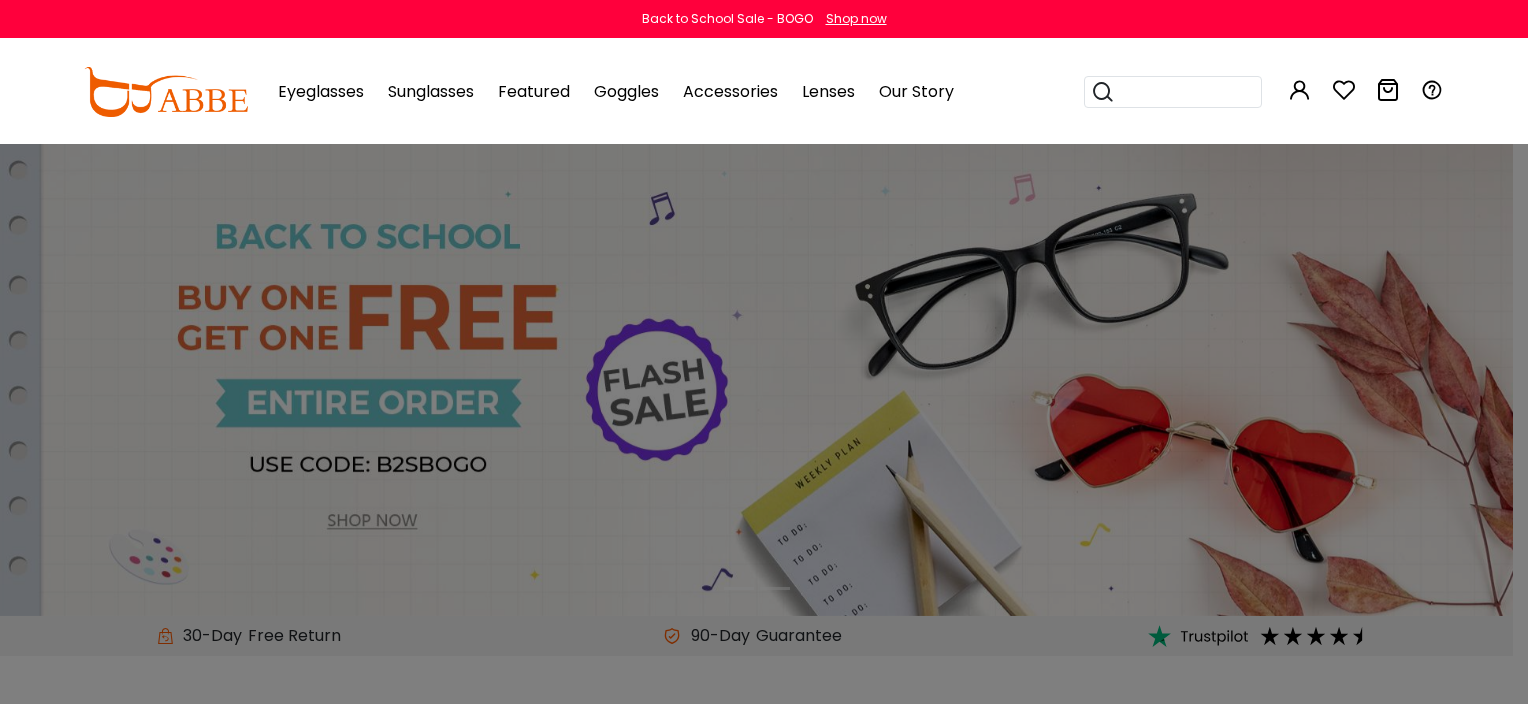 scroll, scrollTop: 0, scrollLeft: 0, axis: both 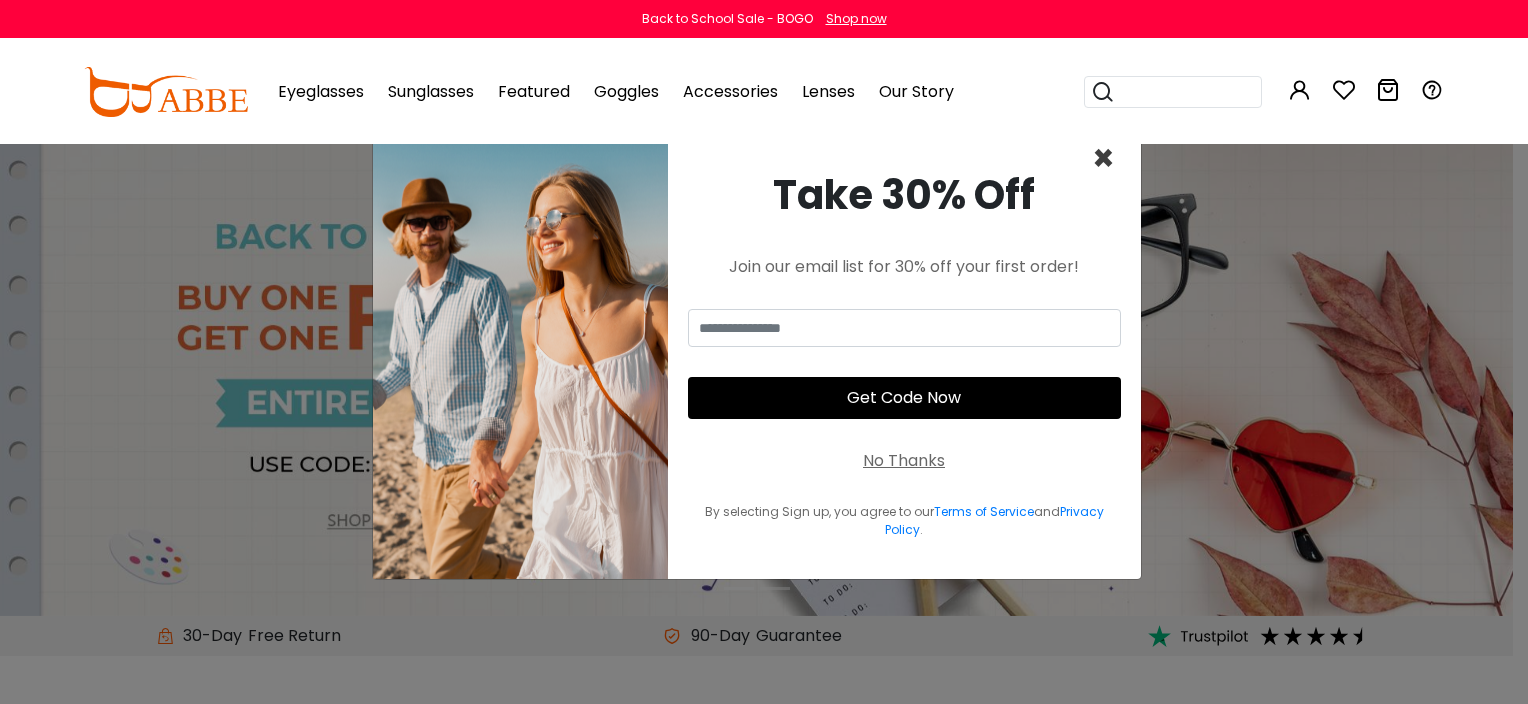 click on "×" at bounding box center [1103, 158] 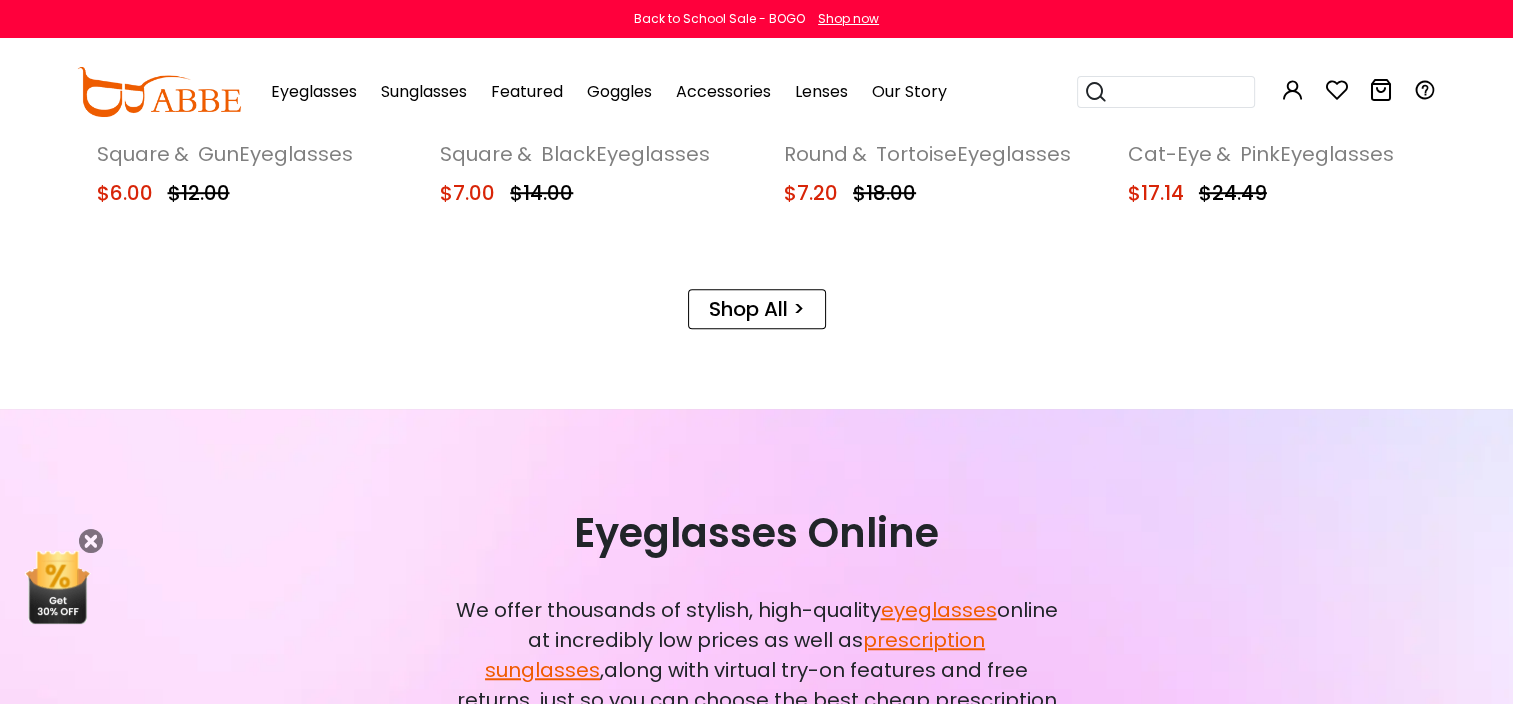 scroll, scrollTop: 1220, scrollLeft: 0, axis: vertical 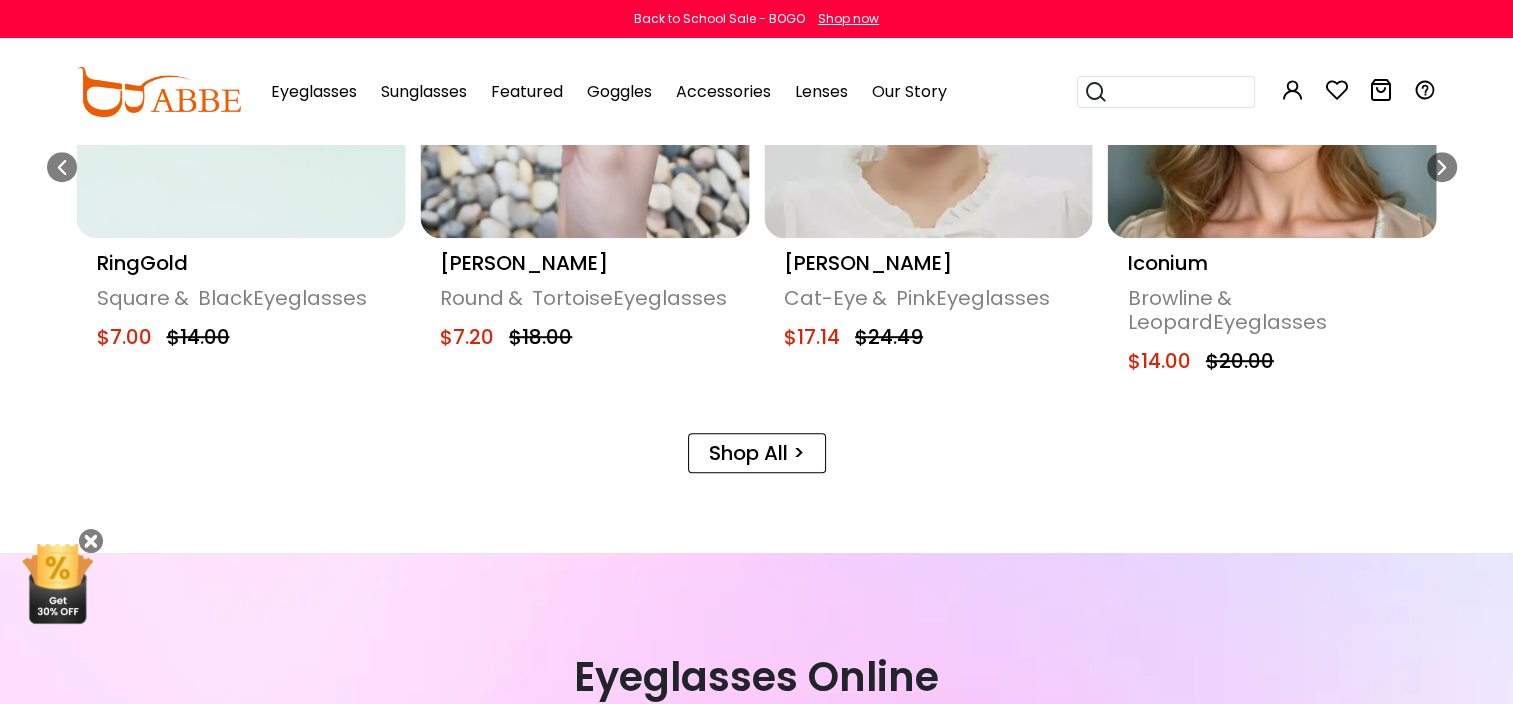 click at bounding box center (1381, 90) 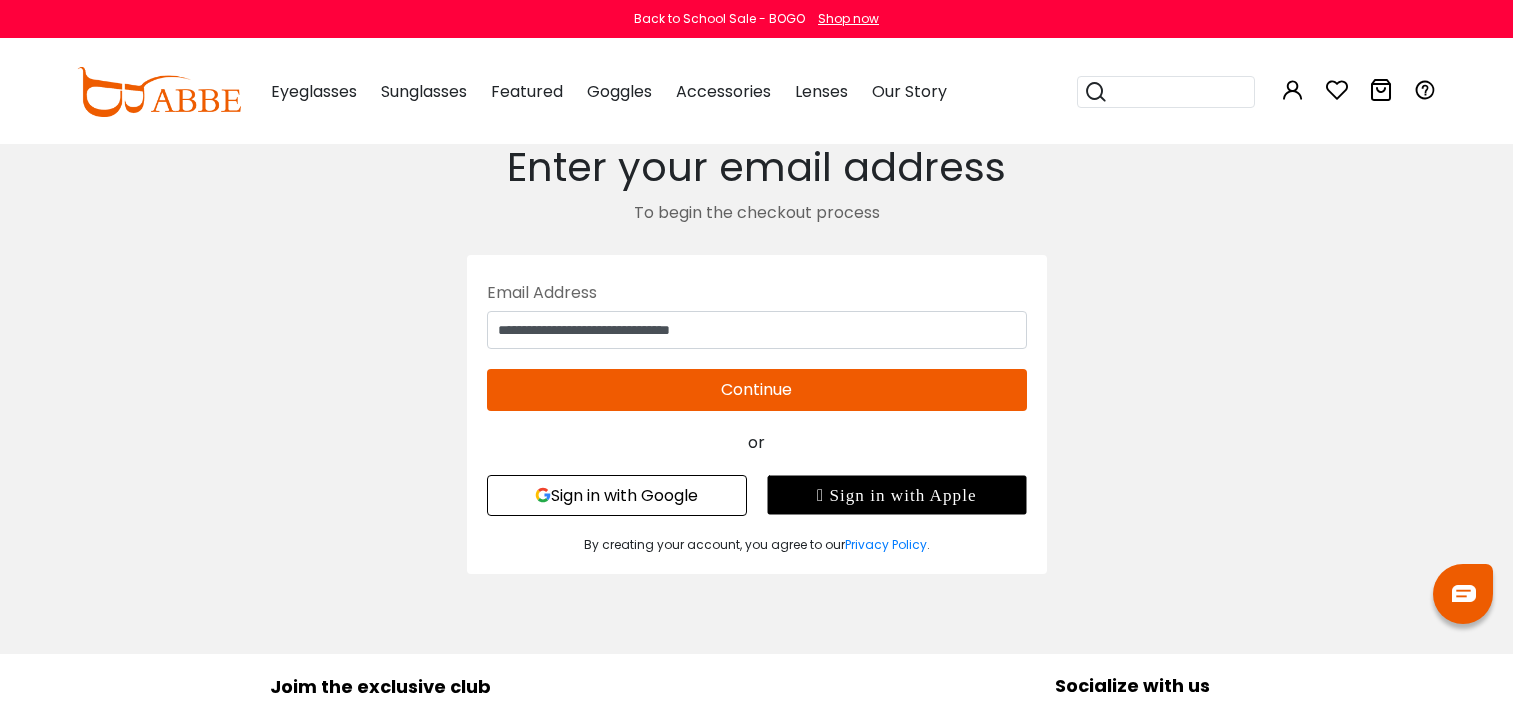 scroll, scrollTop: 0, scrollLeft: 0, axis: both 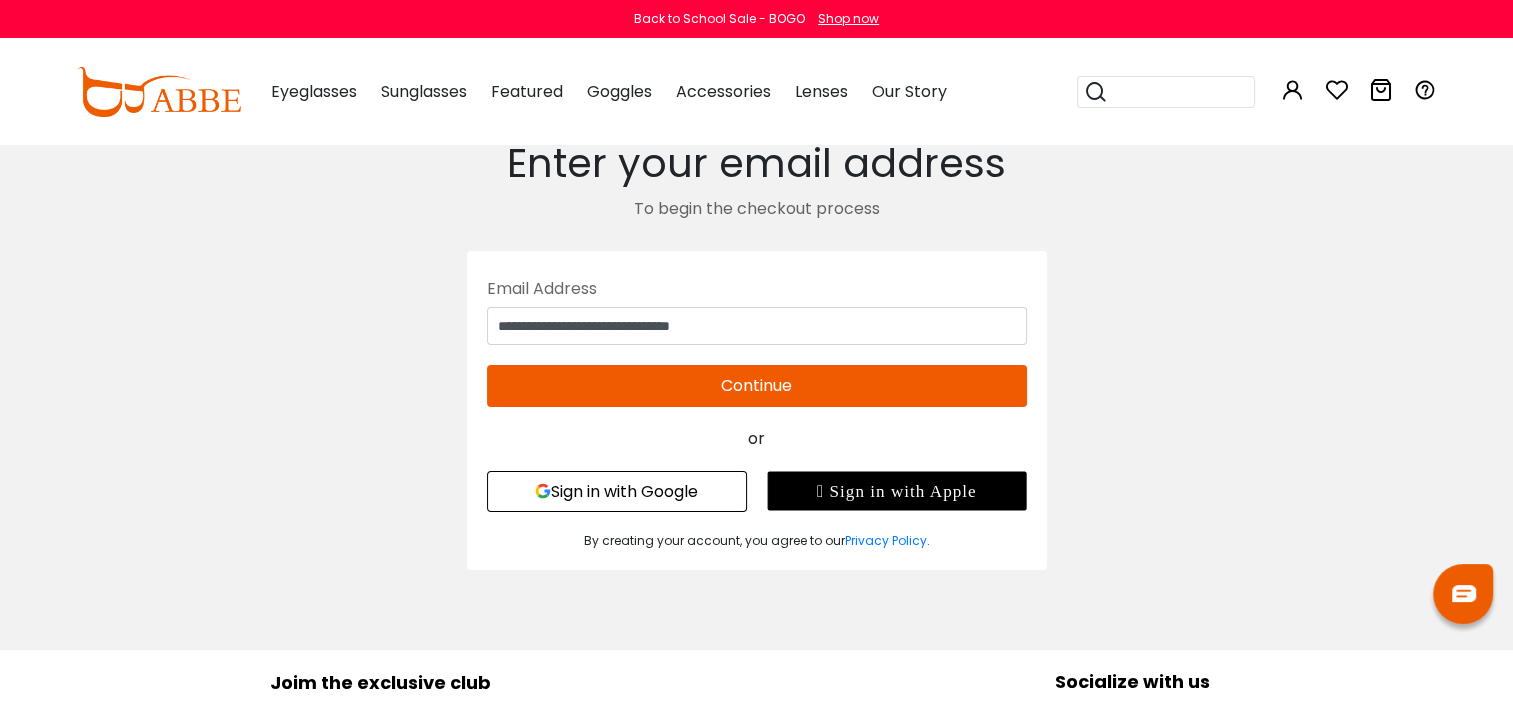 click on "Continue" at bounding box center (757, 386) 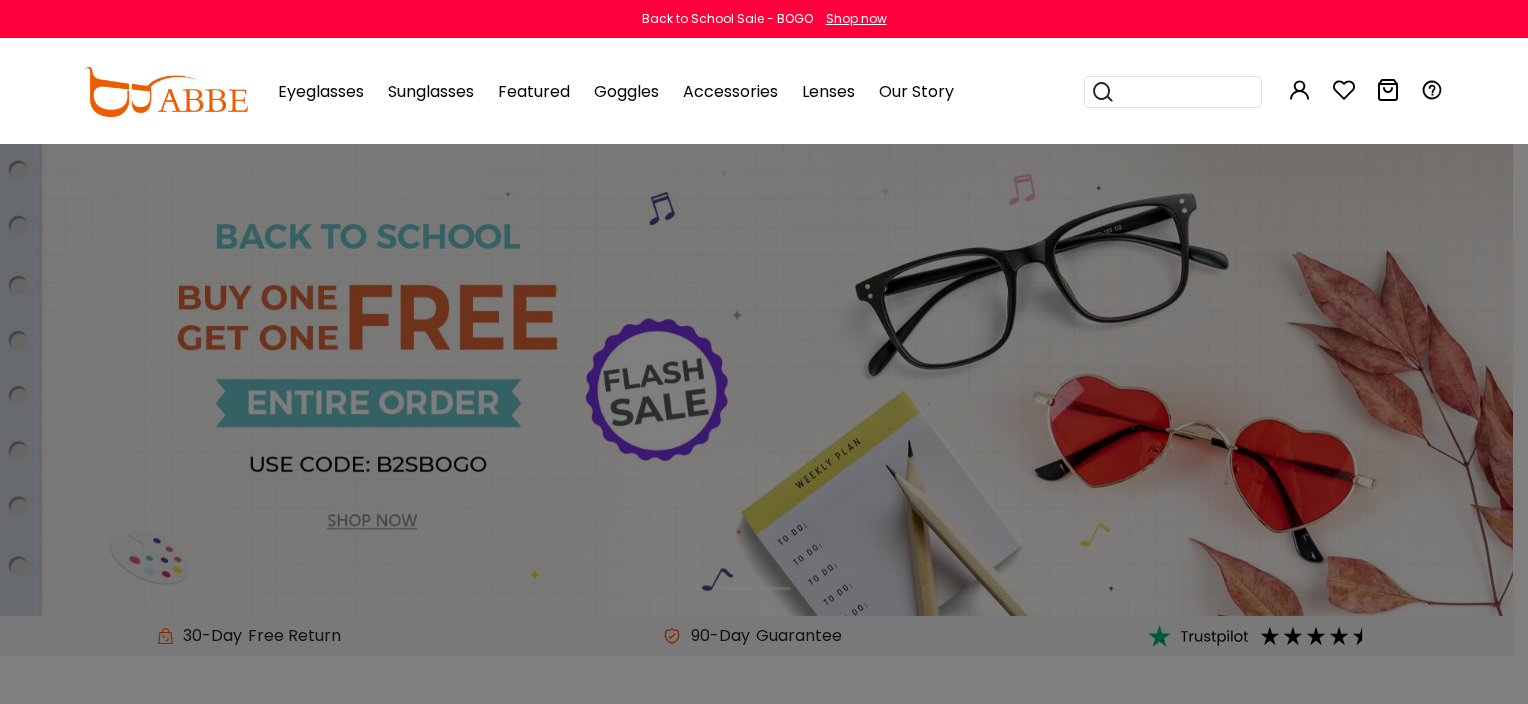 scroll, scrollTop: 0, scrollLeft: 0, axis: both 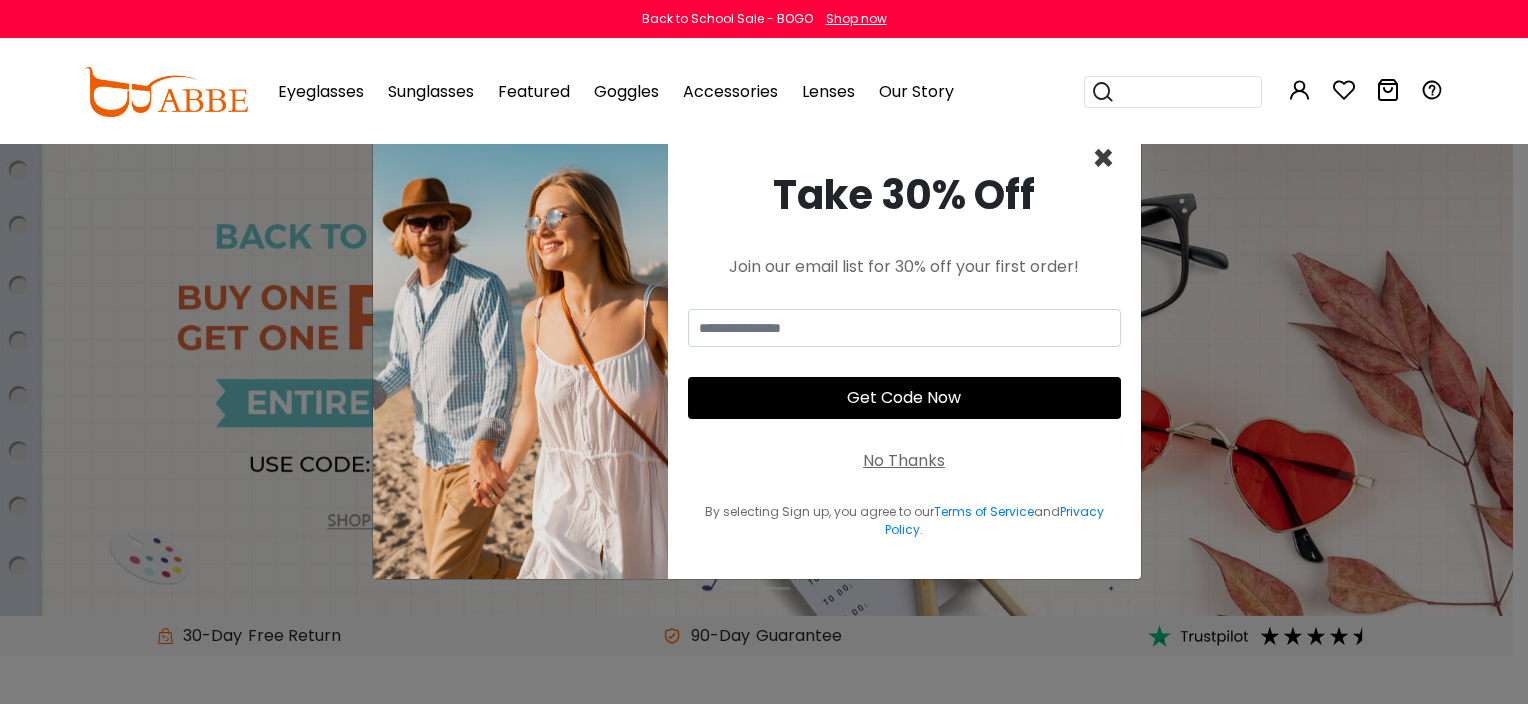 click on "×" at bounding box center (1103, 158) 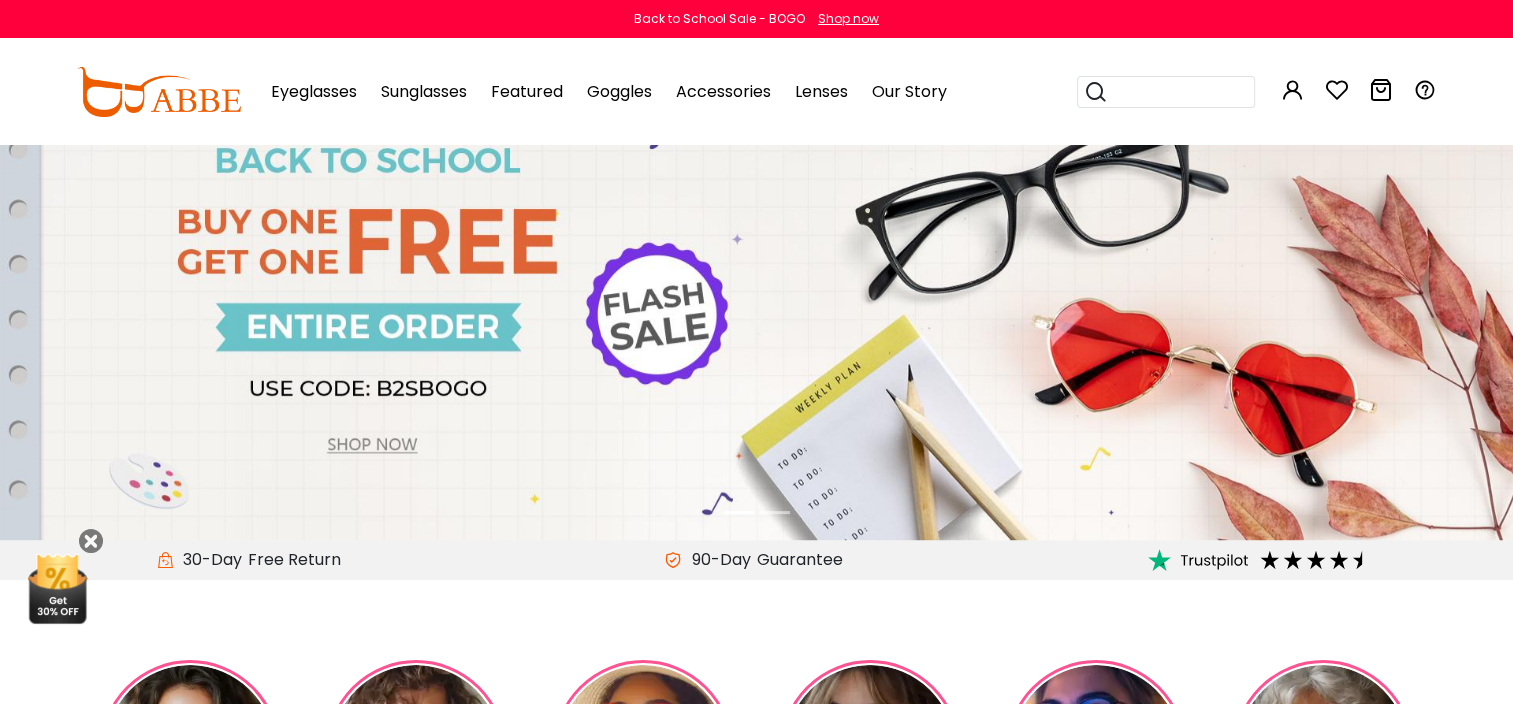 scroll, scrollTop: 0, scrollLeft: 0, axis: both 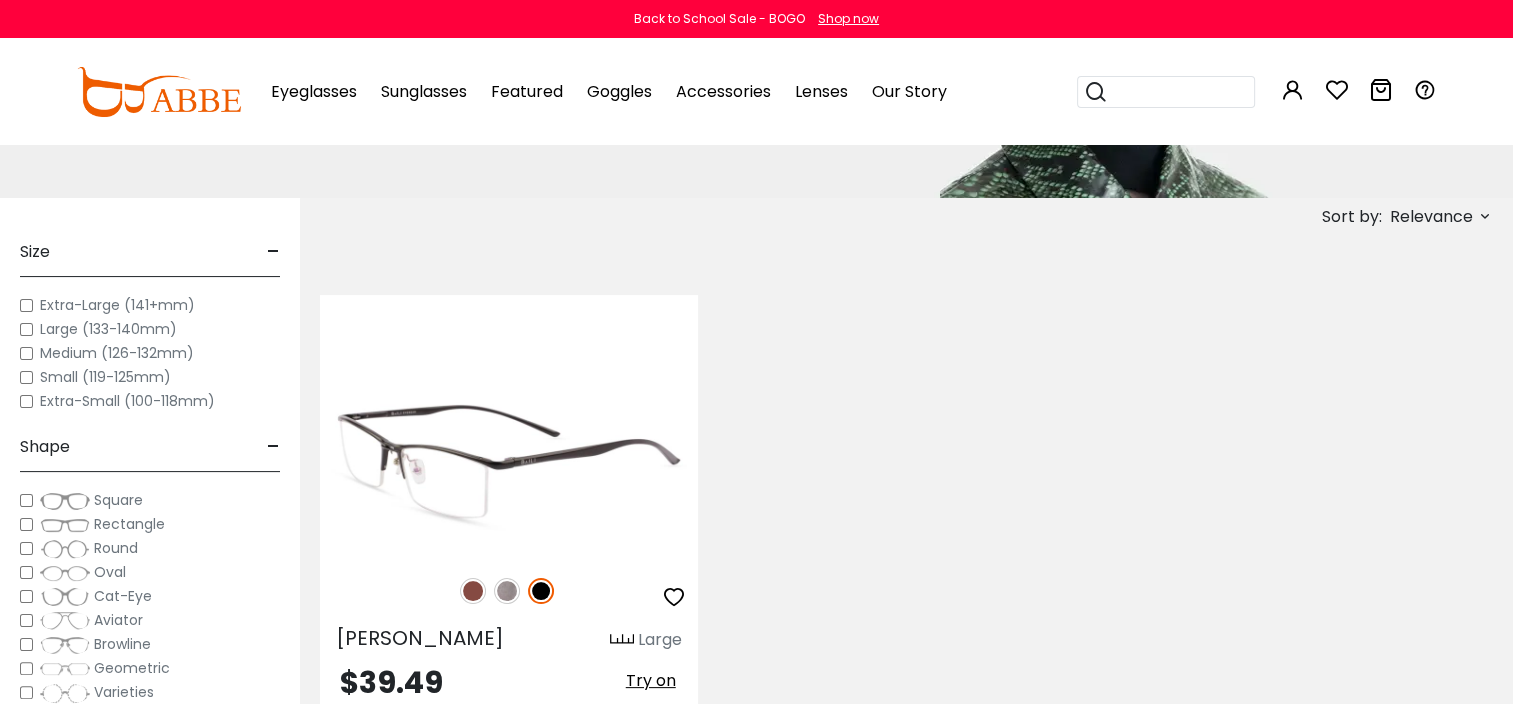 click at bounding box center (509, 461) 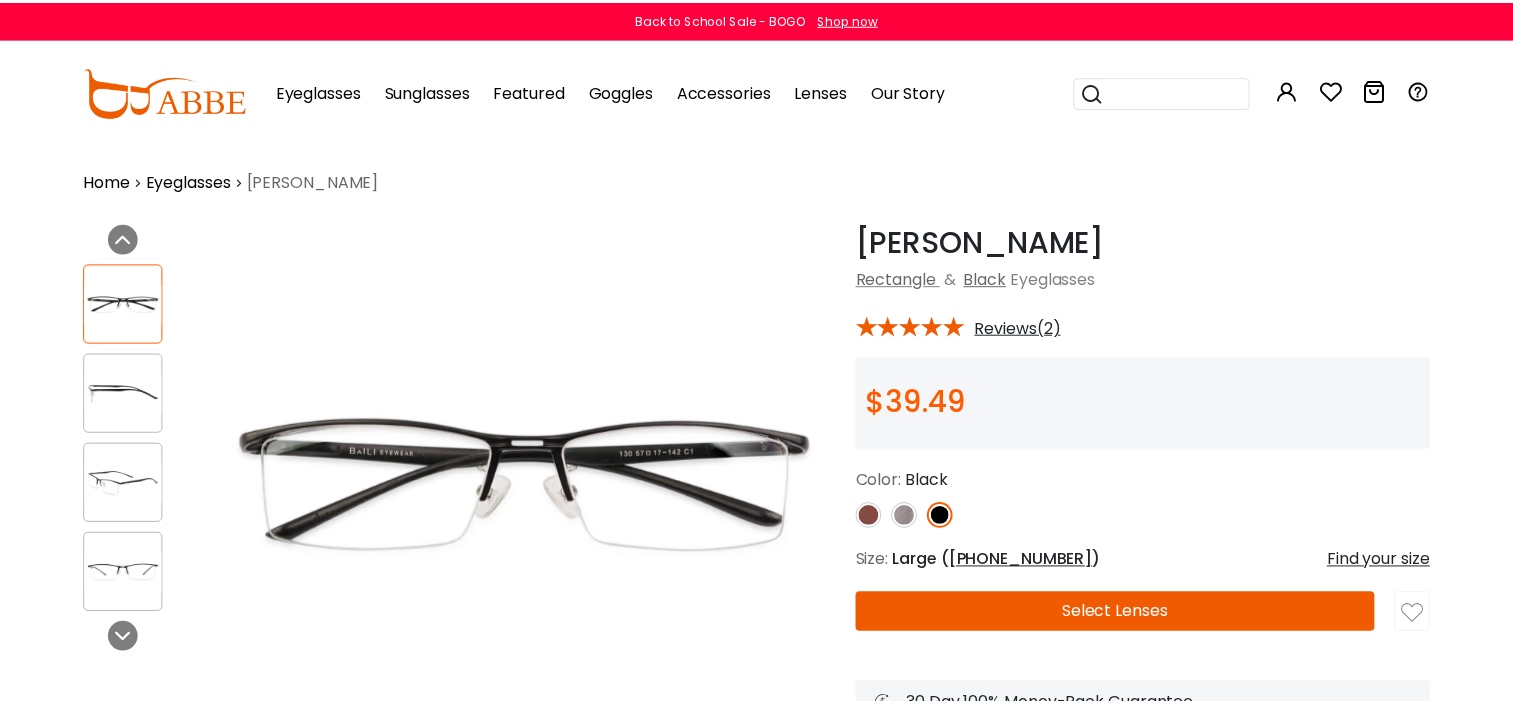 scroll, scrollTop: 0, scrollLeft: 0, axis: both 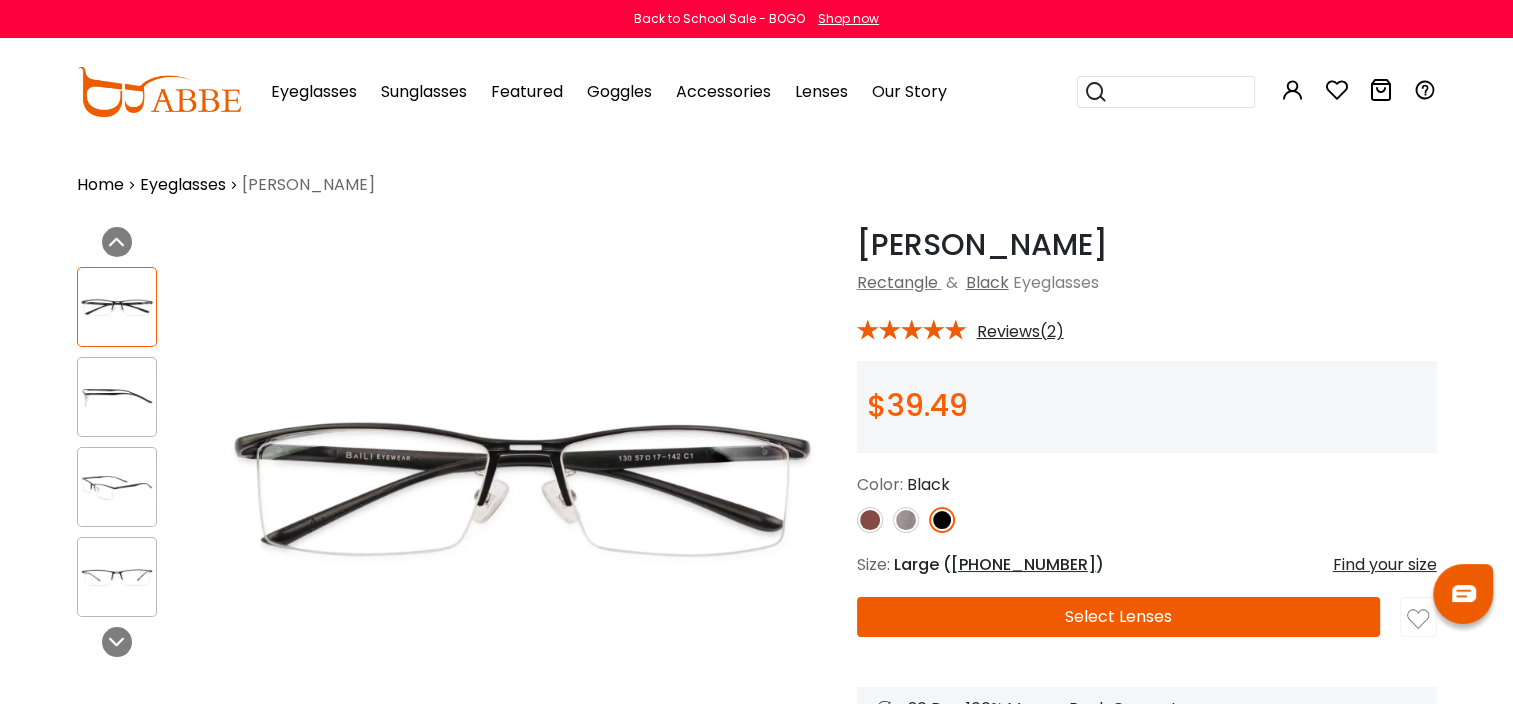 click on "Select Lenses" at bounding box center [1119, 617] 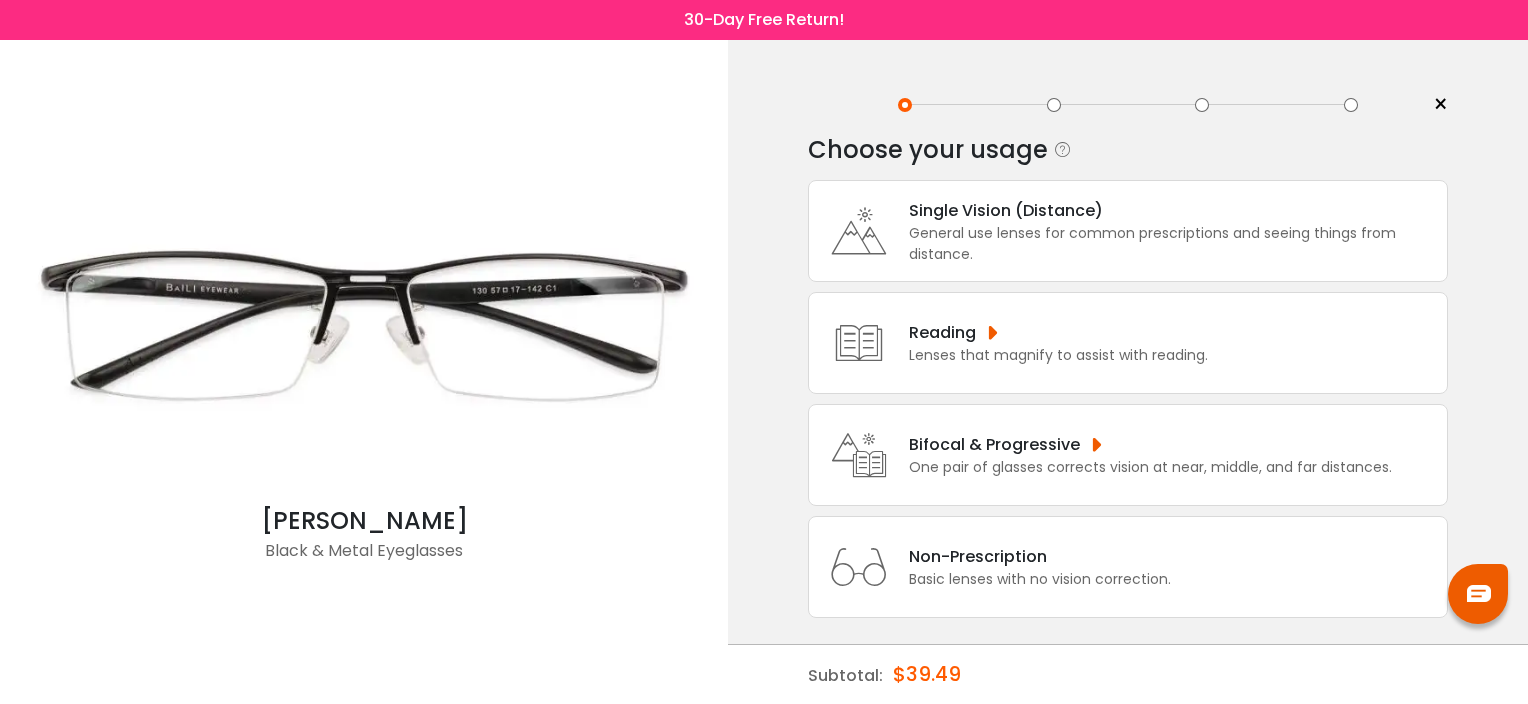scroll, scrollTop: 0, scrollLeft: 0, axis: both 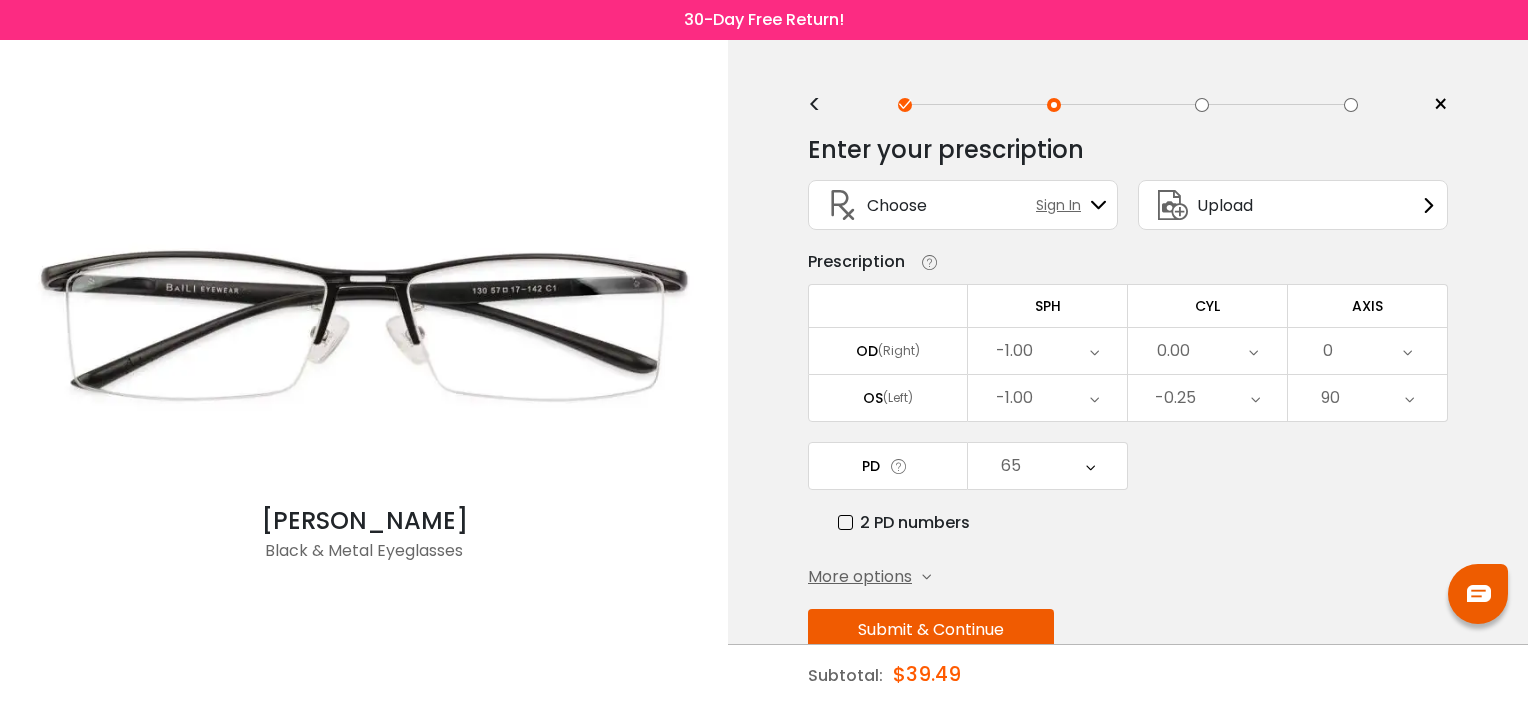 click on "Submit & Continue" at bounding box center (931, 630) 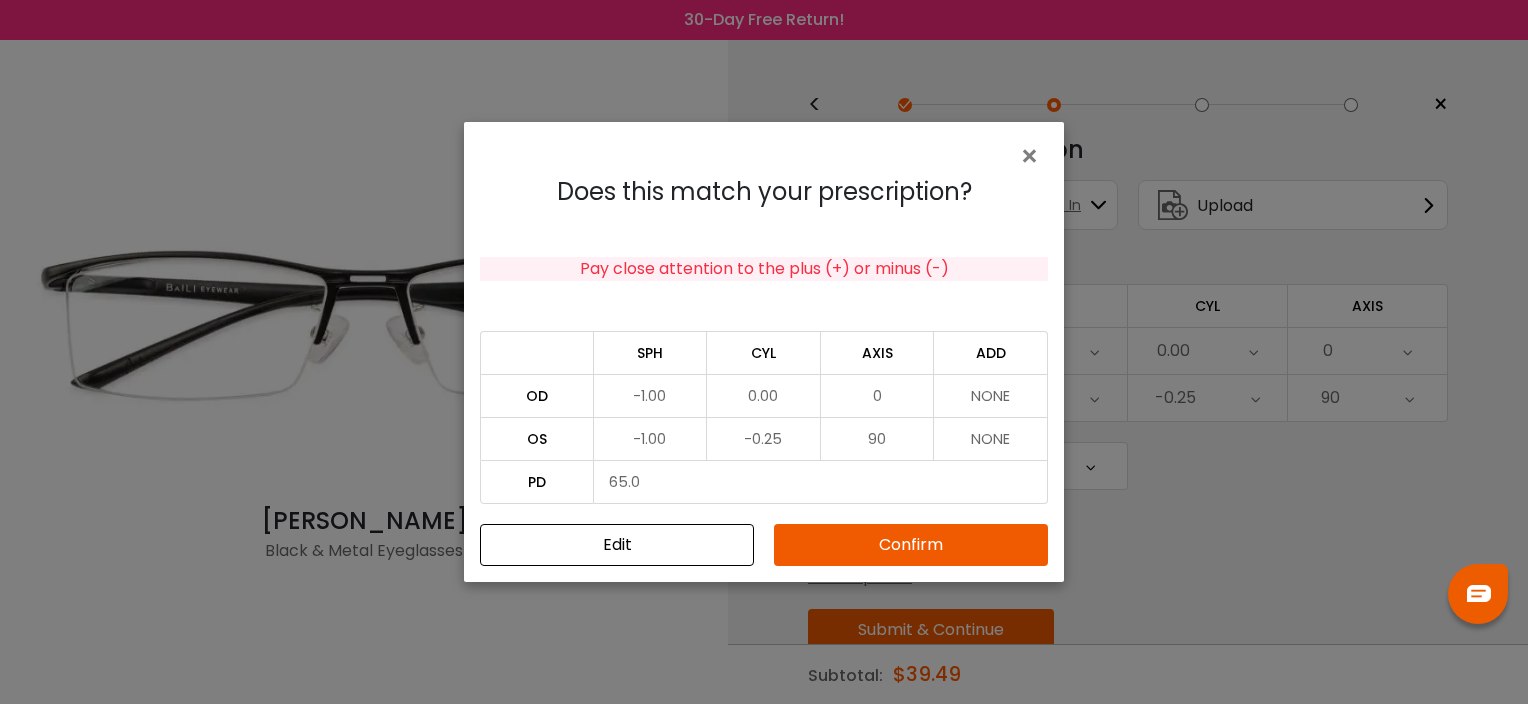 click on "Confirm" at bounding box center (911, 545) 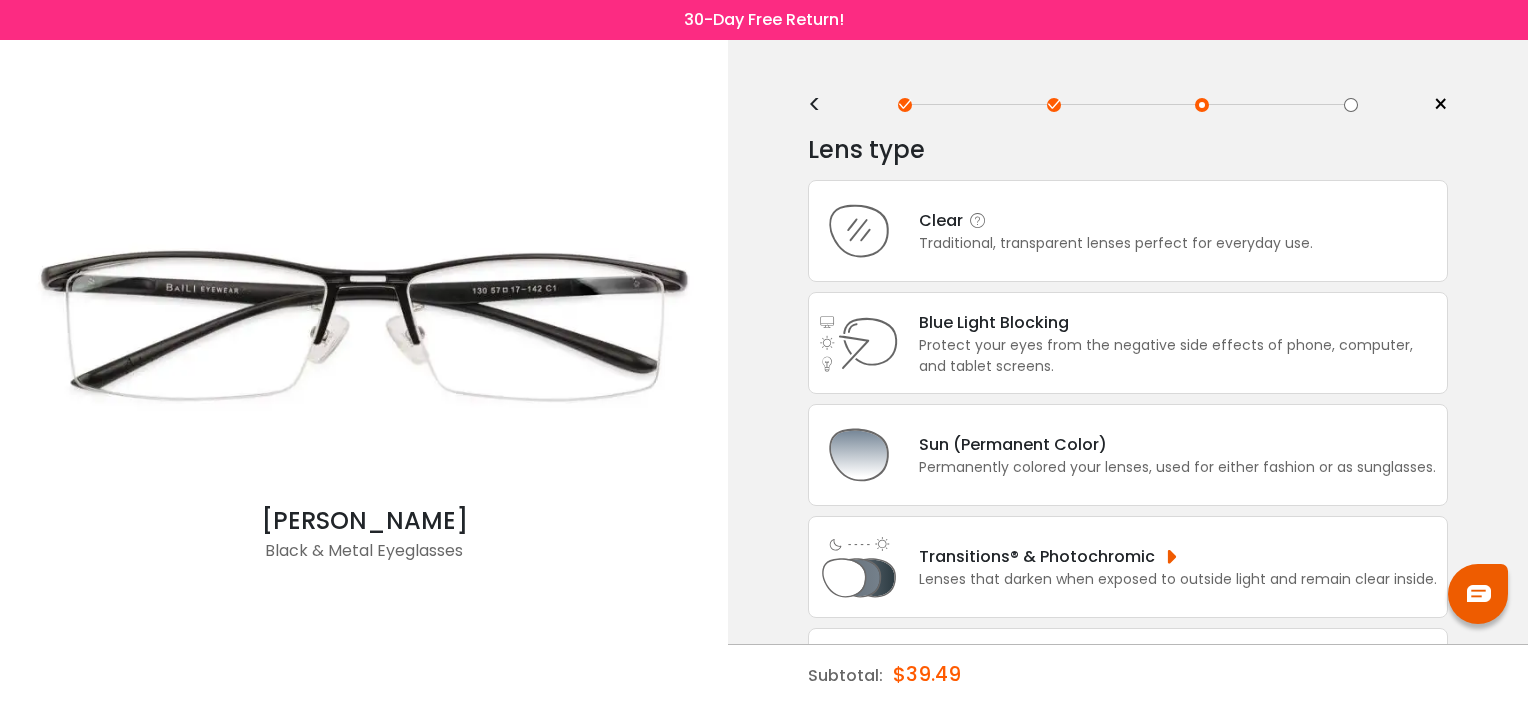 click on "Traditional, transparent lenses perfect for everyday use." at bounding box center (1116, 243) 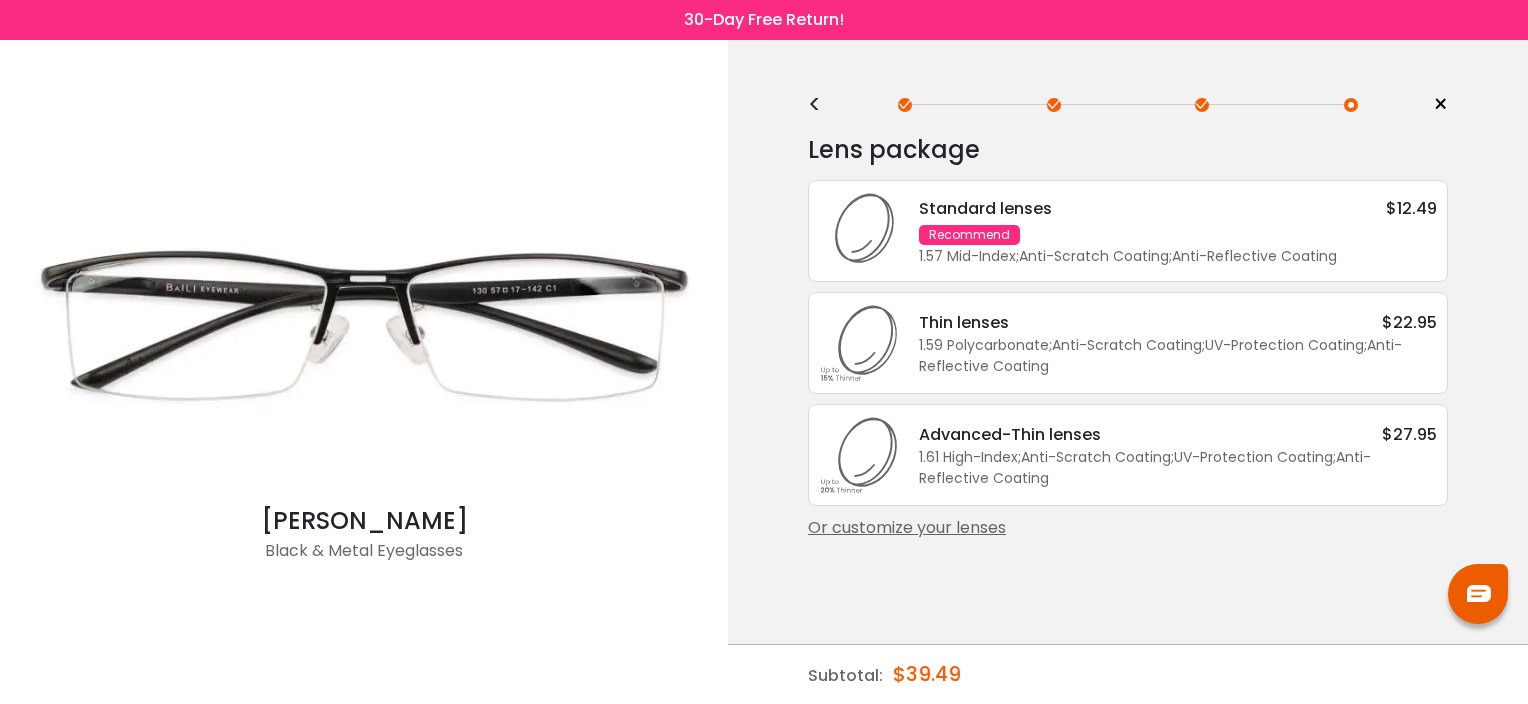 click on "Standard lenses
$12.49
Recommend
1.57 Mid-Index ;
Anti-Scratch Coating ;
Anti-Reflective Coating ;" at bounding box center (1168, 231) 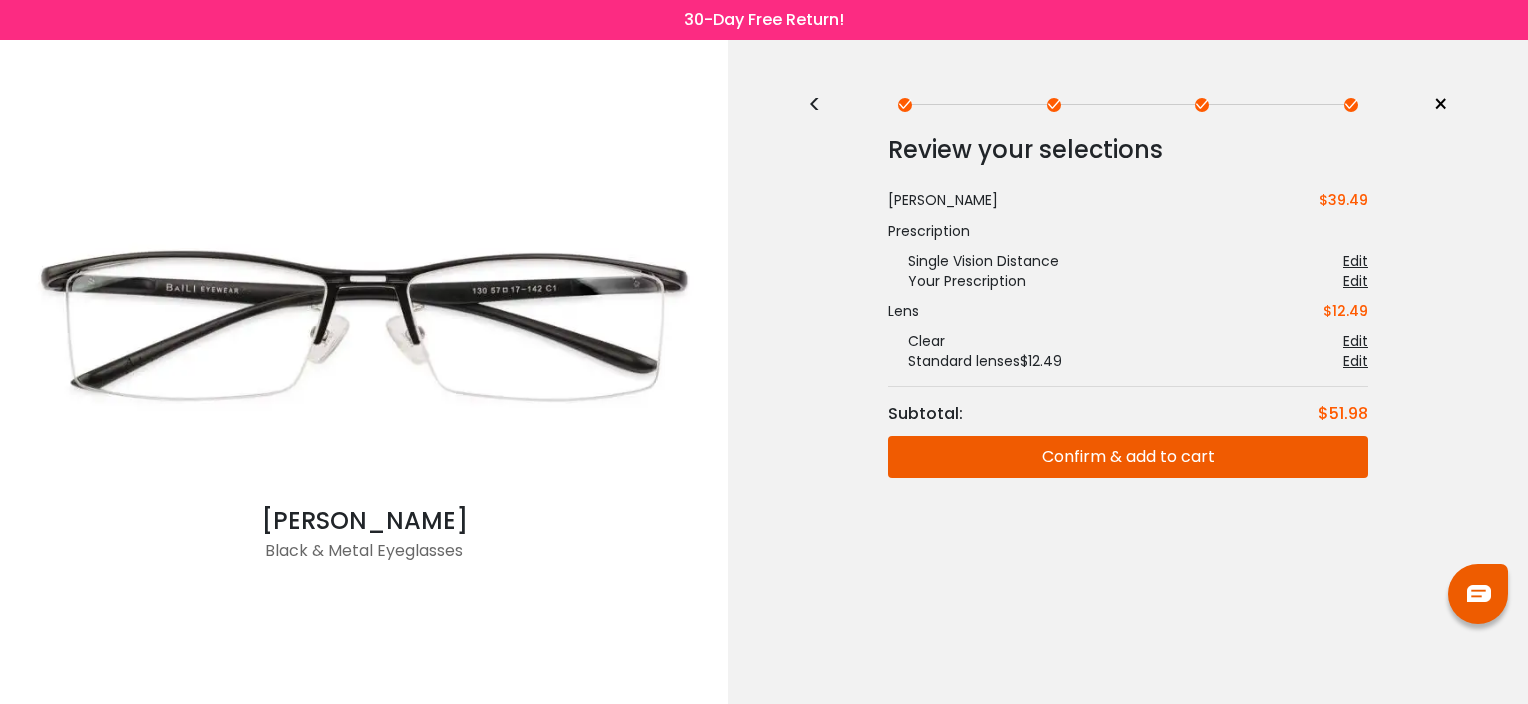 click on "Confirm & add to cart" at bounding box center [1128, 457] 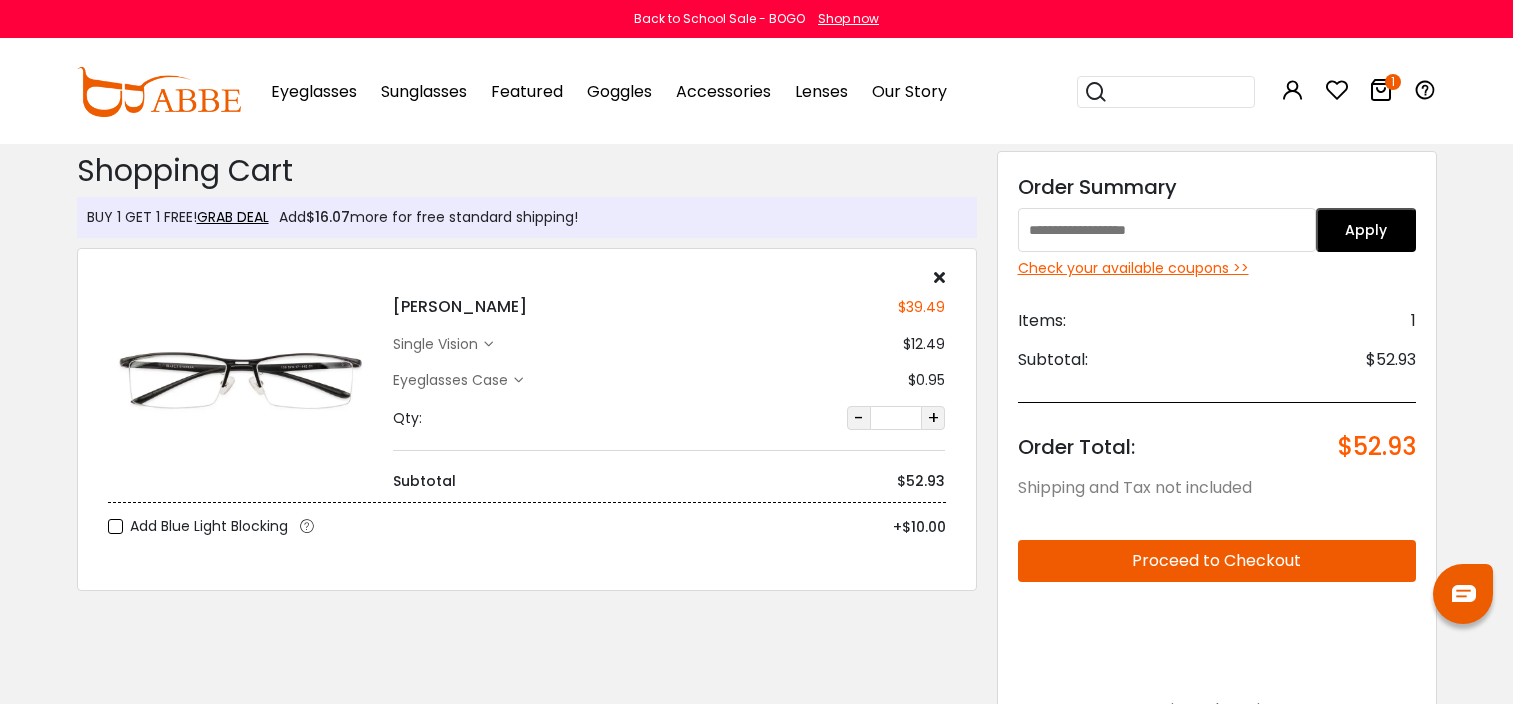scroll, scrollTop: 0, scrollLeft: 0, axis: both 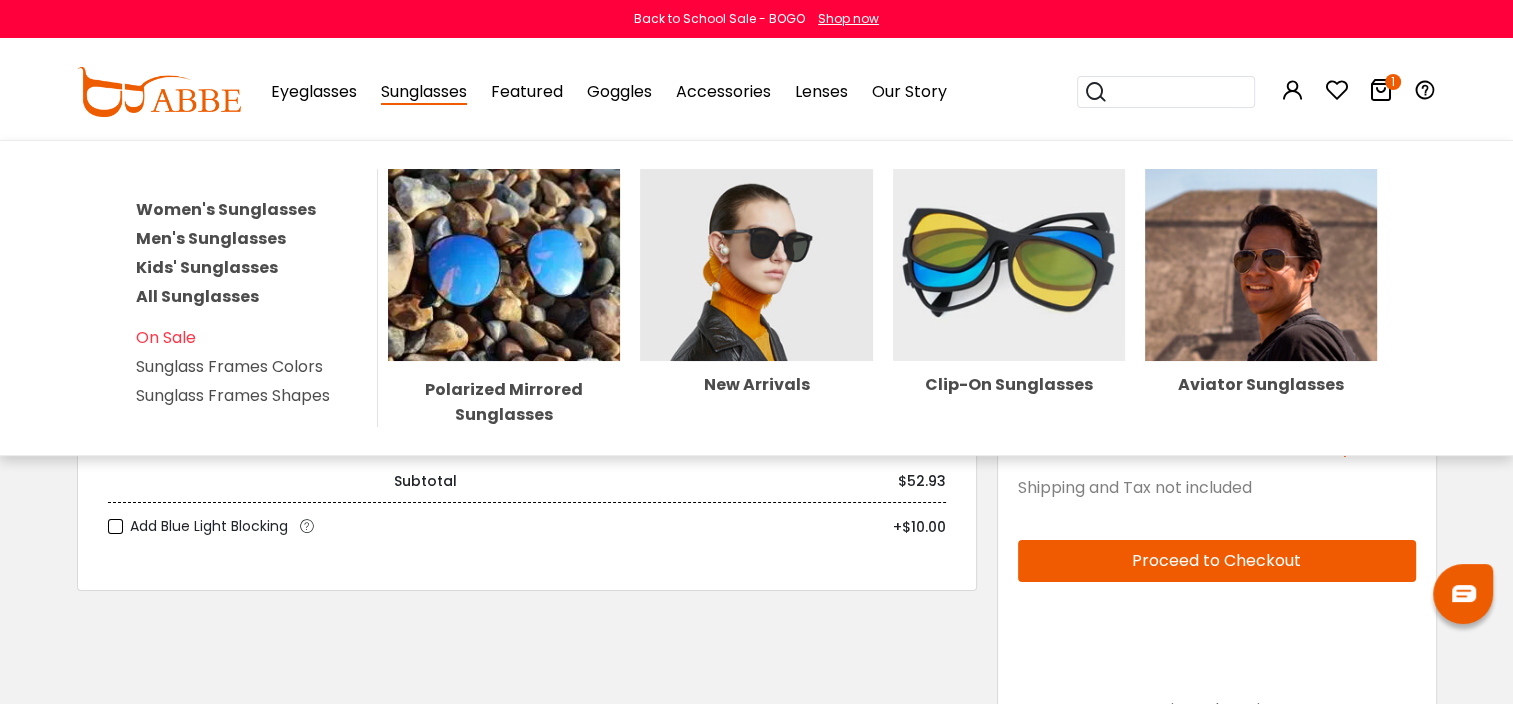 click on "Sunglasses" at bounding box center [424, 92] 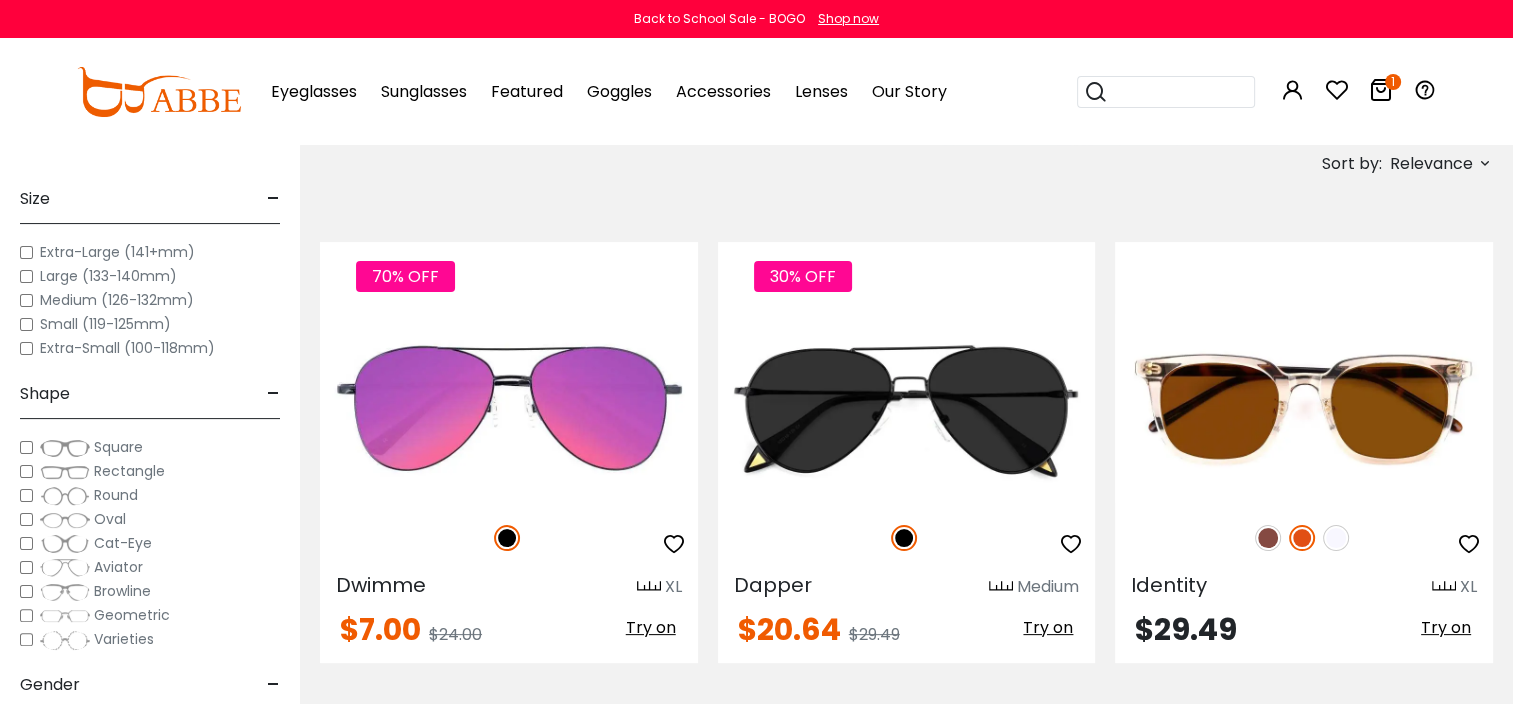 scroll, scrollTop: 0, scrollLeft: 0, axis: both 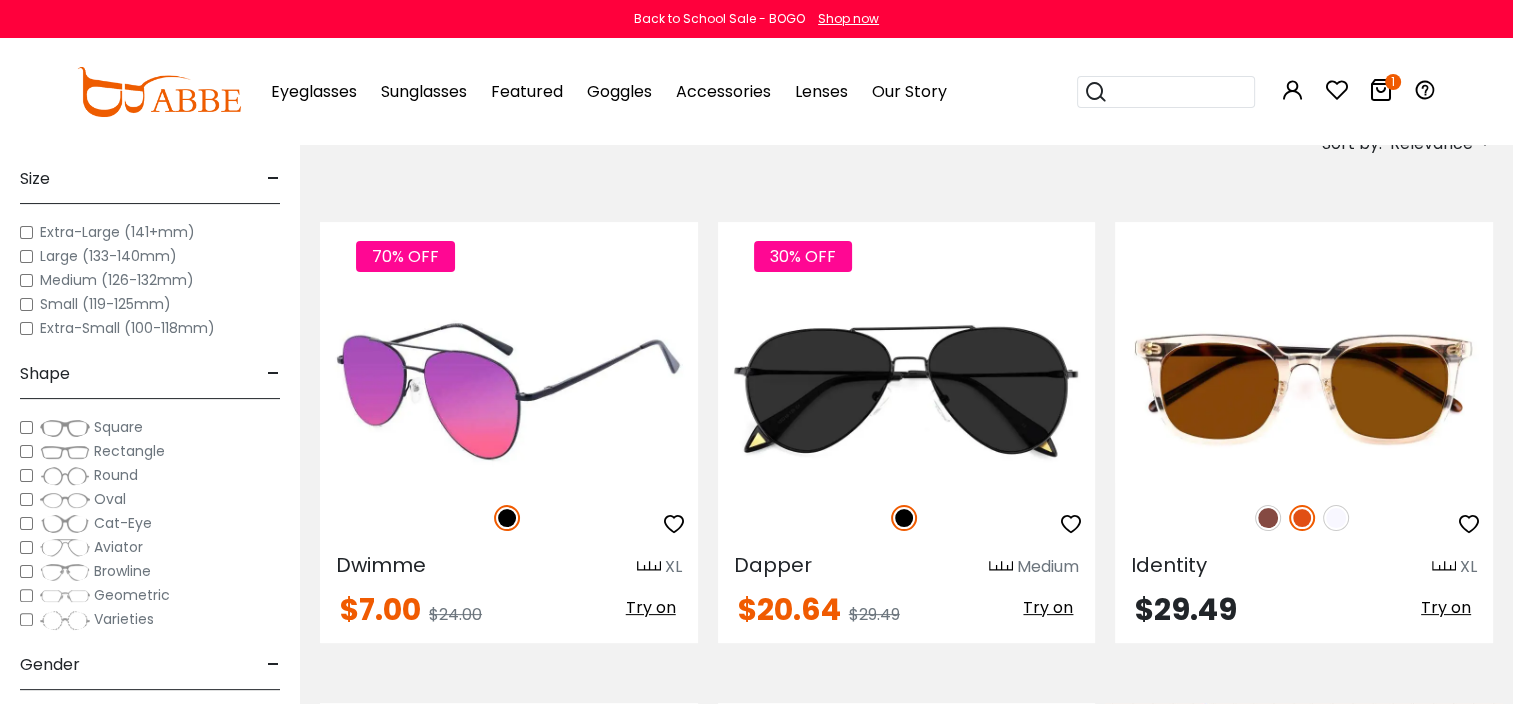 click at bounding box center (509, 388) 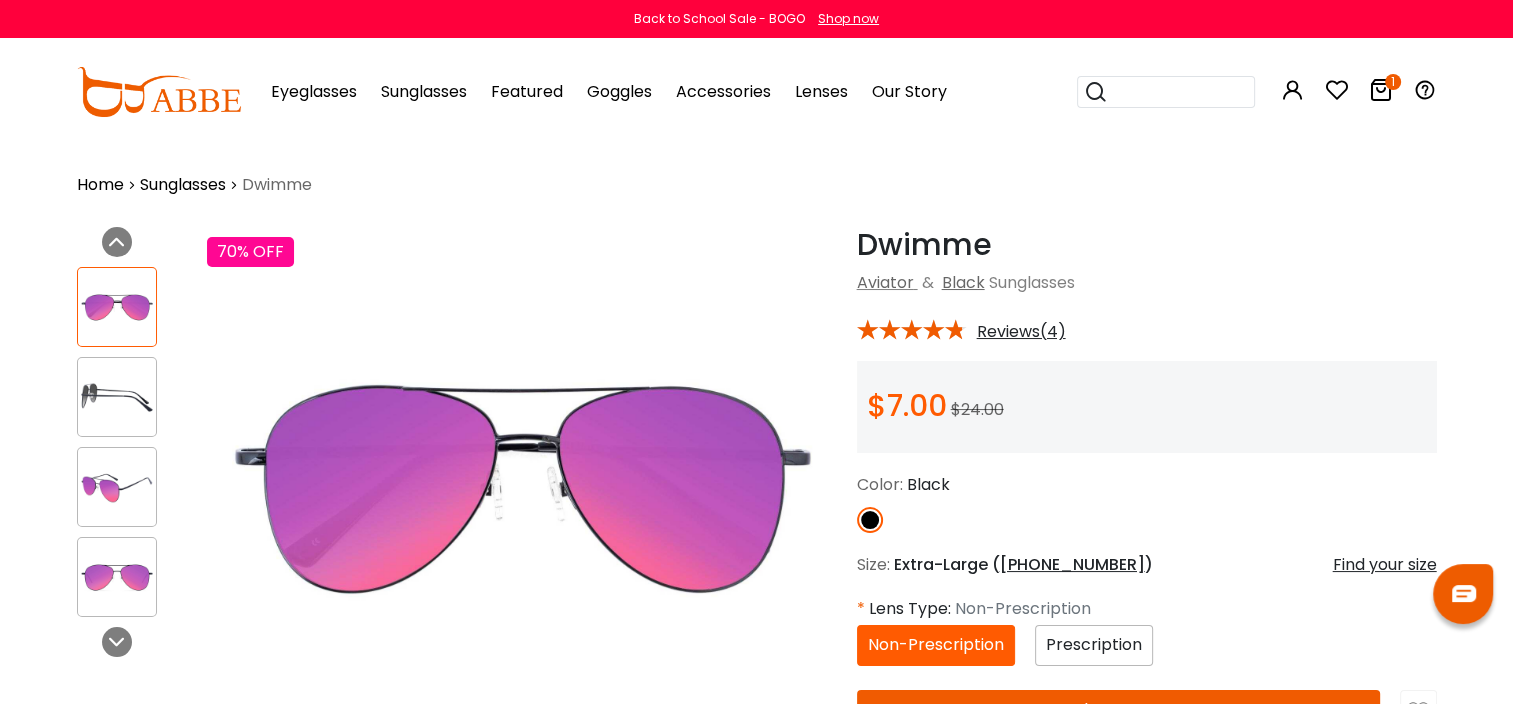 scroll, scrollTop: 0, scrollLeft: 0, axis: both 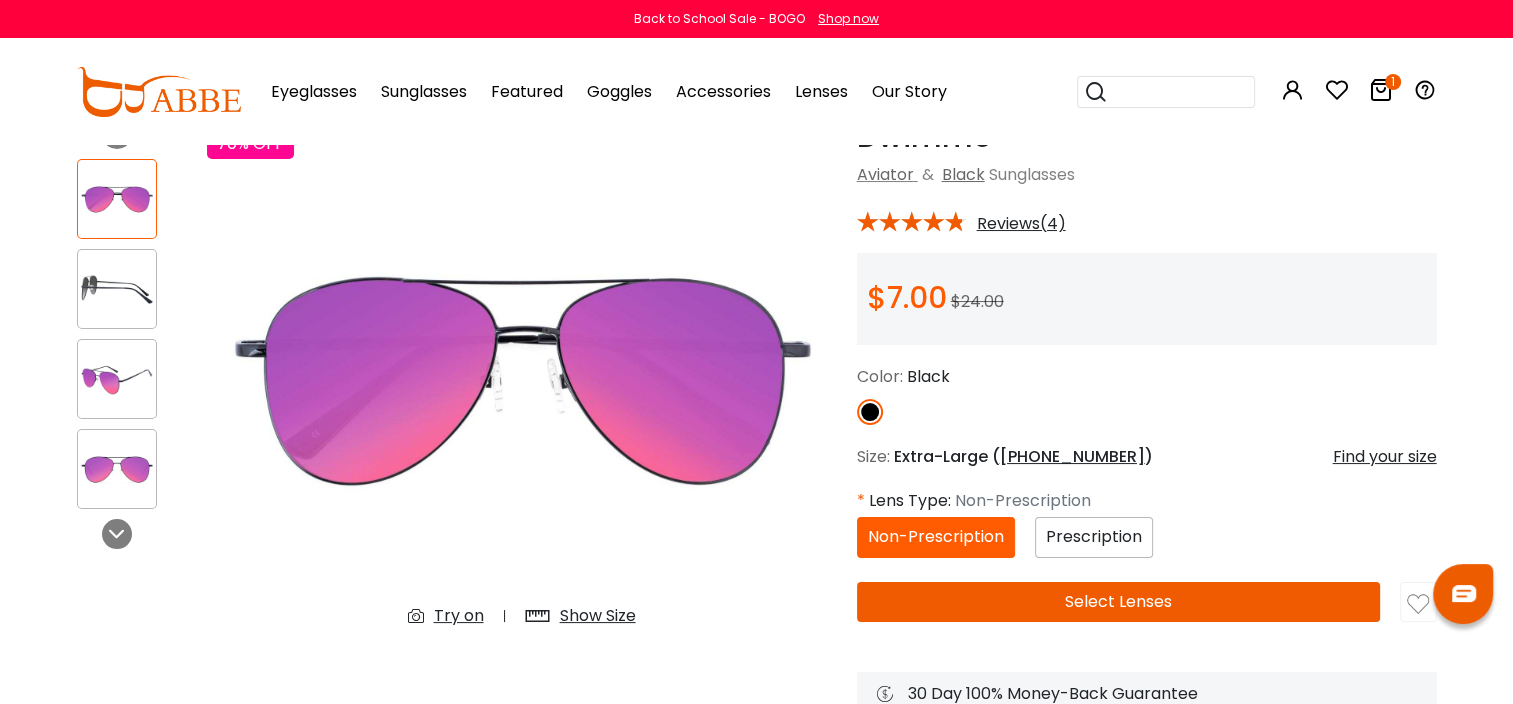 click on "Prescription" at bounding box center (1094, 536) 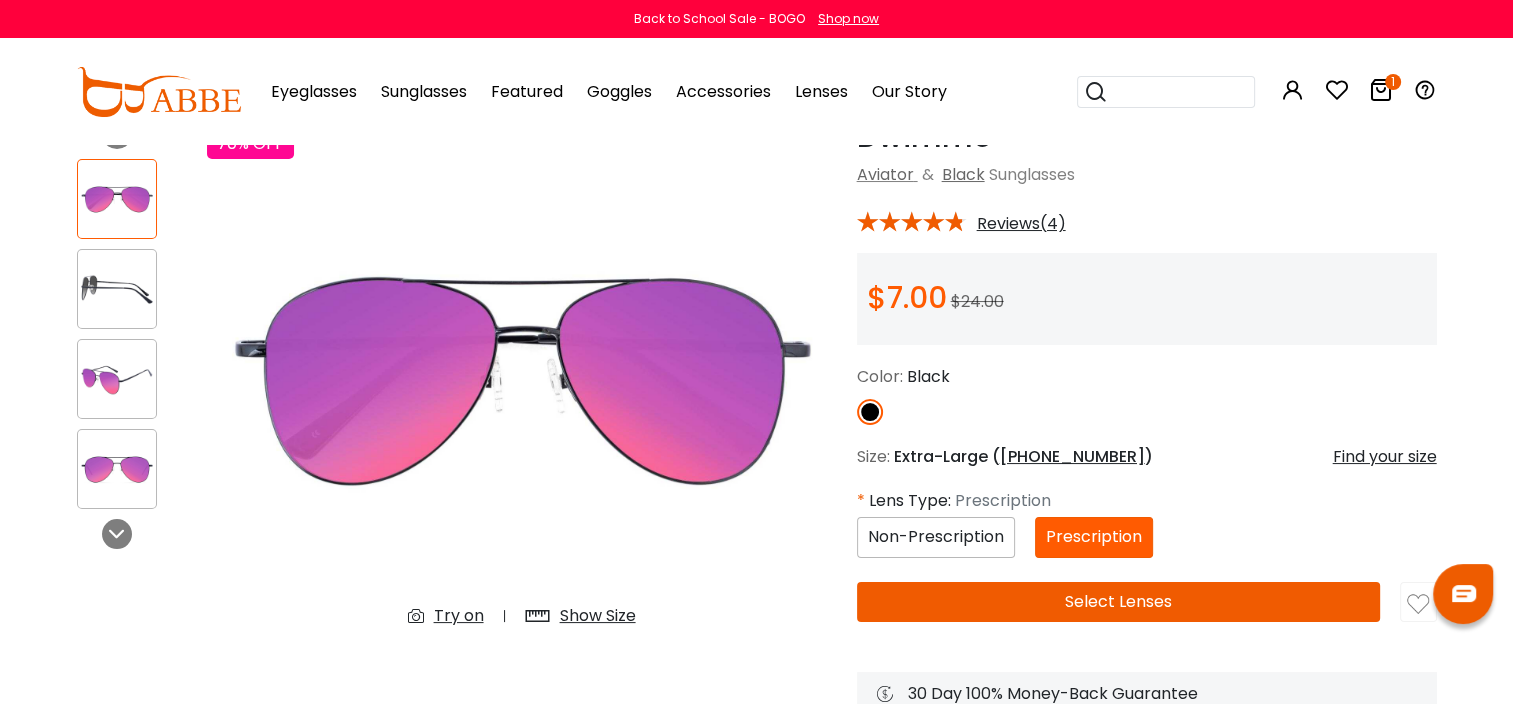 click on "Prescription" at bounding box center (1094, 536) 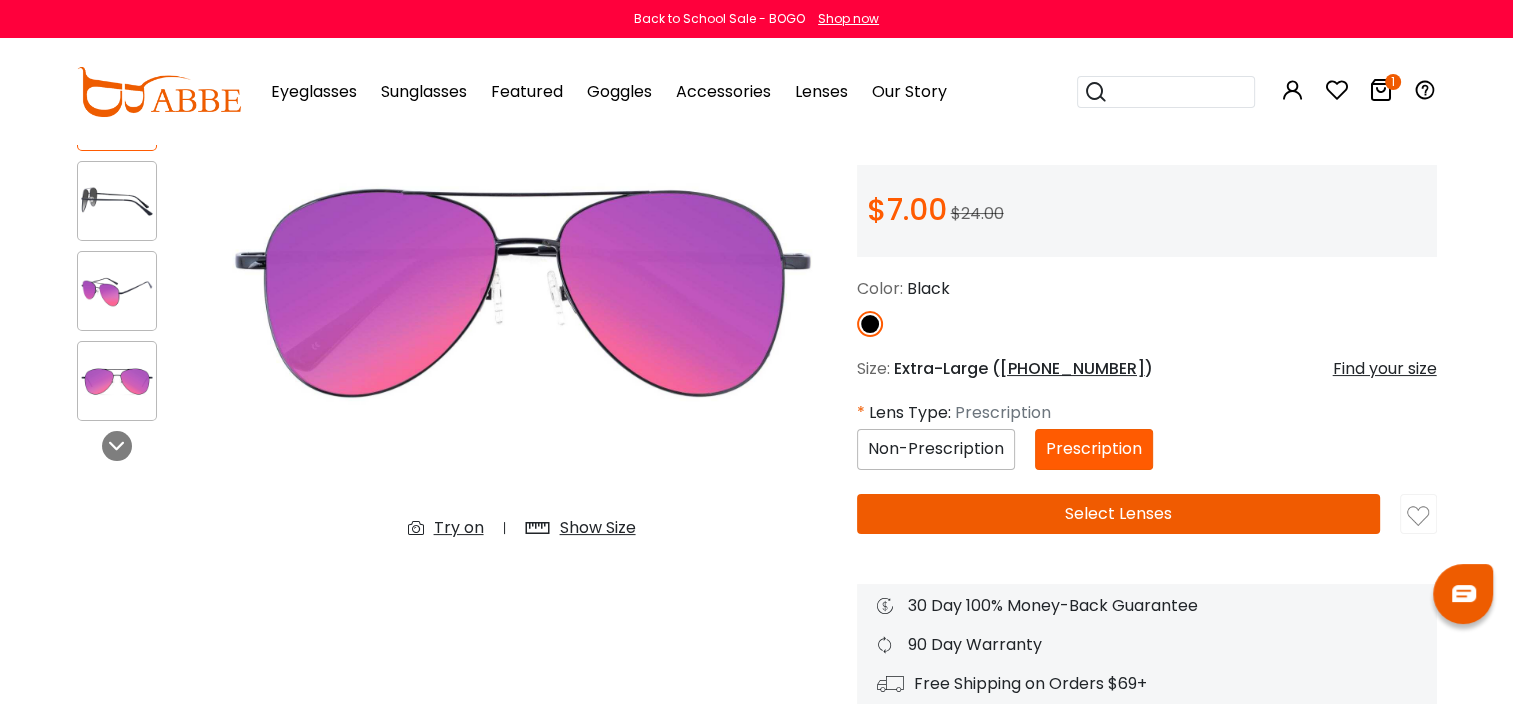 scroll, scrollTop: 194, scrollLeft: 0, axis: vertical 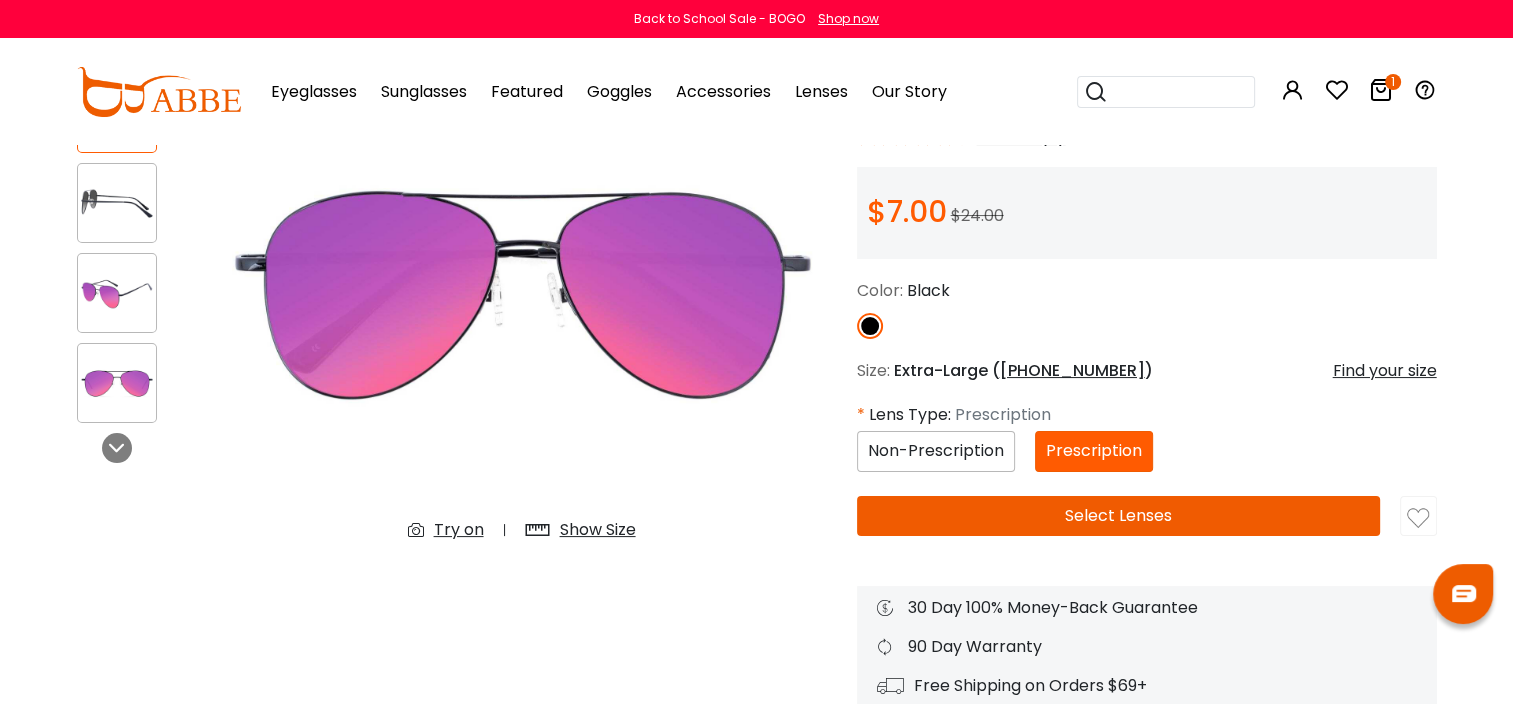 click on "Prescription" at bounding box center [1094, 450] 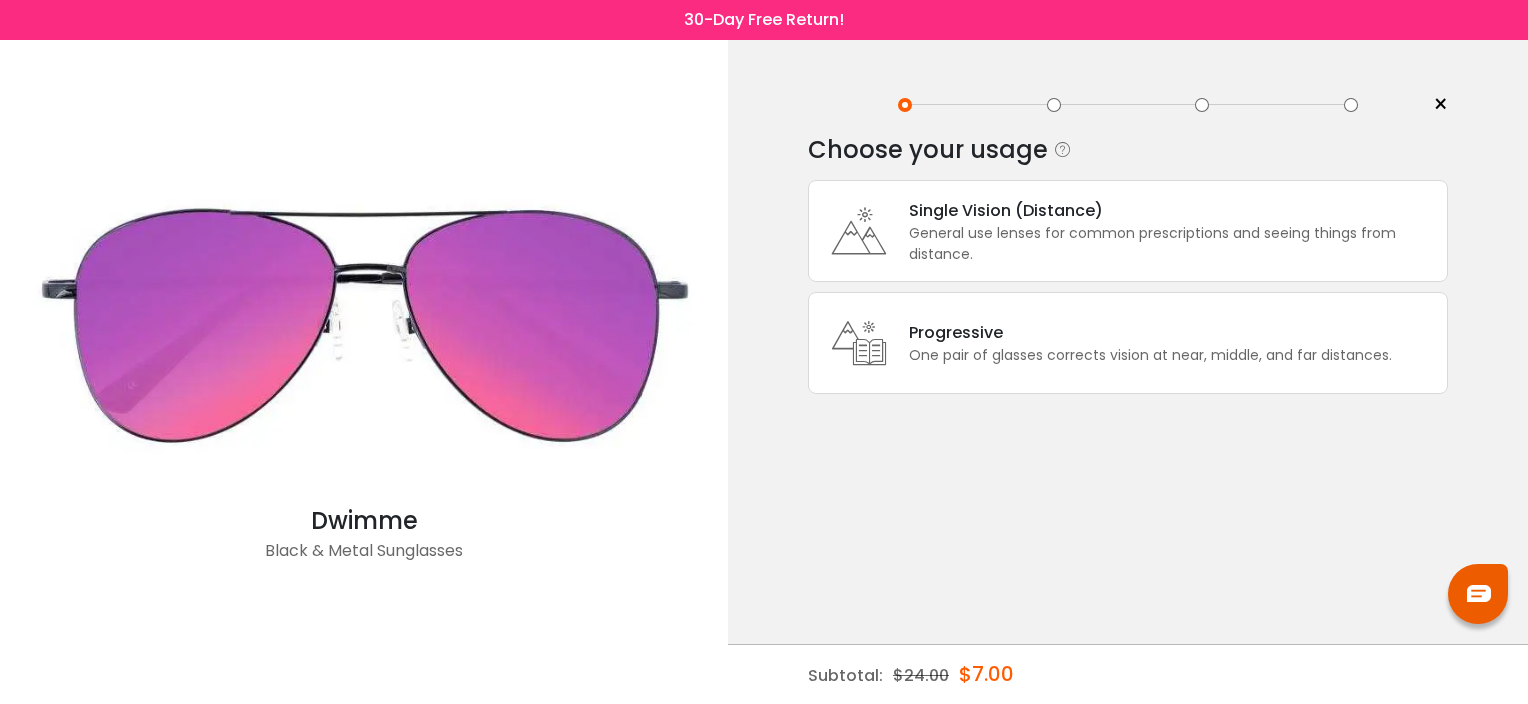 scroll, scrollTop: 0, scrollLeft: 0, axis: both 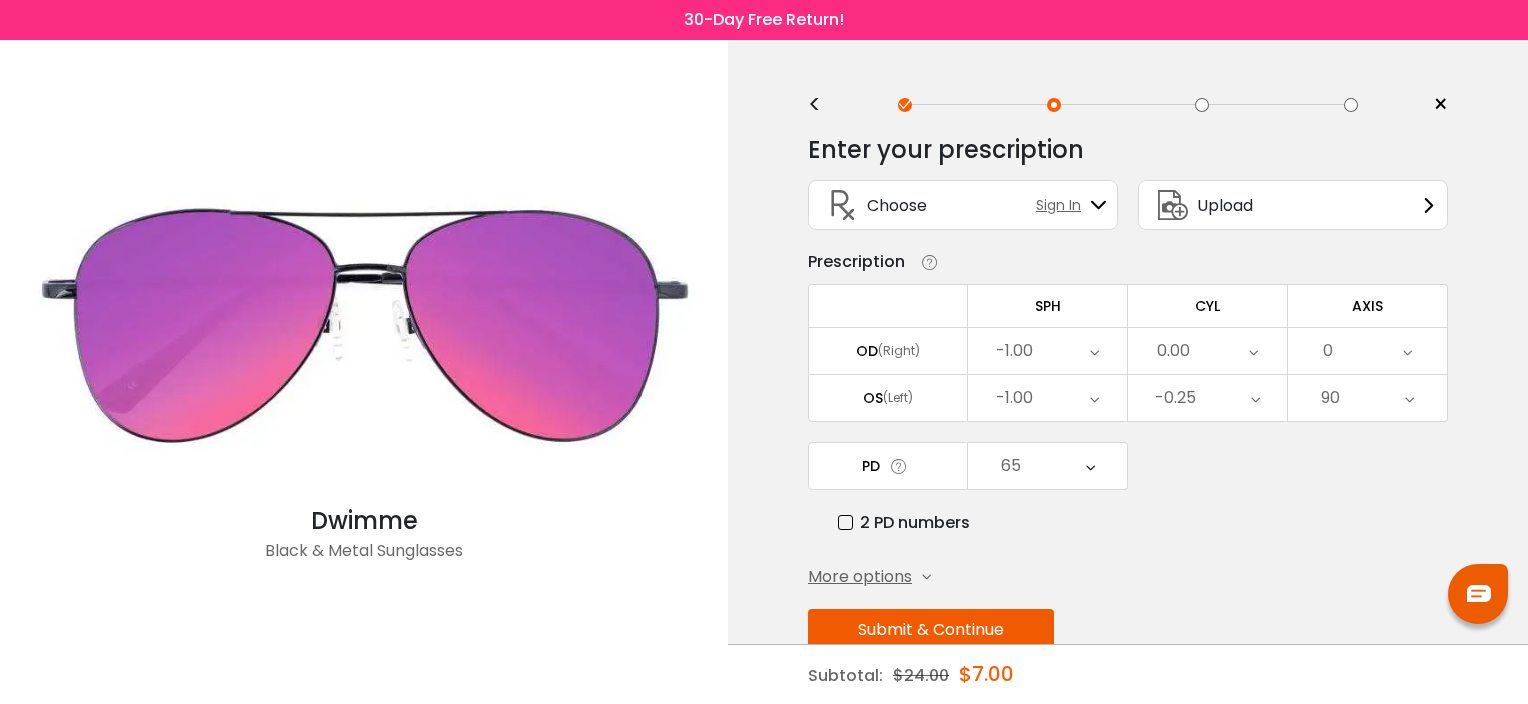 click on "Submit & Continue" at bounding box center [931, 630] 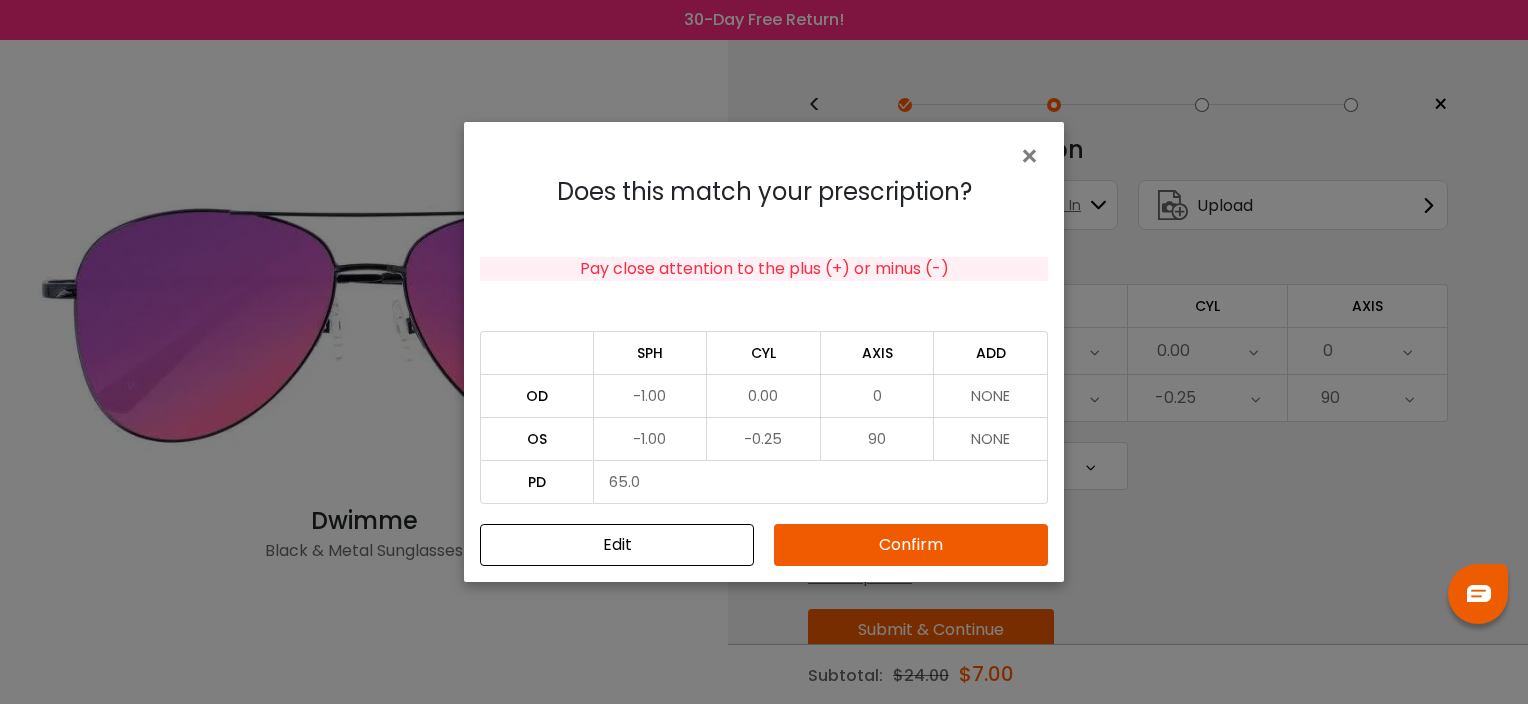 click on "Confirm" at bounding box center (911, 545) 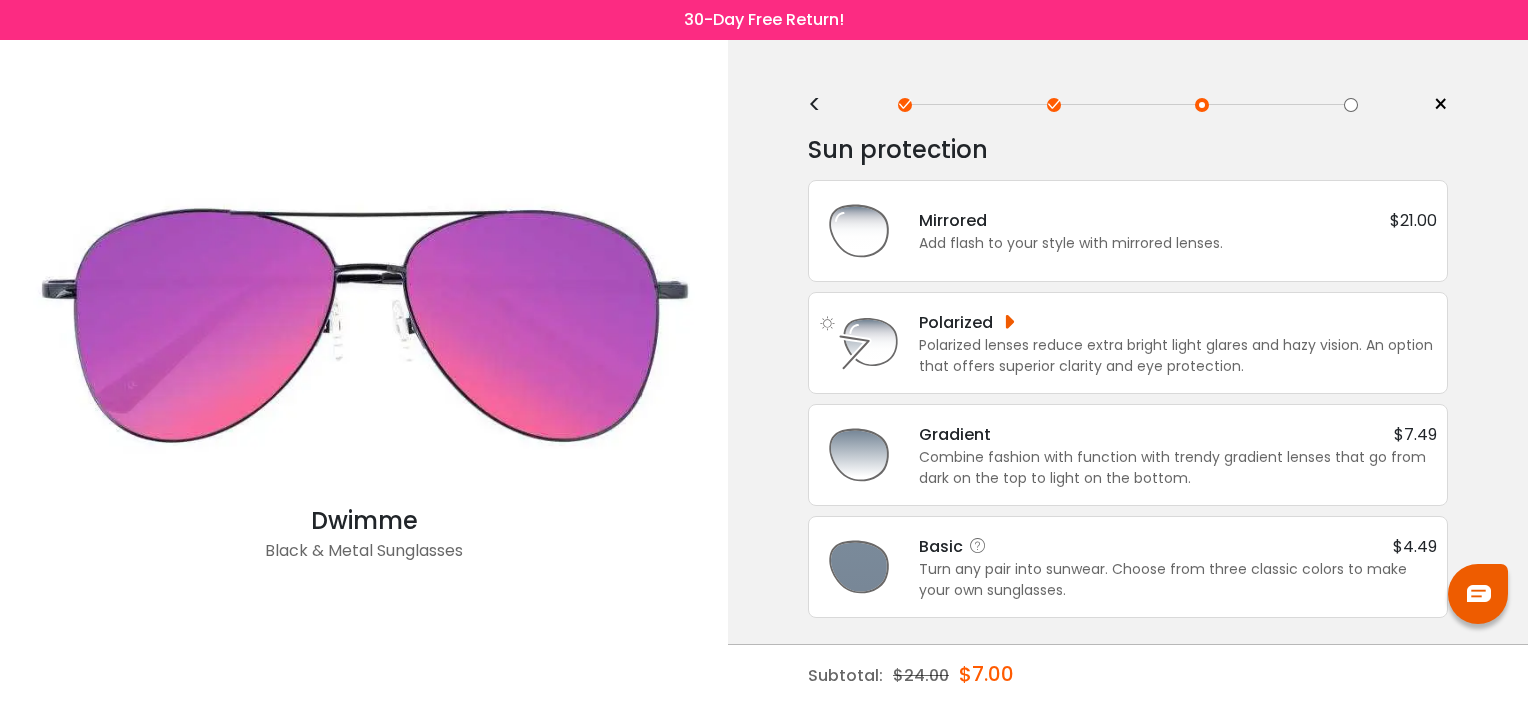 click on "Turn any pair into sunwear. Choose from three classic colors to make your own sunglasses." at bounding box center (1178, 580) 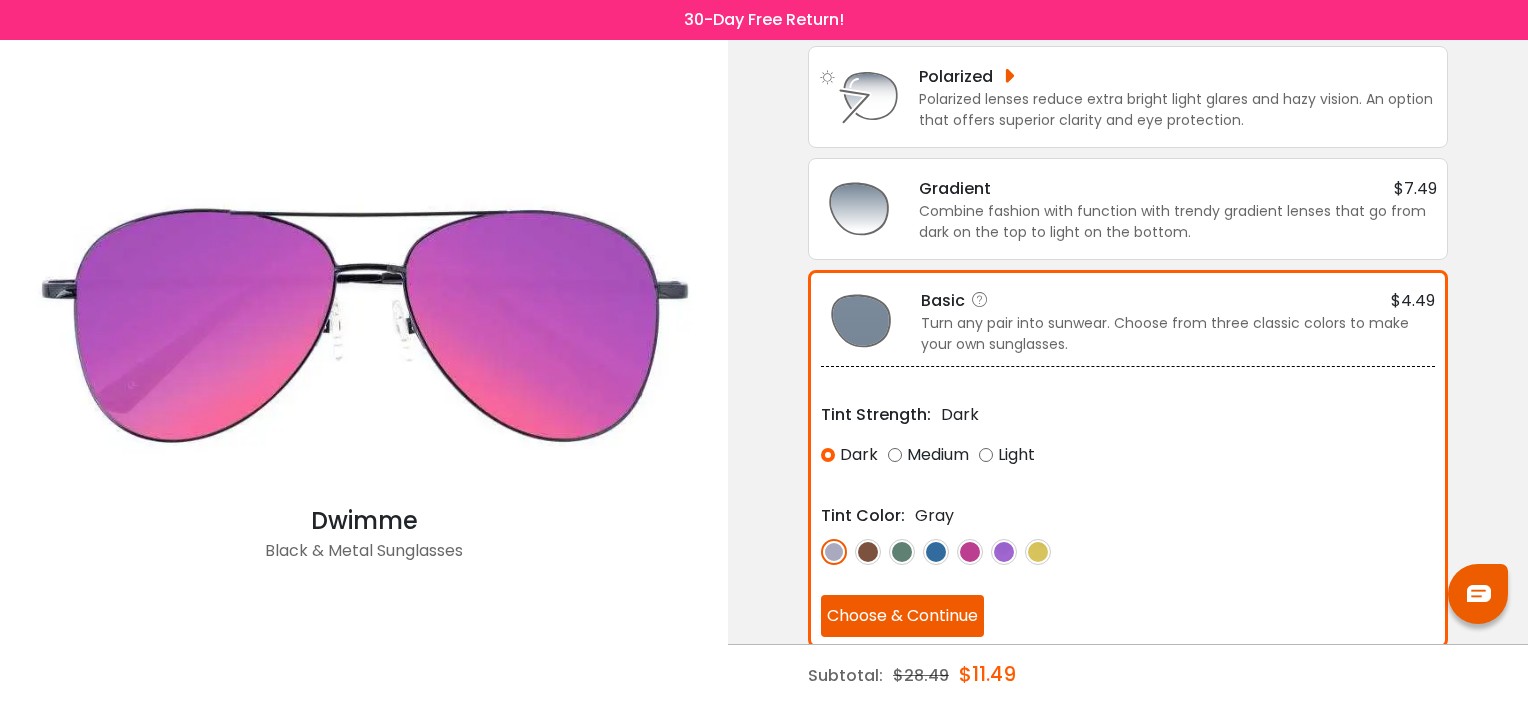 scroll, scrollTop: 248, scrollLeft: 0, axis: vertical 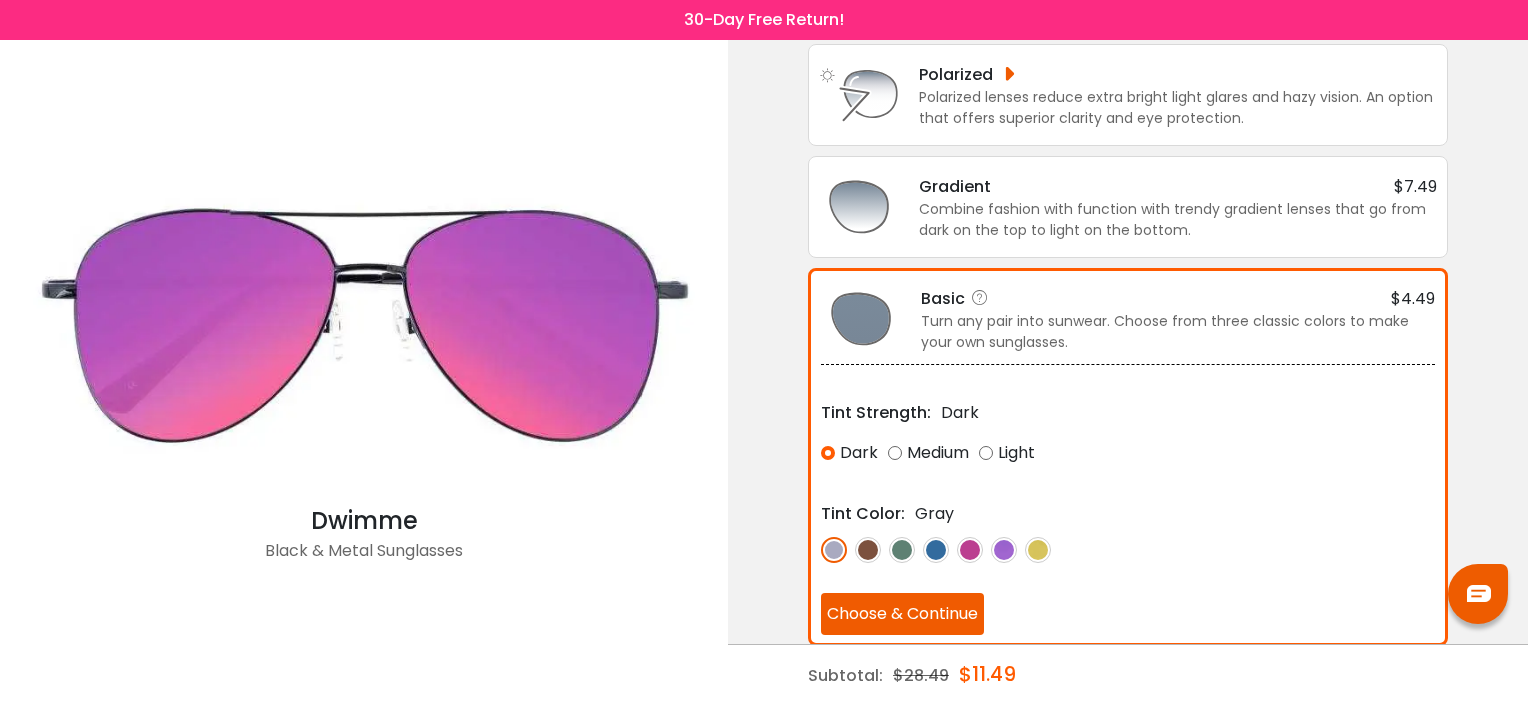click at bounding box center [868, 550] 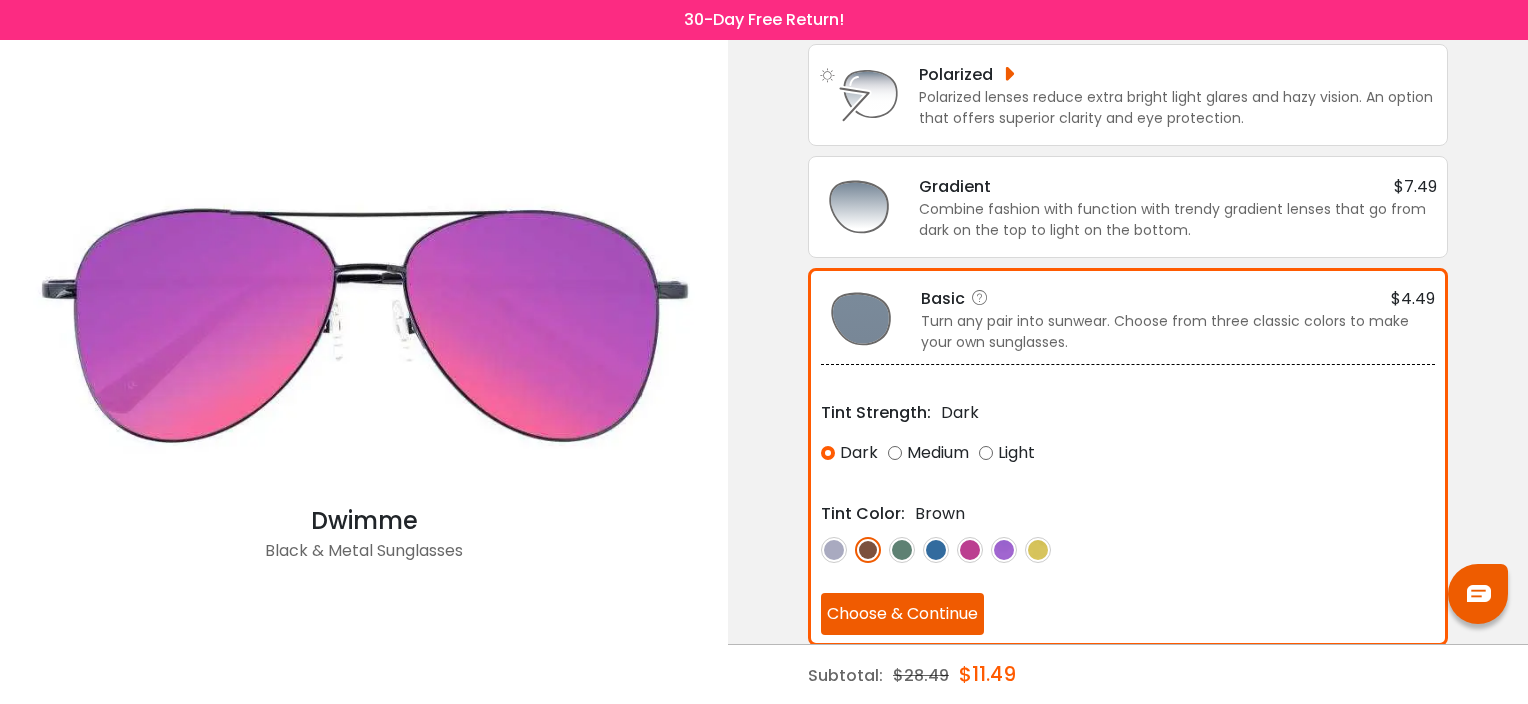 click on "Choose & Continue" at bounding box center [902, 614] 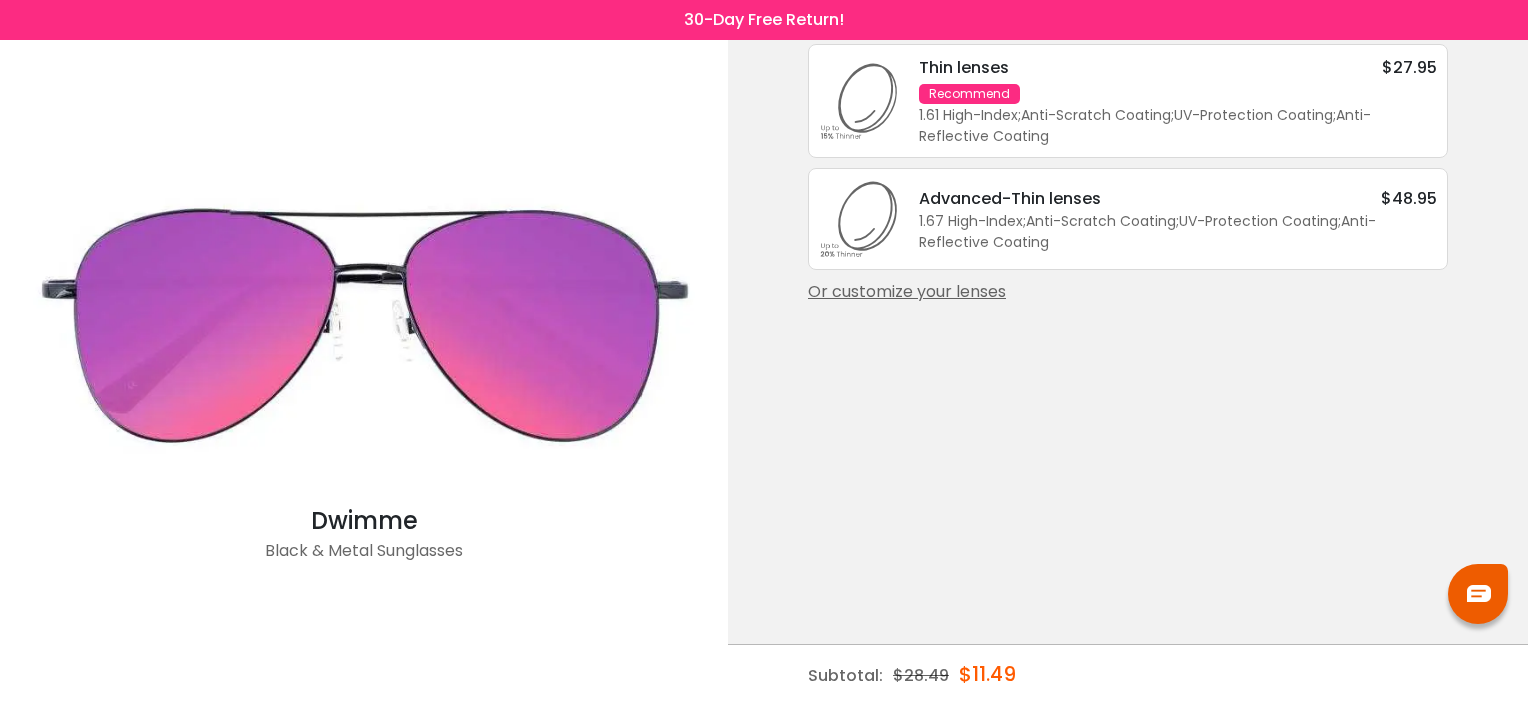 scroll, scrollTop: 0, scrollLeft: 0, axis: both 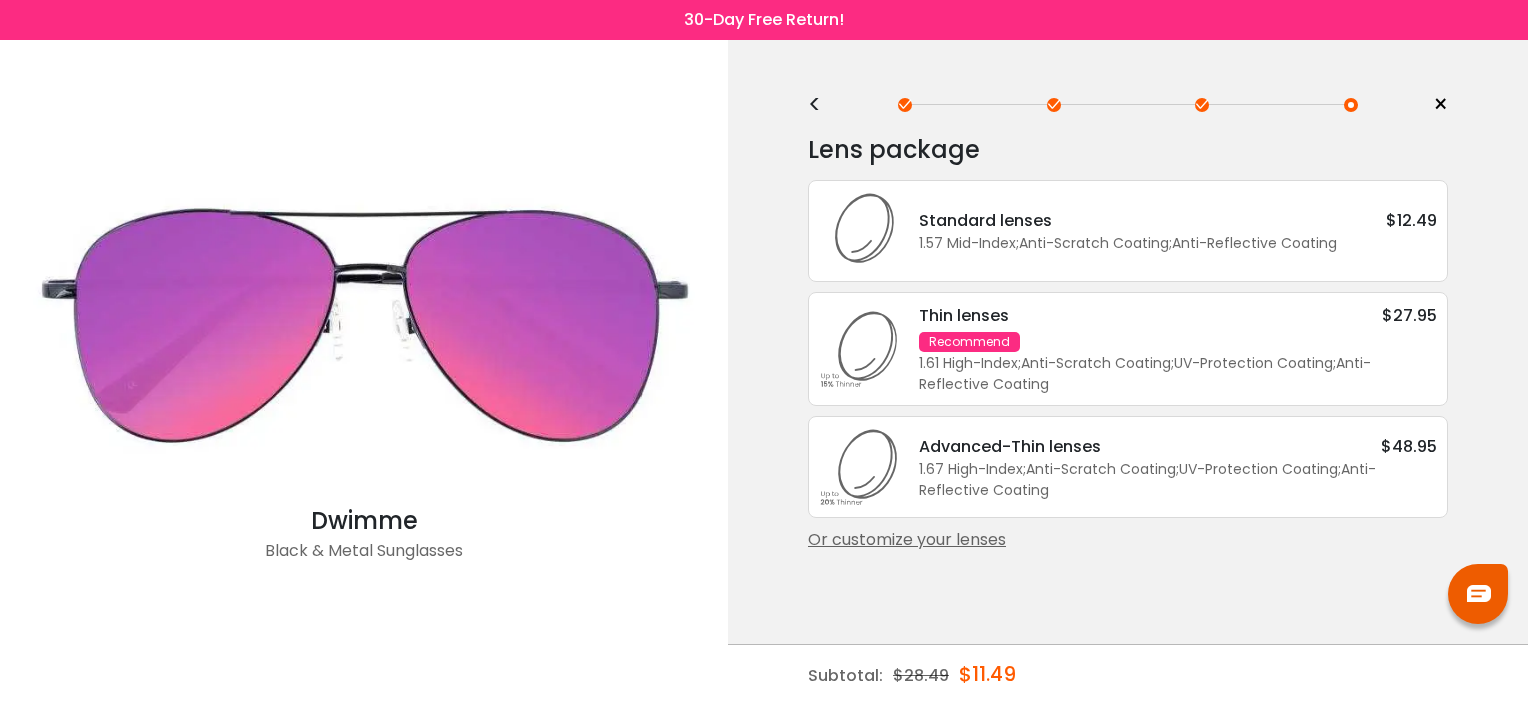 click on "Thin lenses
$27.95
Recommend
1.61 High-Index ;
Anti-Scratch Coating ;
UV-Protection Coating ;
Anti-Reflective Coating ;" at bounding box center (1168, 349) 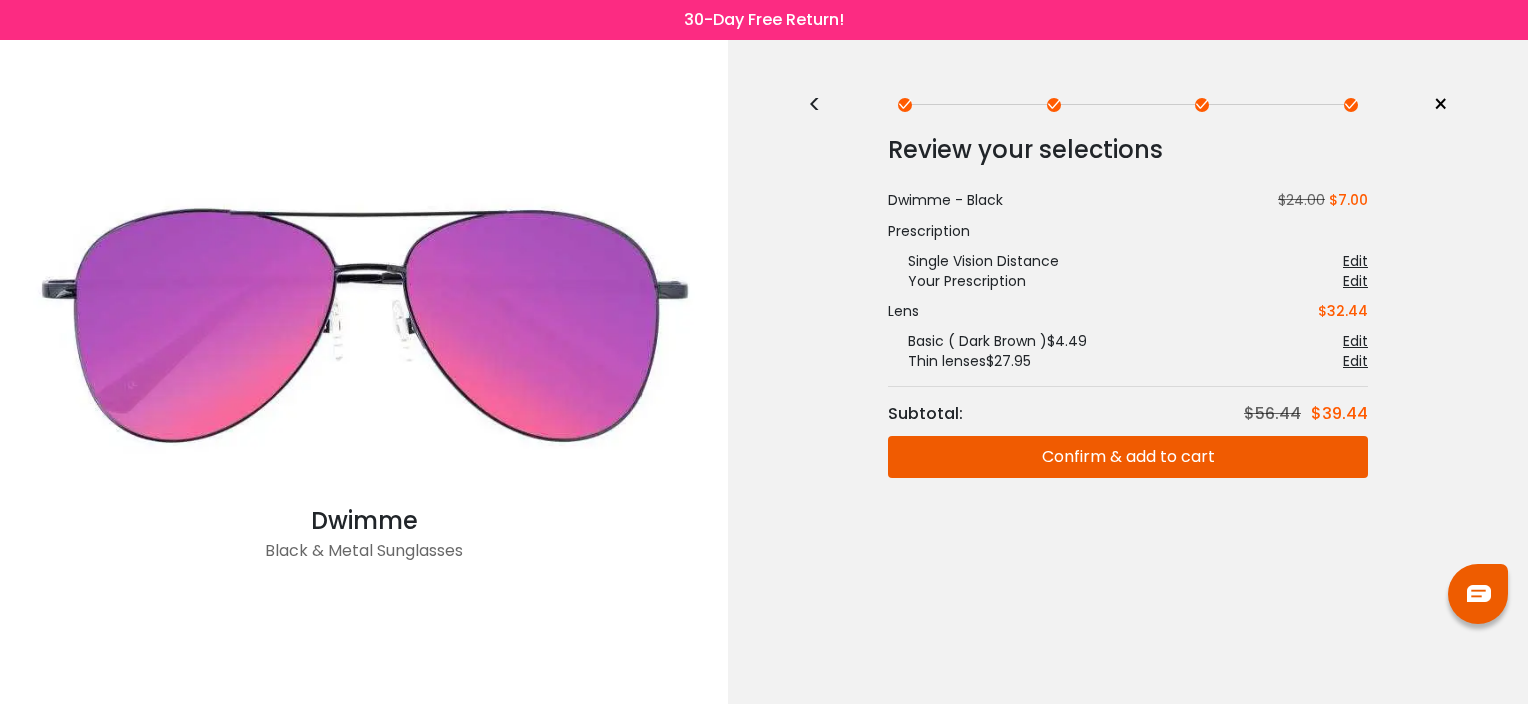 click on "Confirm & add to cart" at bounding box center [1128, 457] 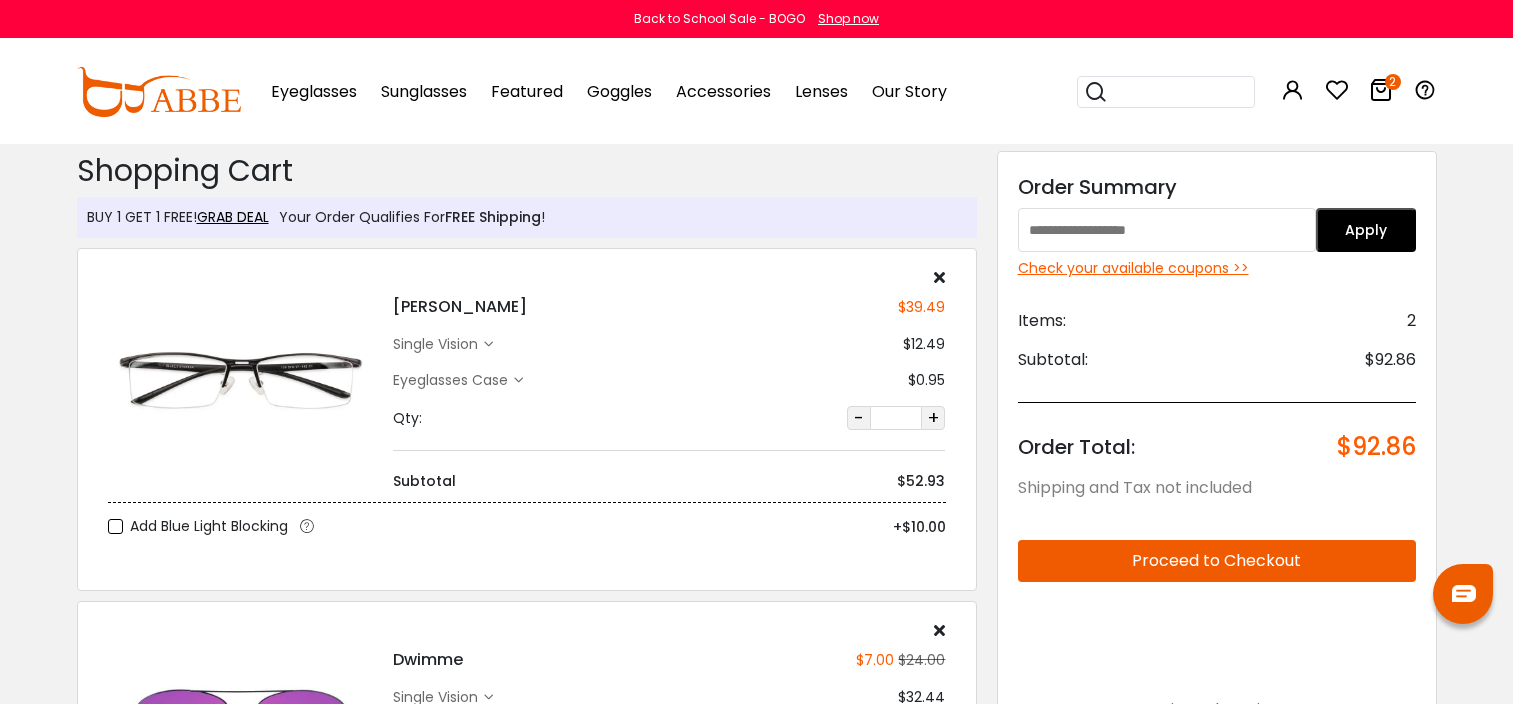 scroll, scrollTop: 0, scrollLeft: 0, axis: both 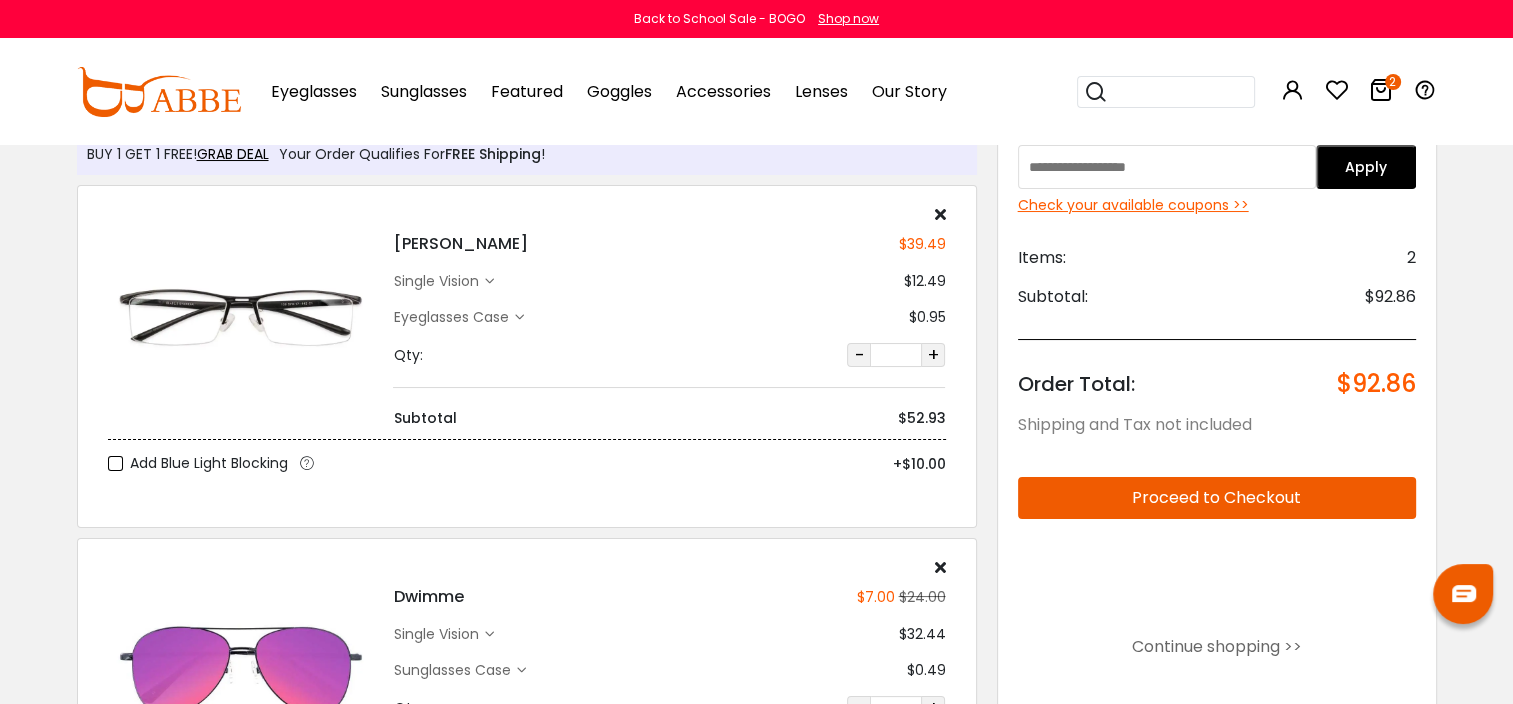 click on "Proceed to Checkout" at bounding box center (1217, 498) 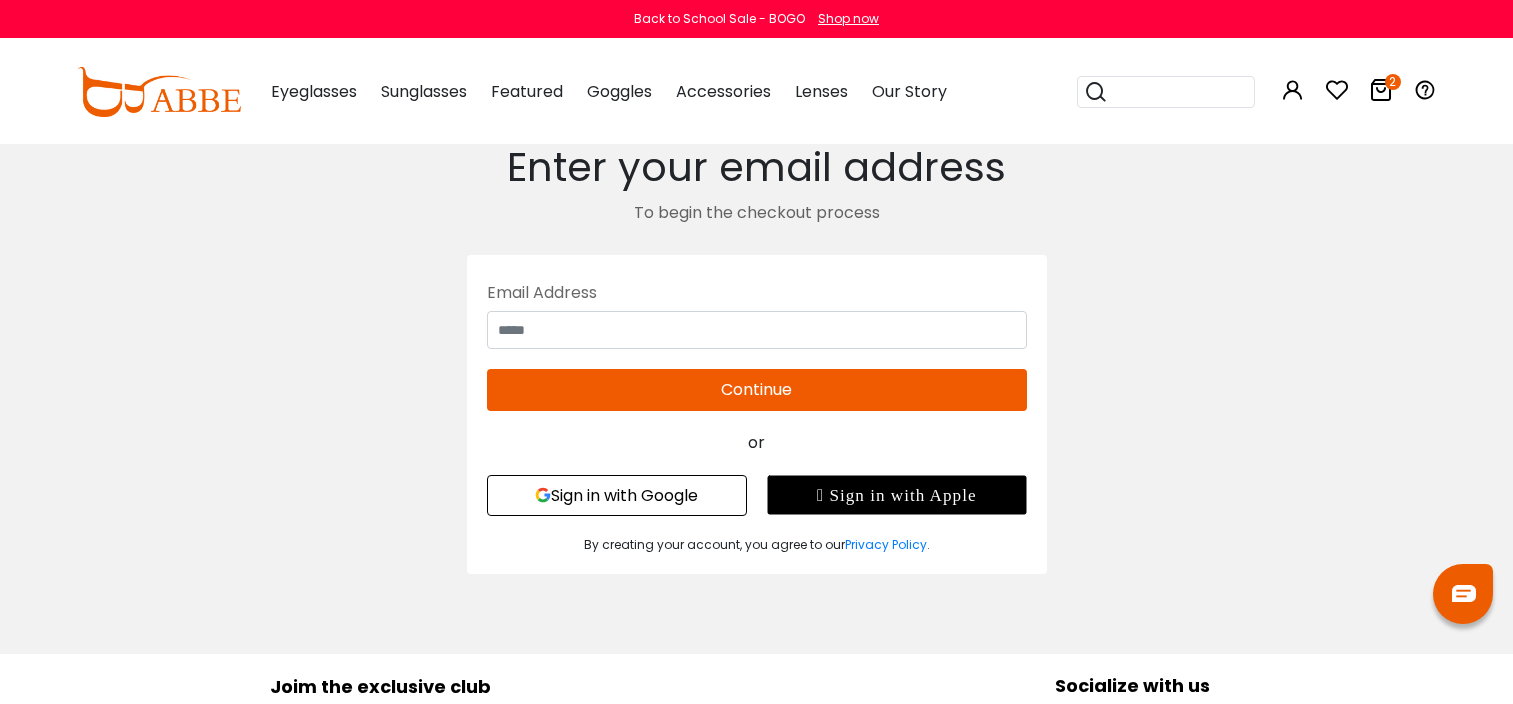 scroll, scrollTop: 0, scrollLeft: 0, axis: both 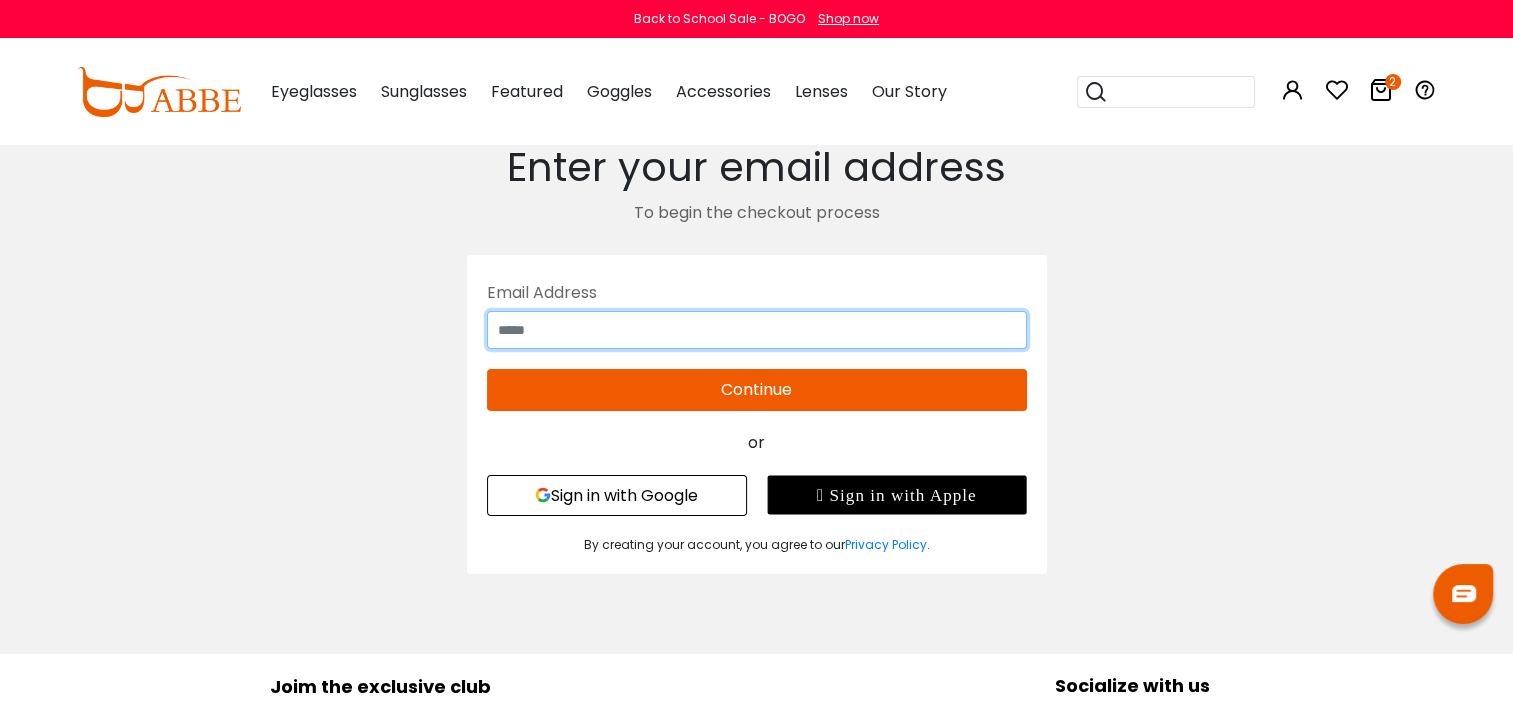 click at bounding box center (757, 330) 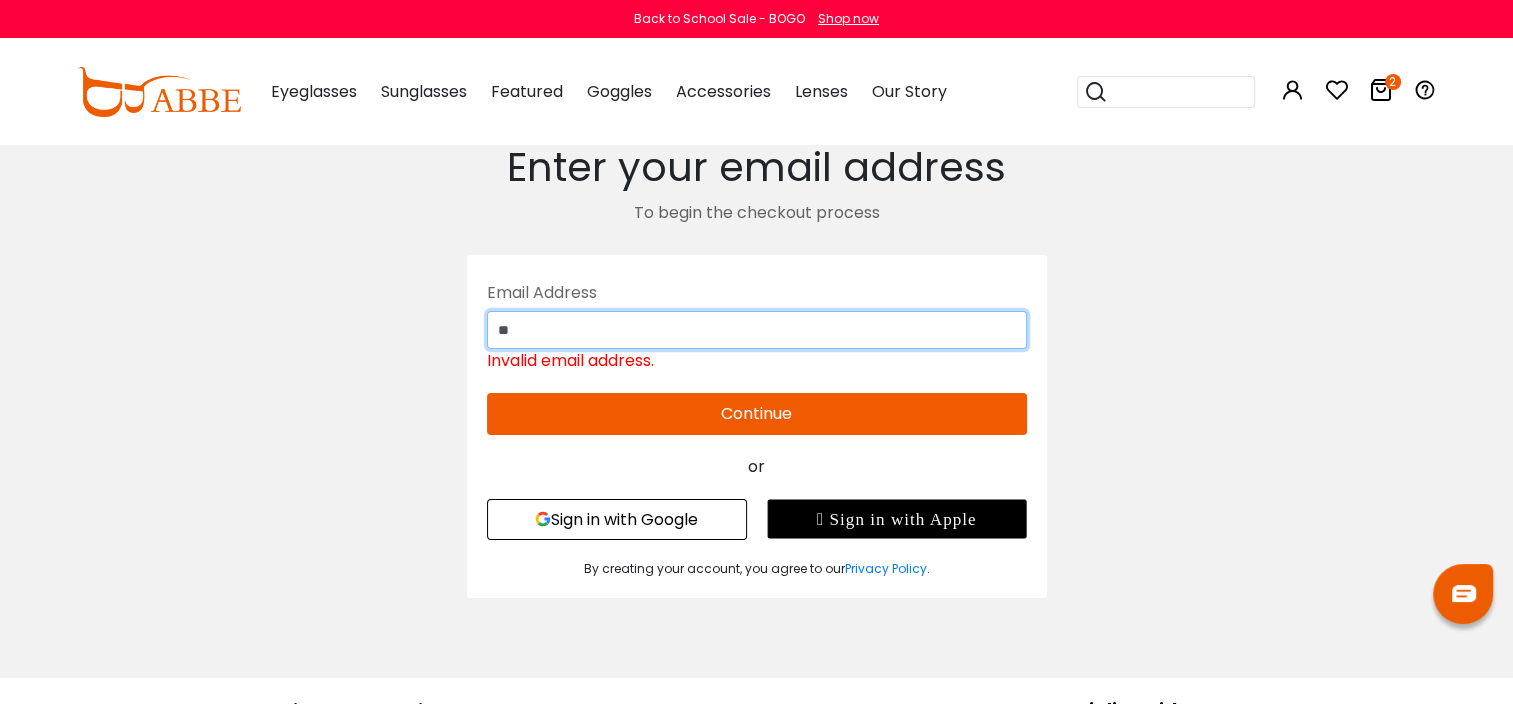 type on "**********" 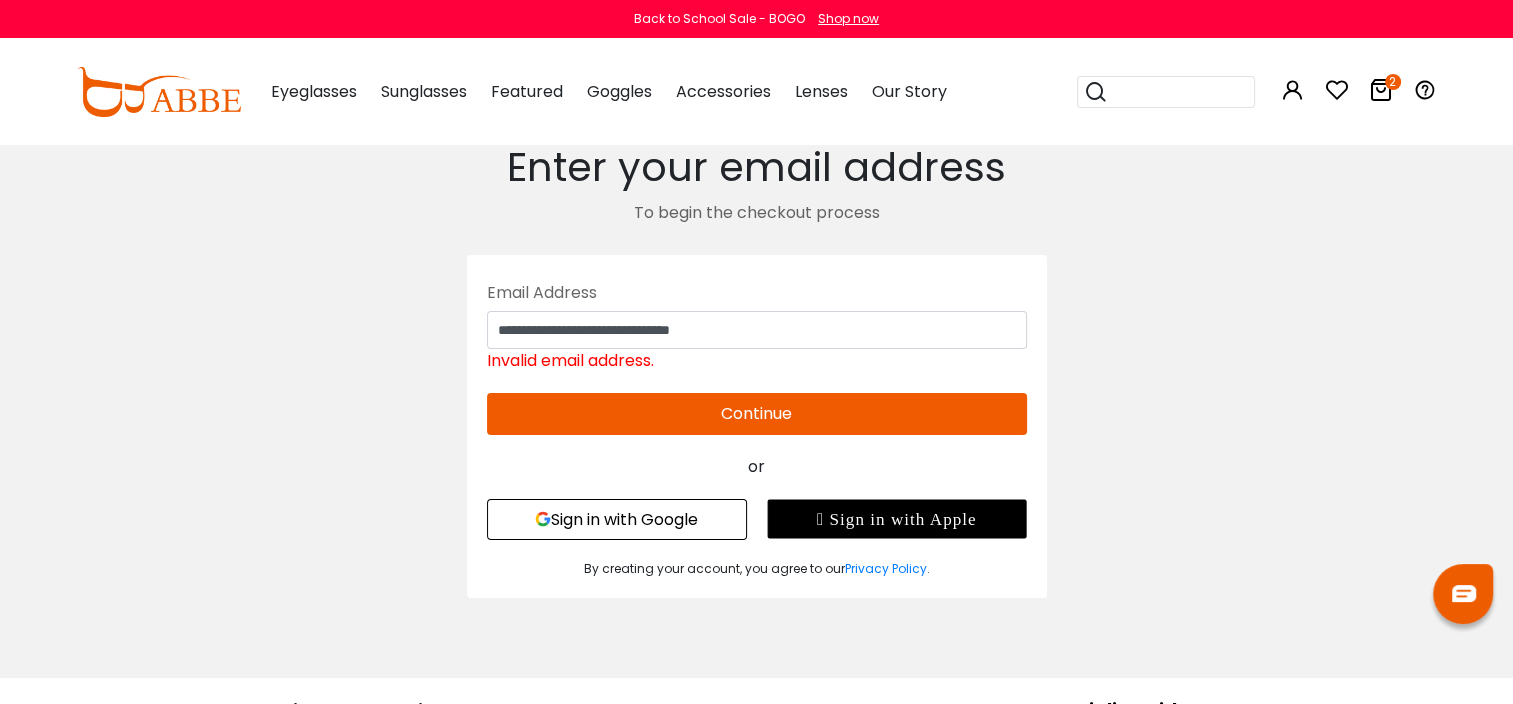 type on "**********" 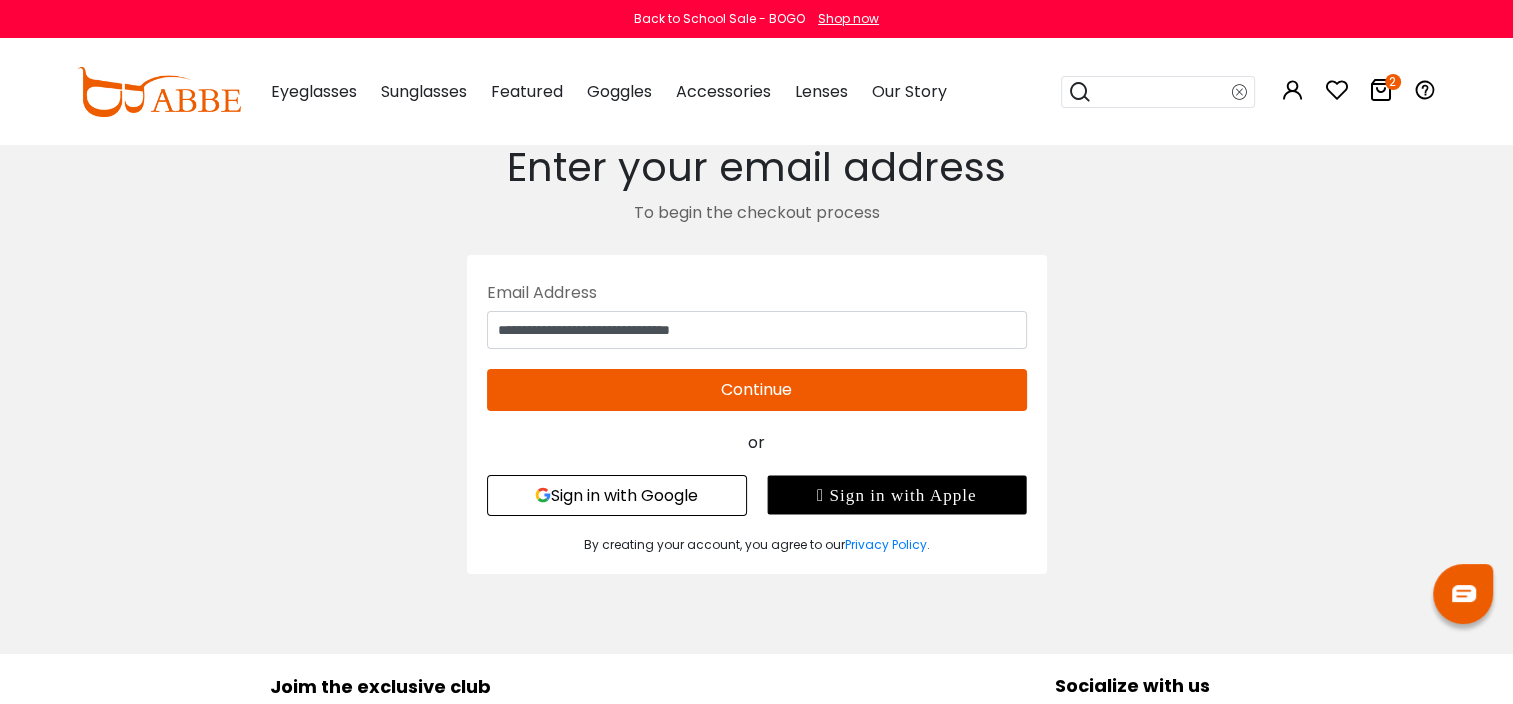 click on "Continue" at bounding box center [757, 390] 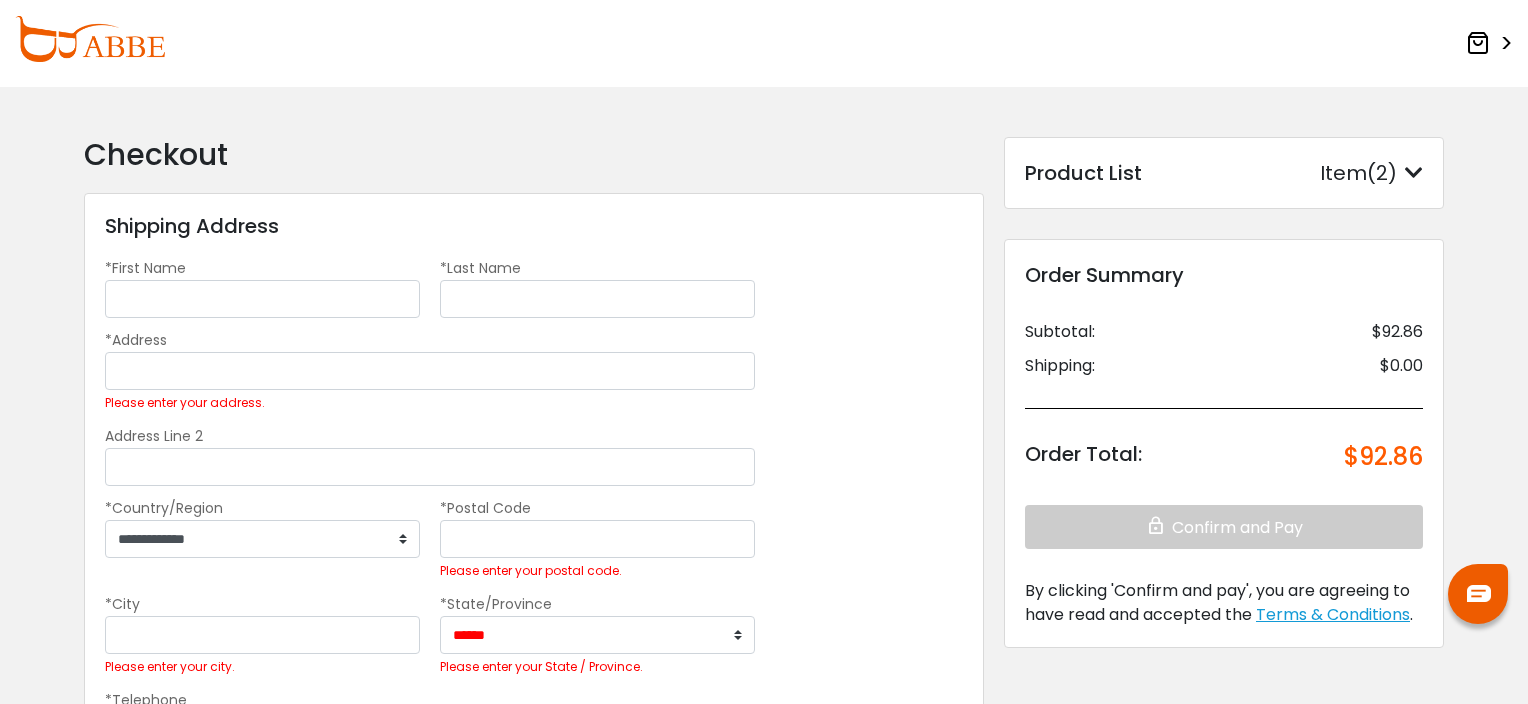 scroll, scrollTop: 0, scrollLeft: 0, axis: both 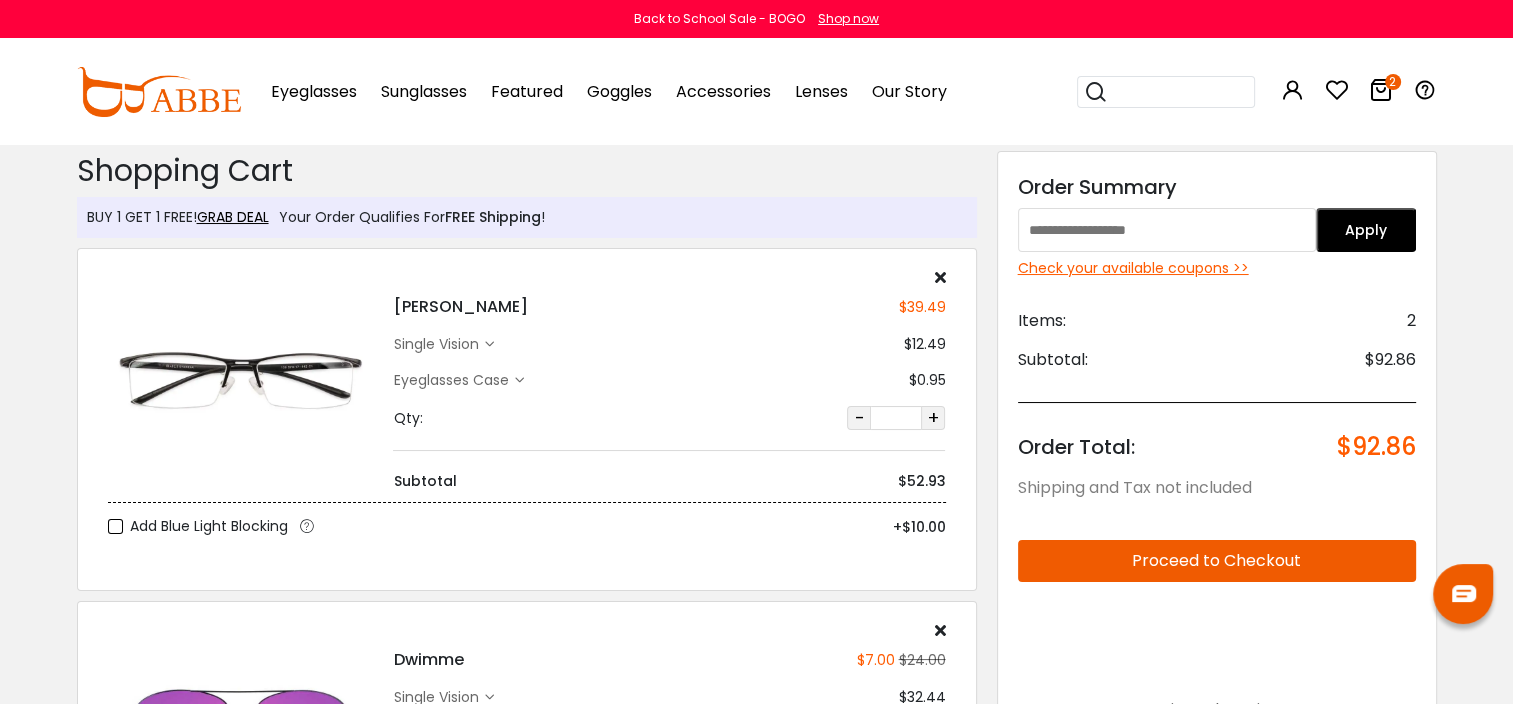 click at bounding box center (1167, 230) 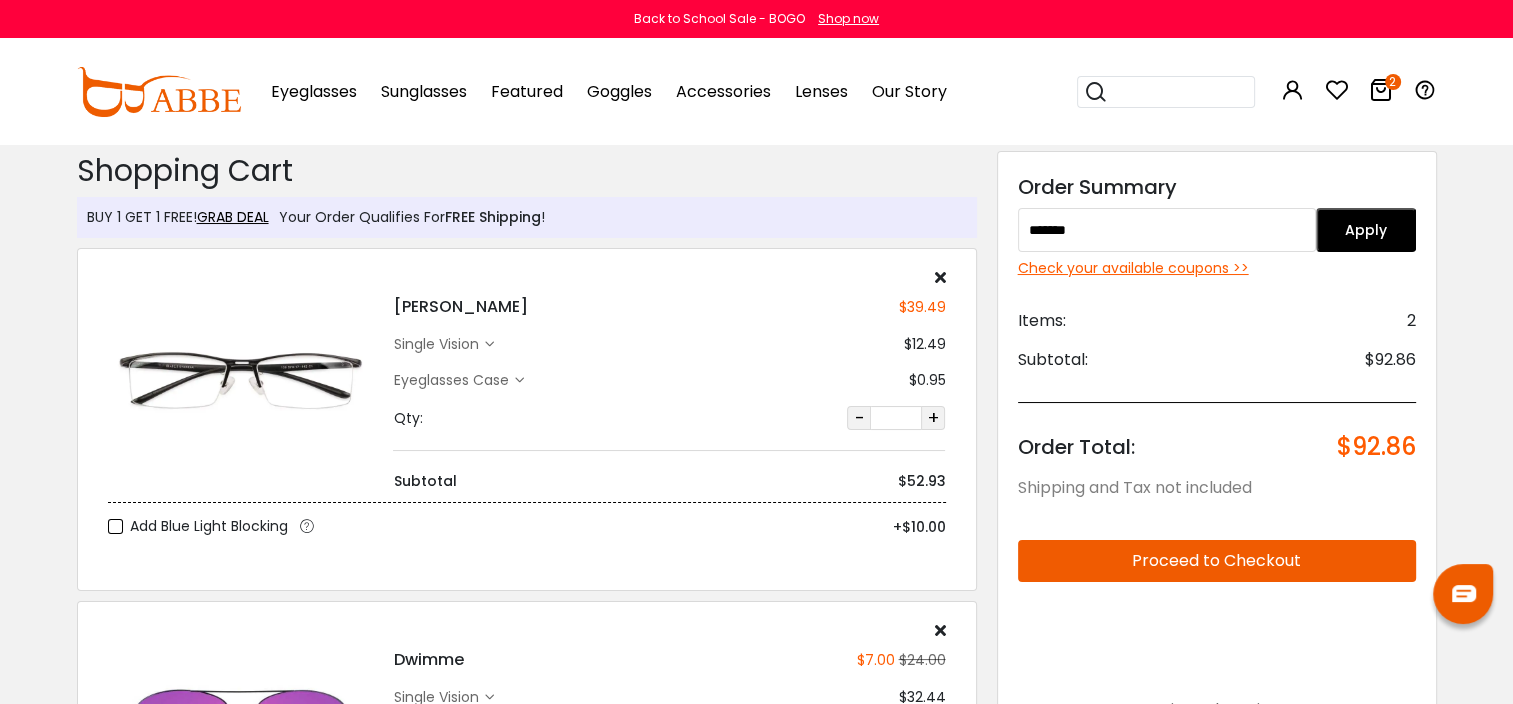 type on "*******" 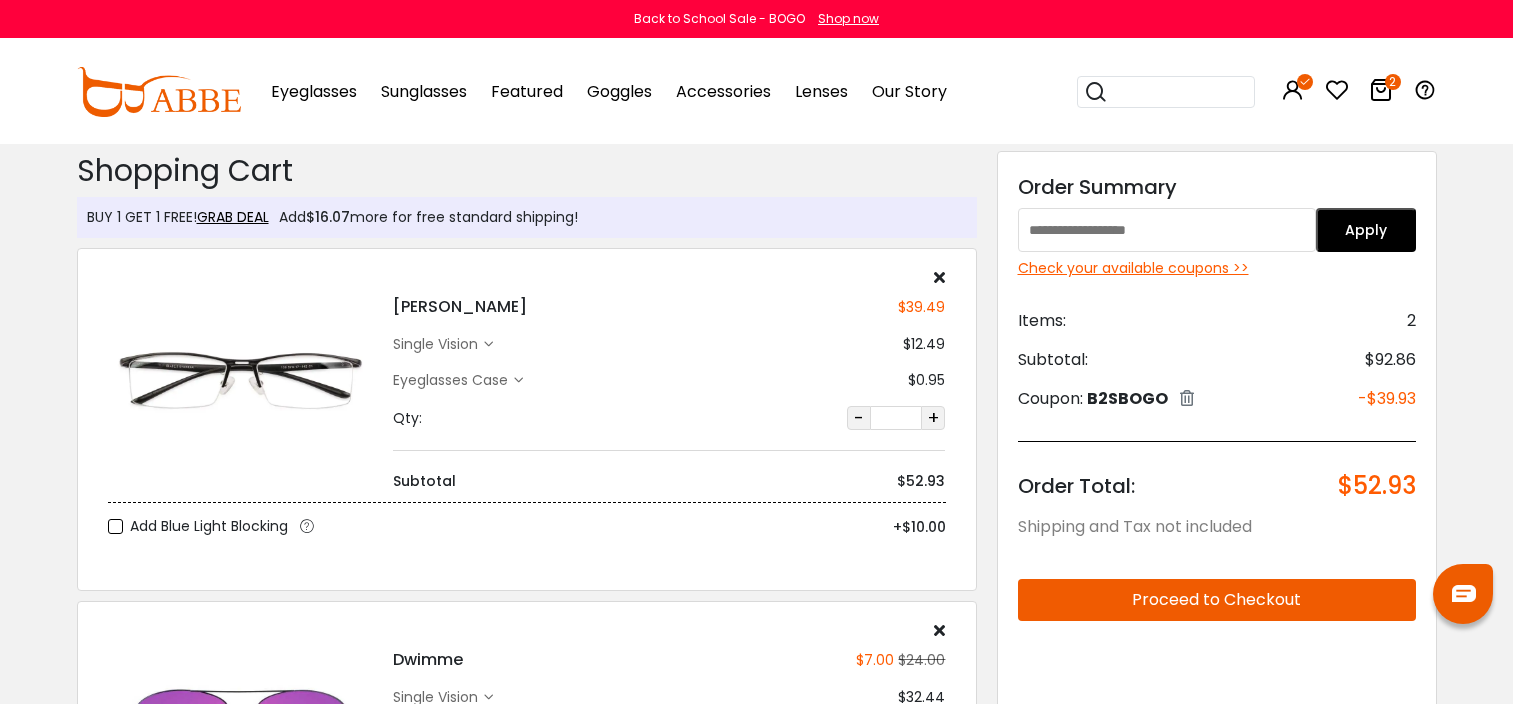 scroll, scrollTop: 0, scrollLeft: 0, axis: both 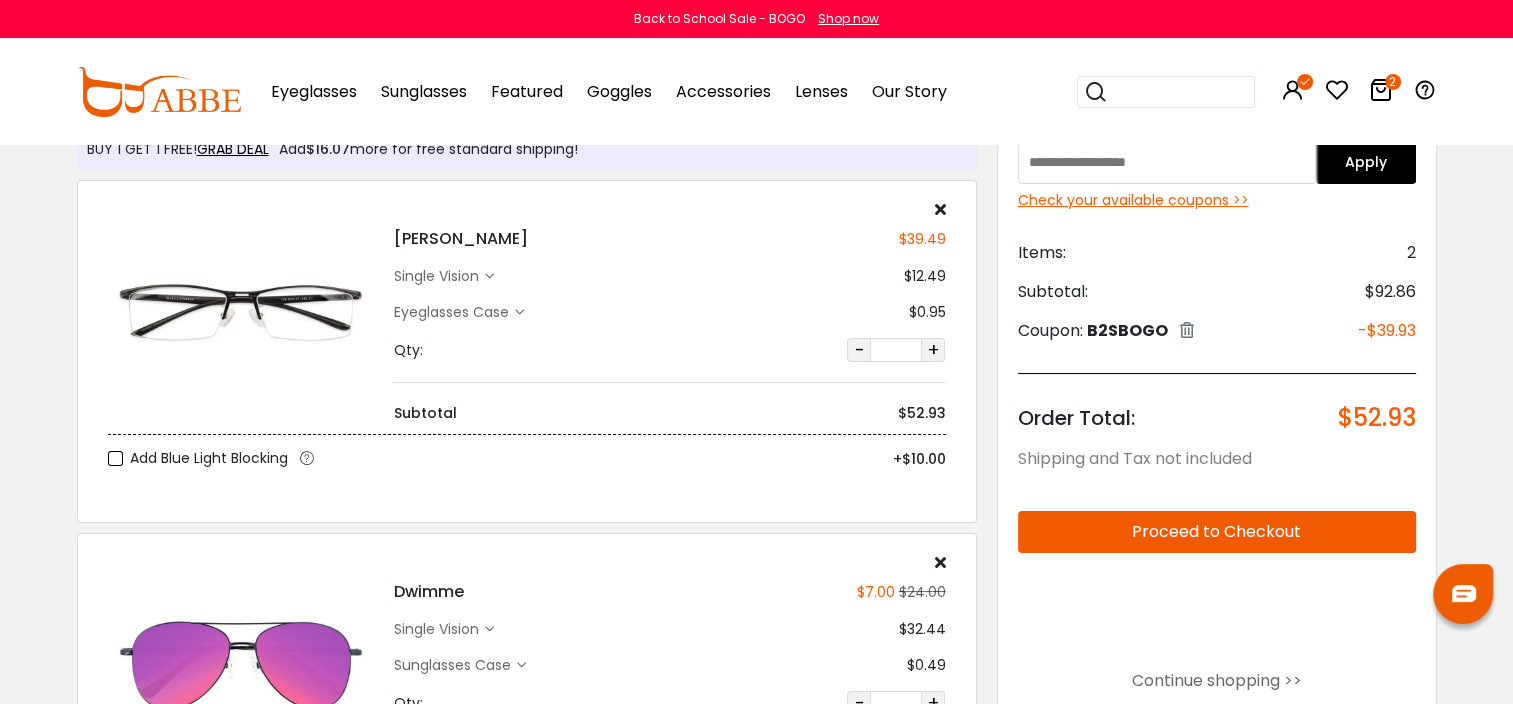 click on "Proceed to Checkout" at bounding box center [1217, 532] 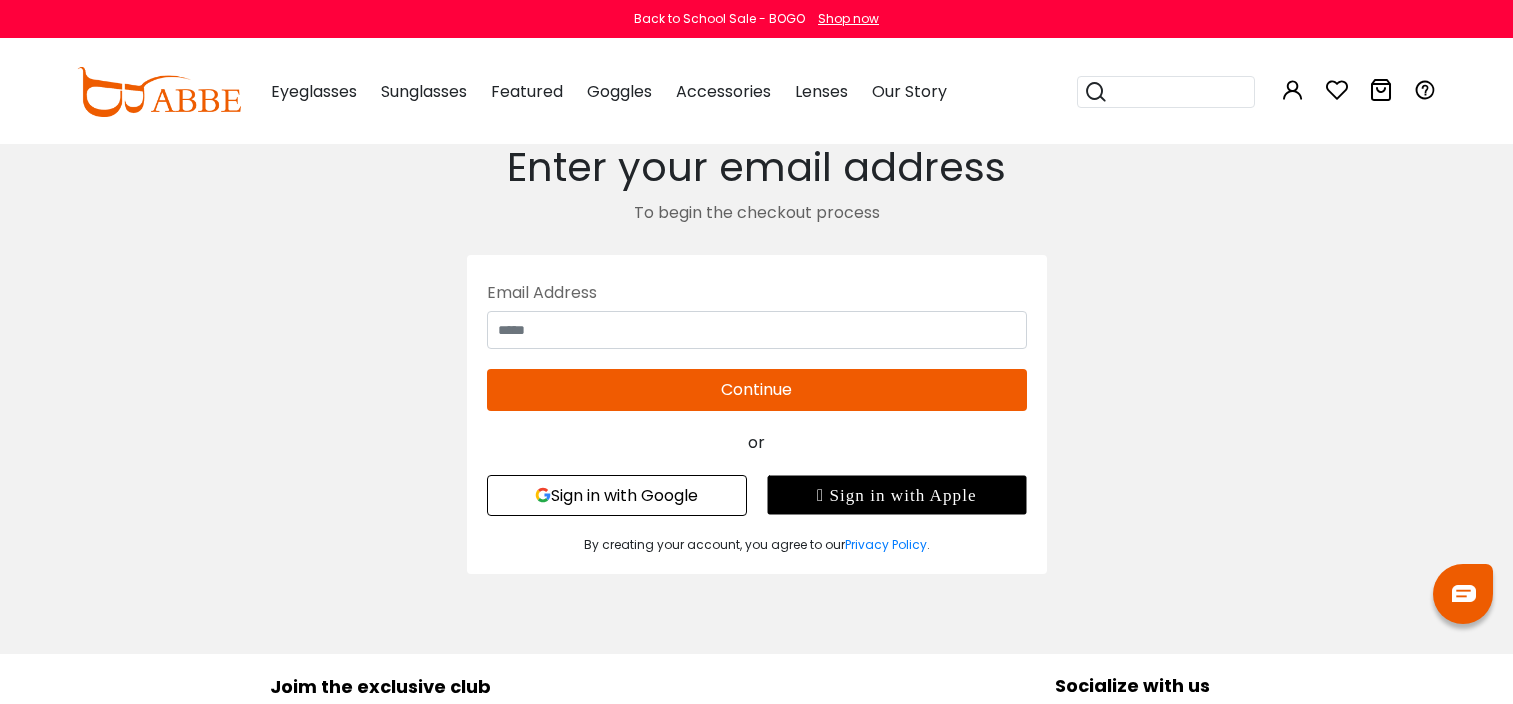 scroll, scrollTop: 0, scrollLeft: 0, axis: both 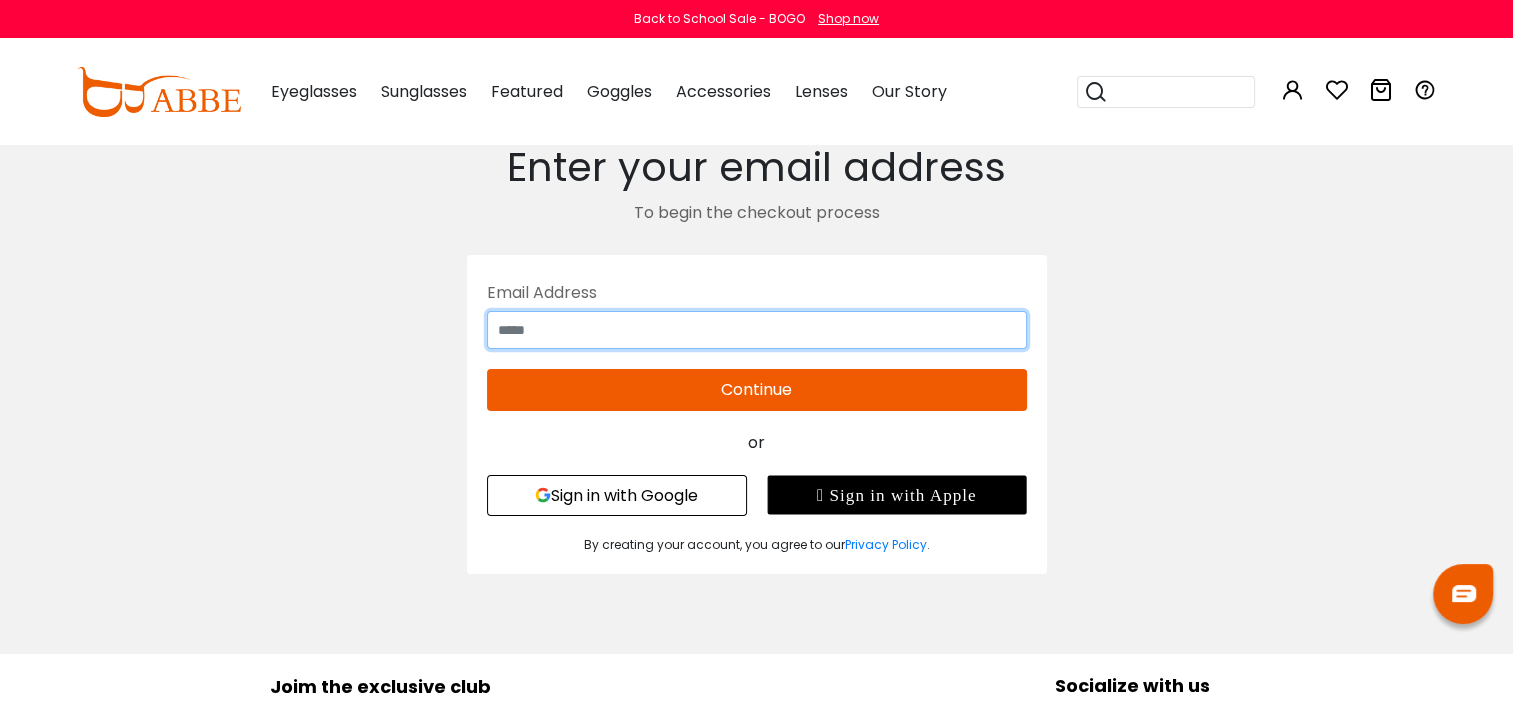 click at bounding box center (757, 330) 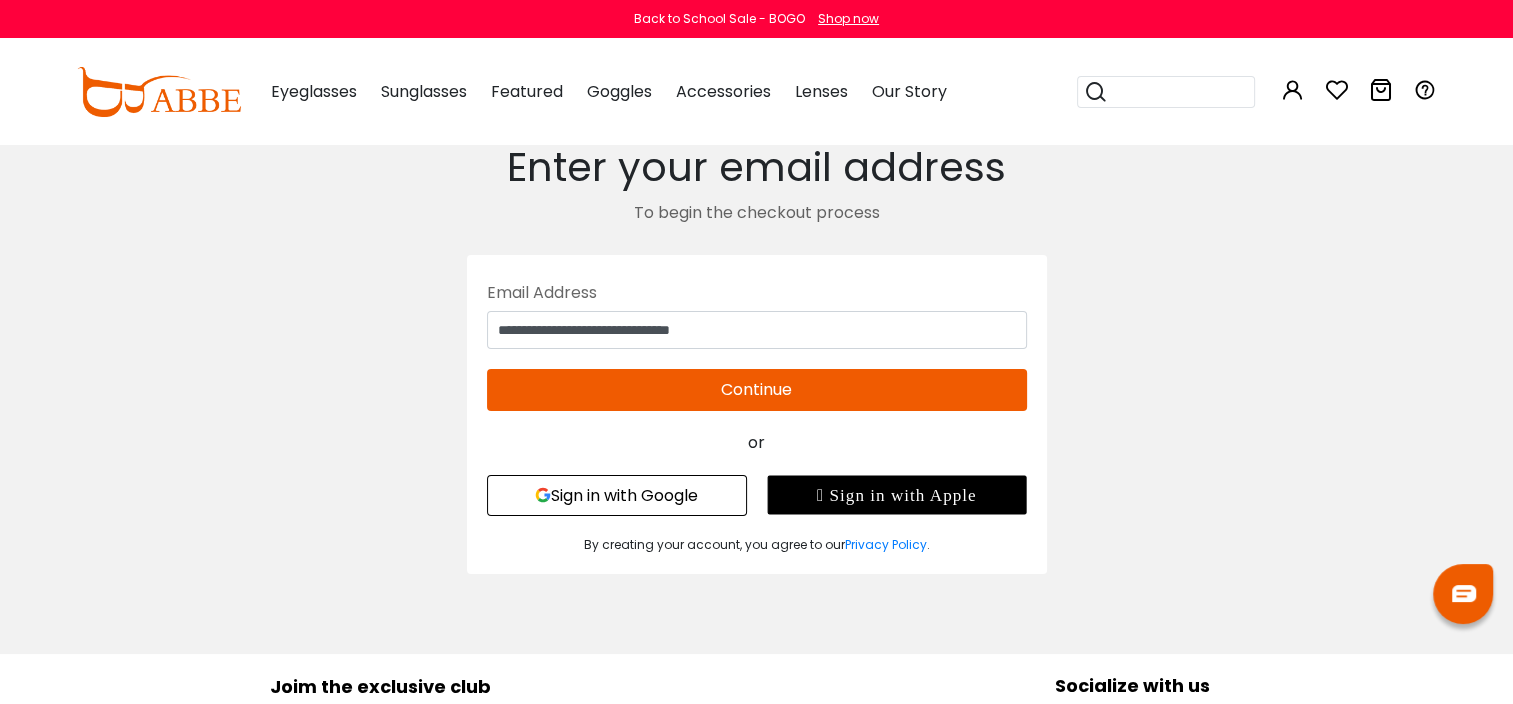 type on "**********" 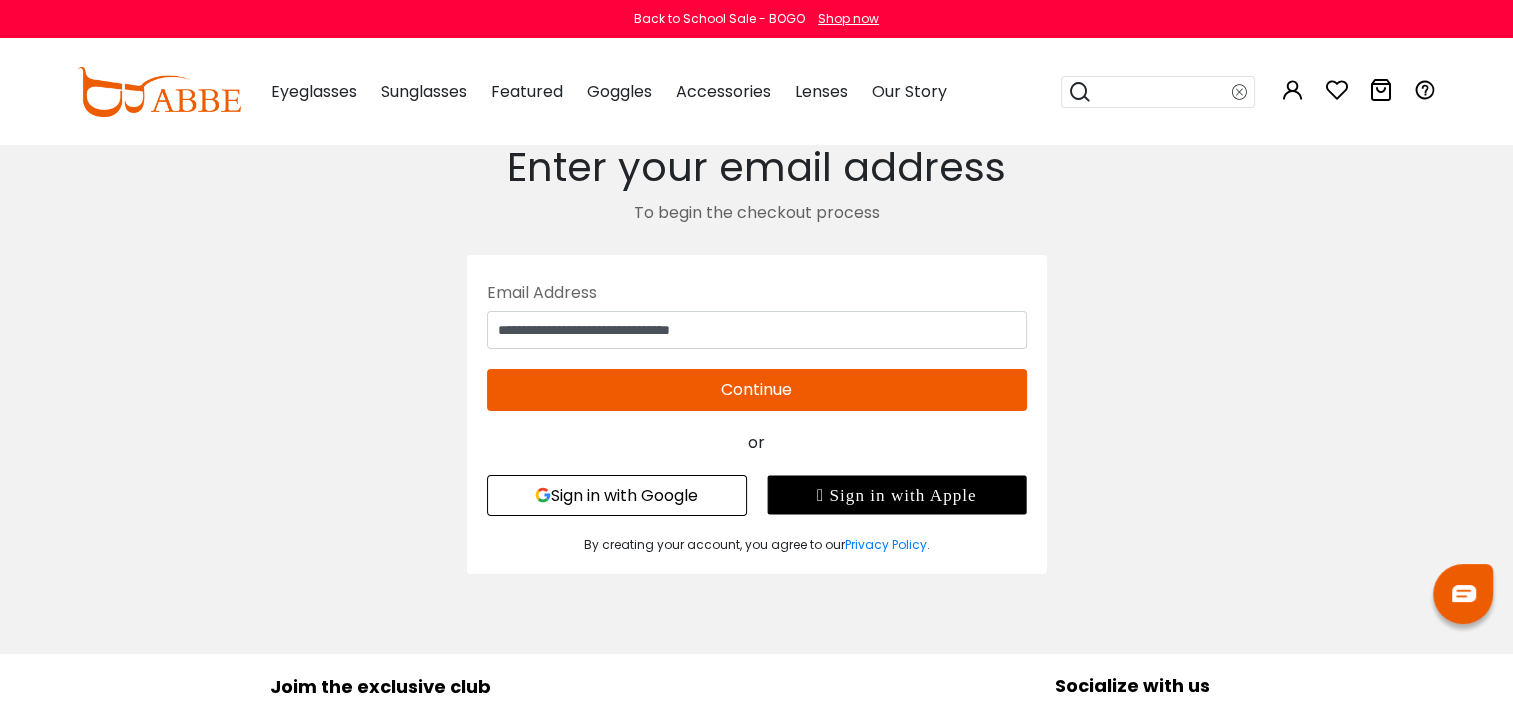 click on "Continue" at bounding box center [757, 390] 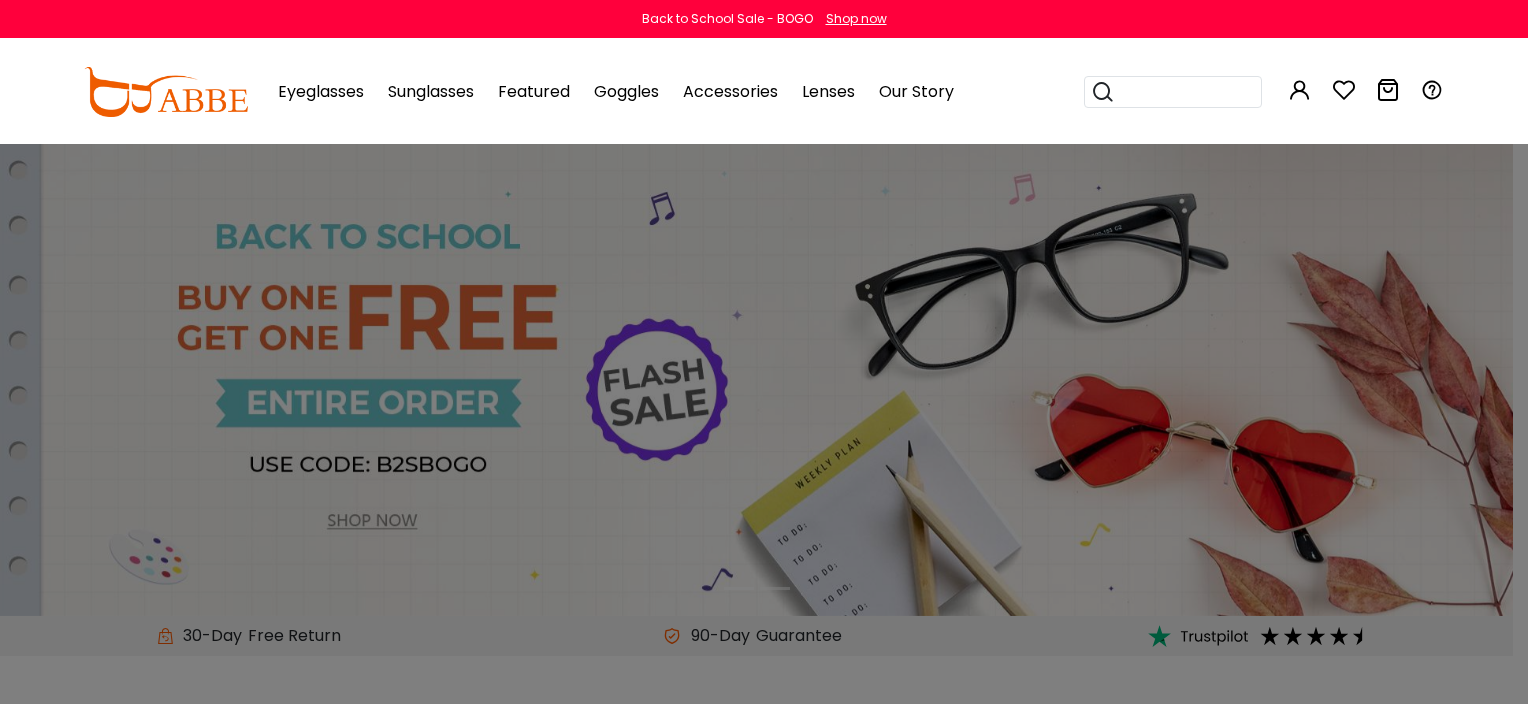 scroll, scrollTop: 0, scrollLeft: 0, axis: both 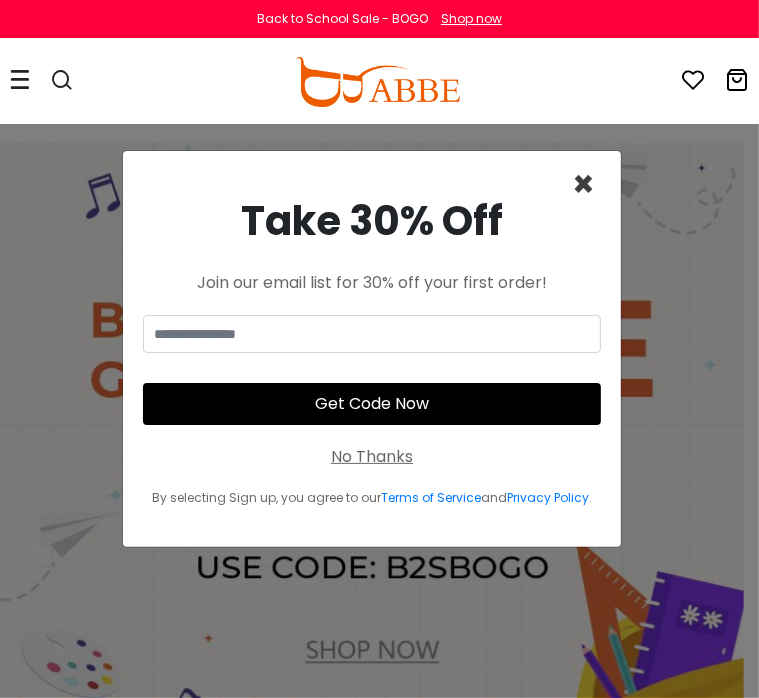 click on "×" at bounding box center (583, 184) 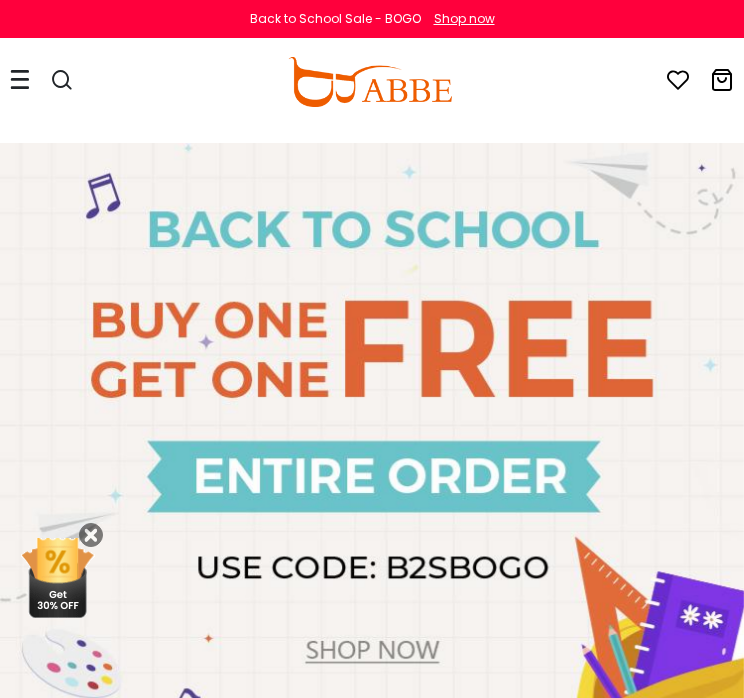 click at bounding box center [62, 80] 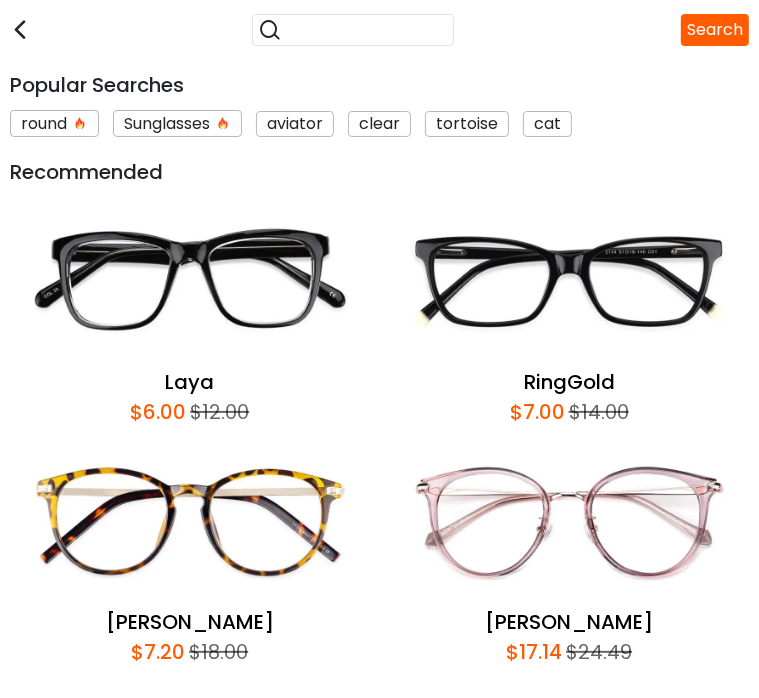 click at bounding box center [365, 30] 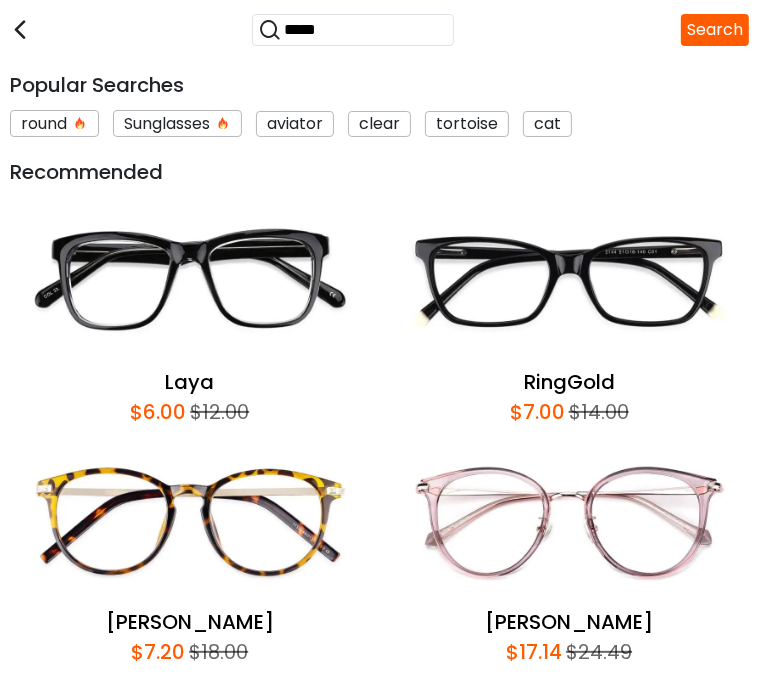 type on "*****" 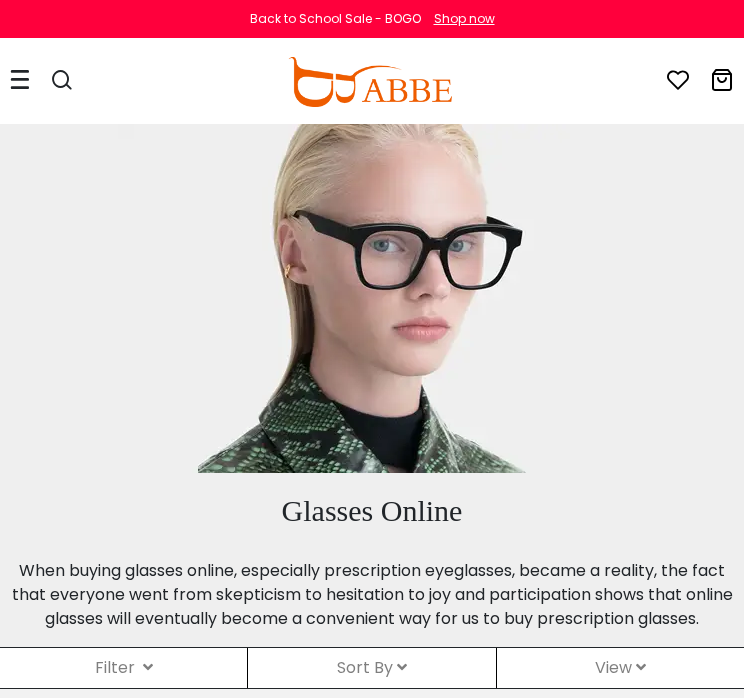 scroll, scrollTop: 0, scrollLeft: 0, axis: both 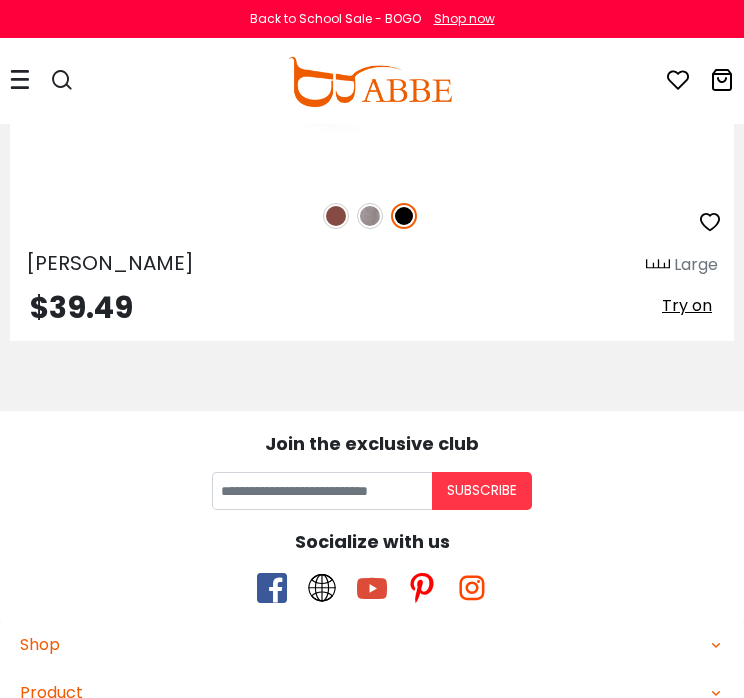 click at bounding box center [336, 216] 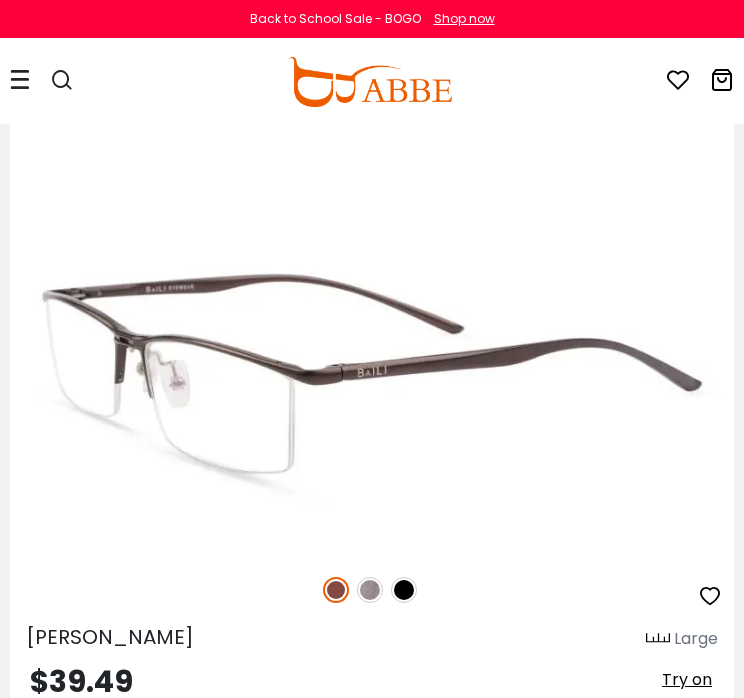 scroll, scrollTop: 544, scrollLeft: 0, axis: vertical 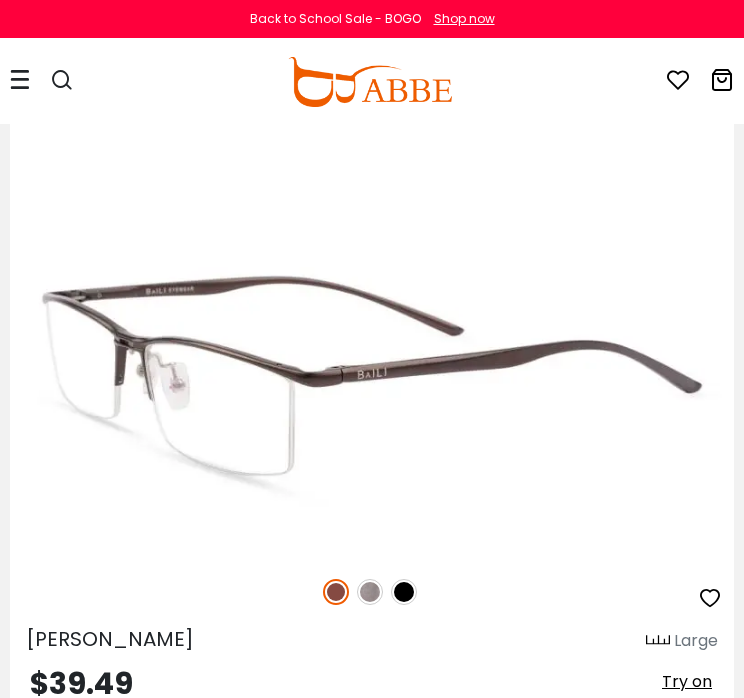 click at bounding box center (372, 376) 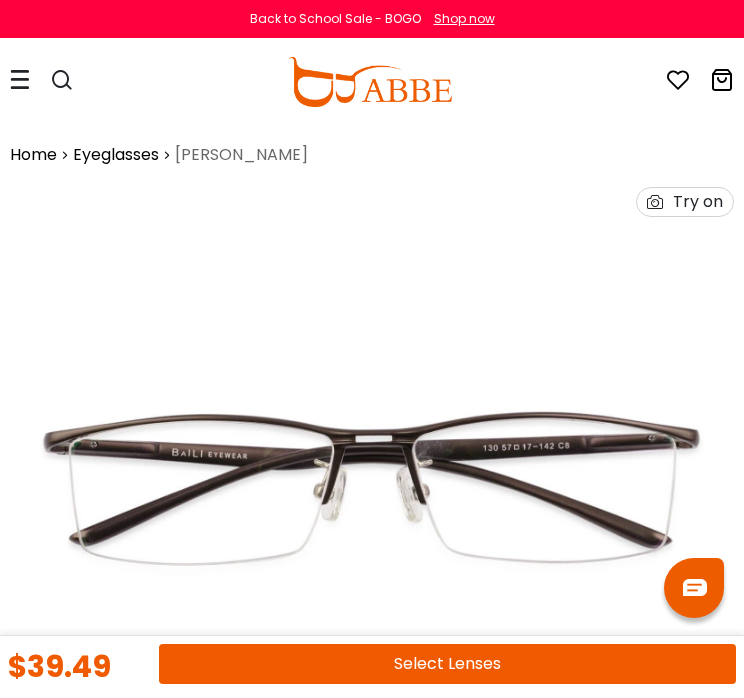 scroll, scrollTop: 0, scrollLeft: 0, axis: both 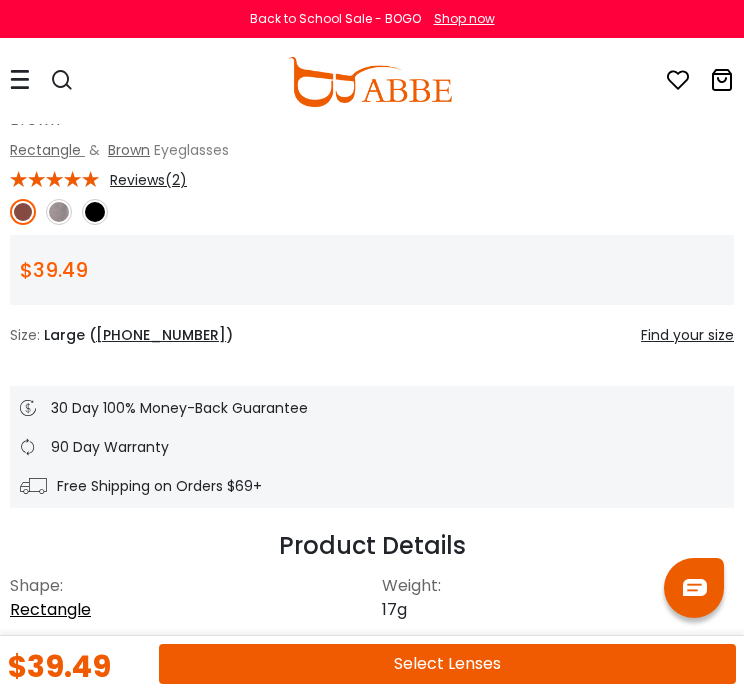 click at bounding box center [95, 212] 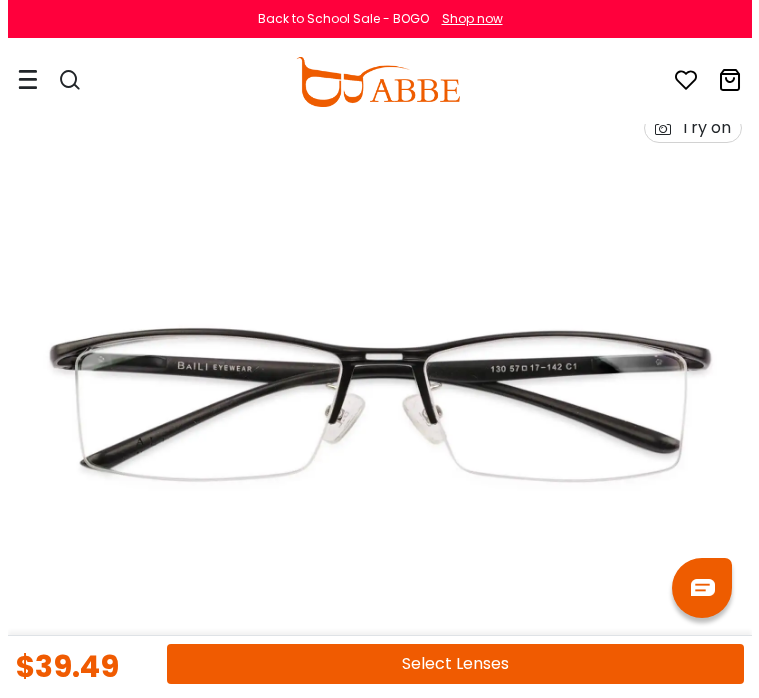scroll, scrollTop: 64, scrollLeft: 0, axis: vertical 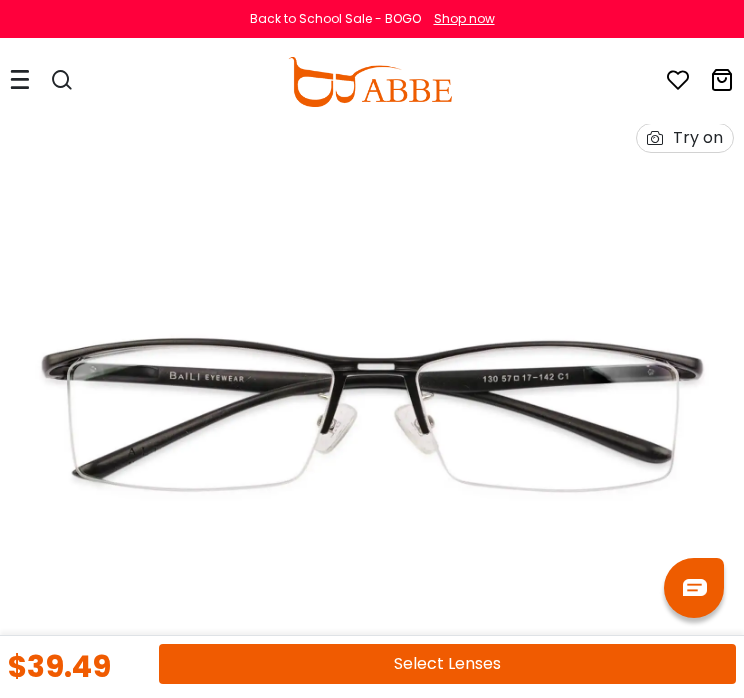 click at bounding box center [20, 79] 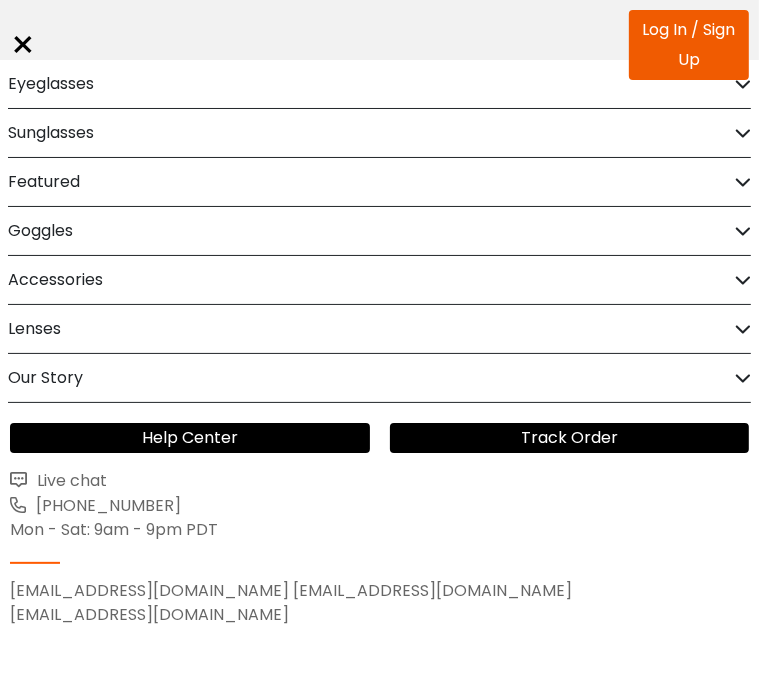 click on "Eyeglasses" at bounding box center (51, 84) 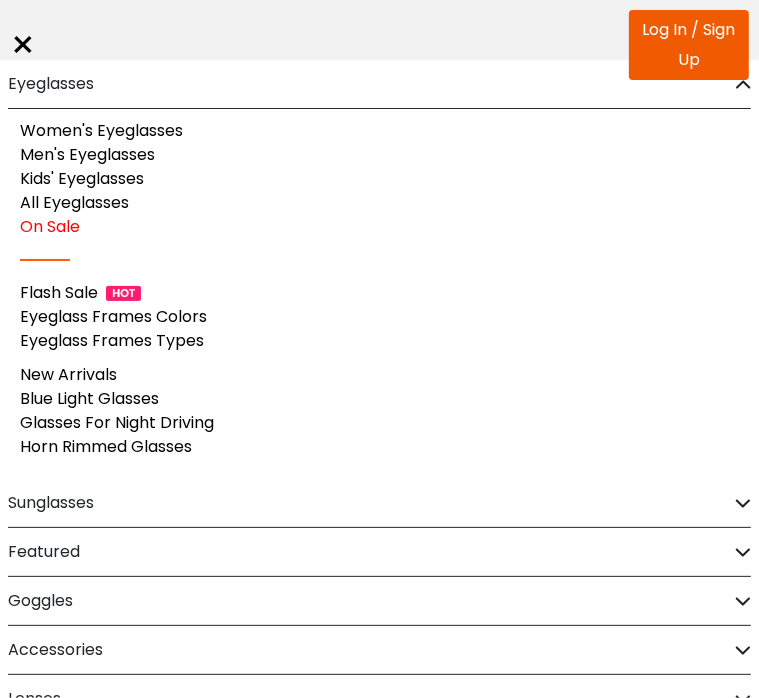 click on "Men's Eyeglasses" at bounding box center (87, 154) 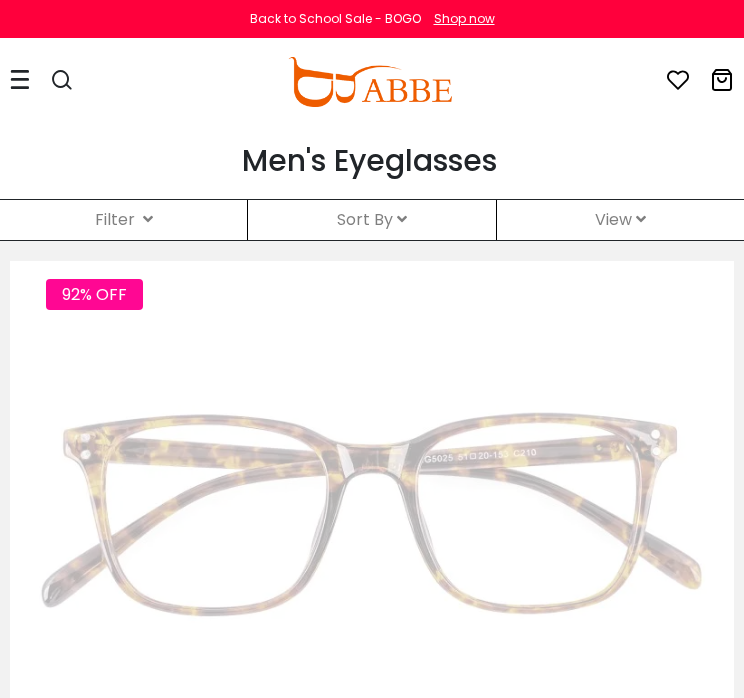 scroll, scrollTop: 0, scrollLeft: 0, axis: both 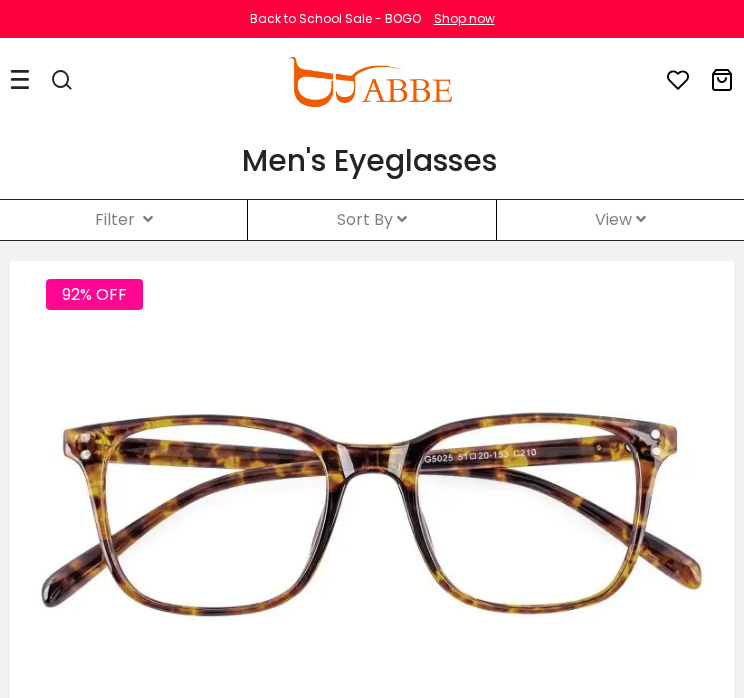 click on "Sort By
Relevance
New Arrivals
Best Sellers
Prices High To Low
Prices Low To High" at bounding box center (371, 220) 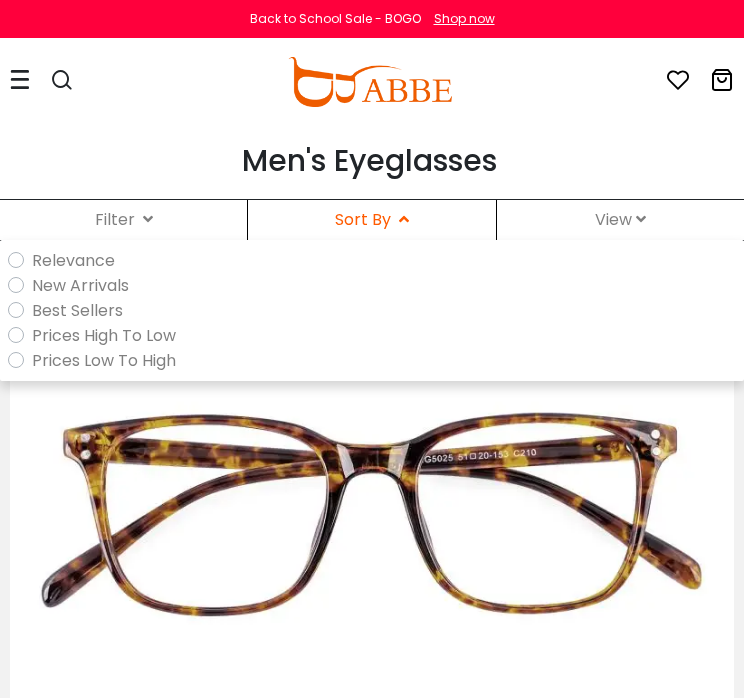 click on "Best Sellers" at bounding box center [77, 310] 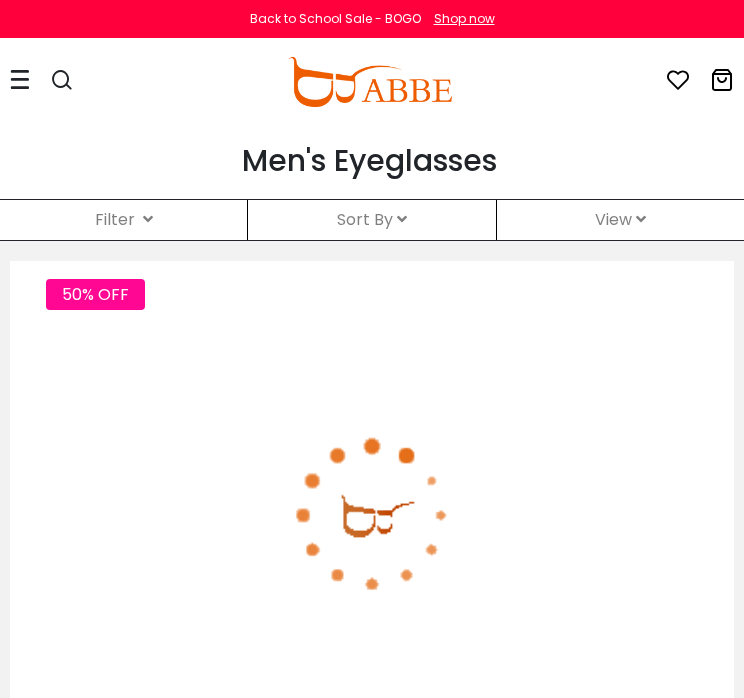 scroll, scrollTop: 0, scrollLeft: 0, axis: both 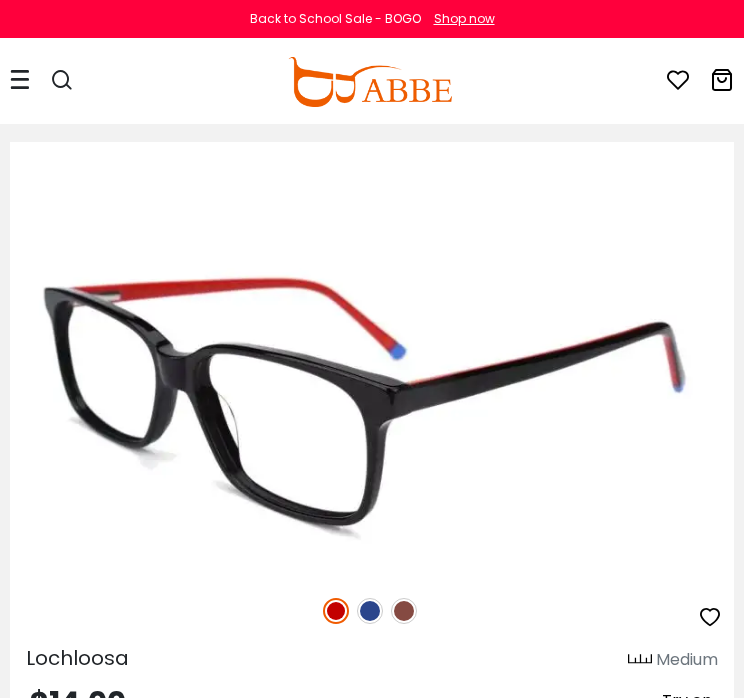 click at bounding box center [370, 611] 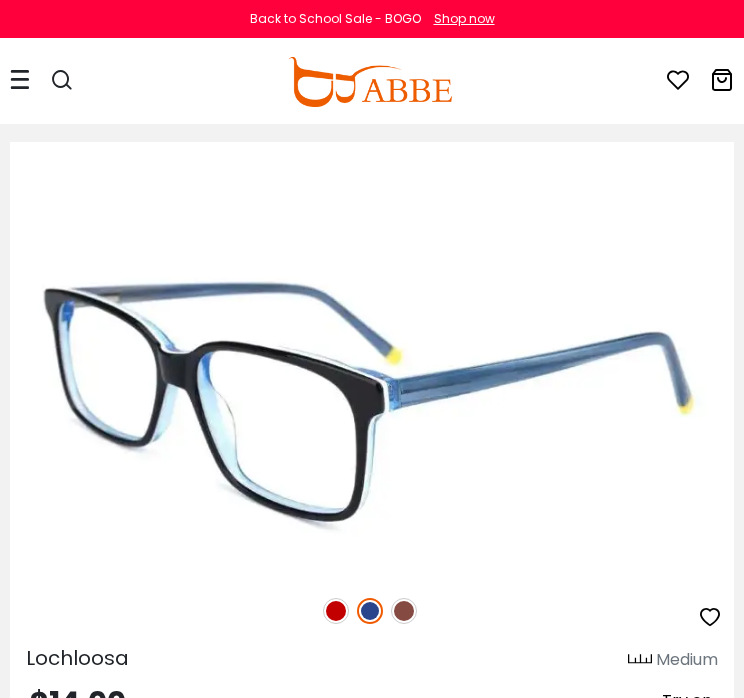 click at bounding box center [404, 611] 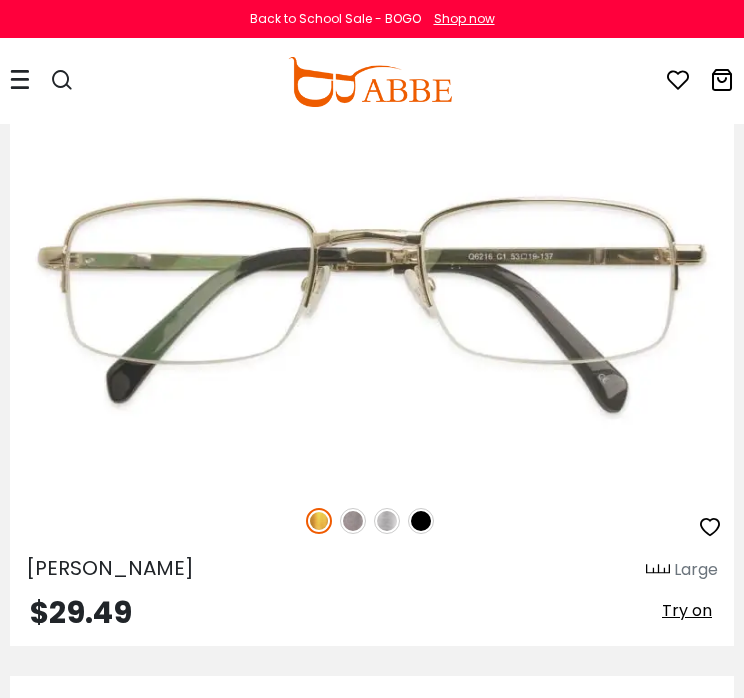 scroll, scrollTop: 15216, scrollLeft: 0, axis: vertical 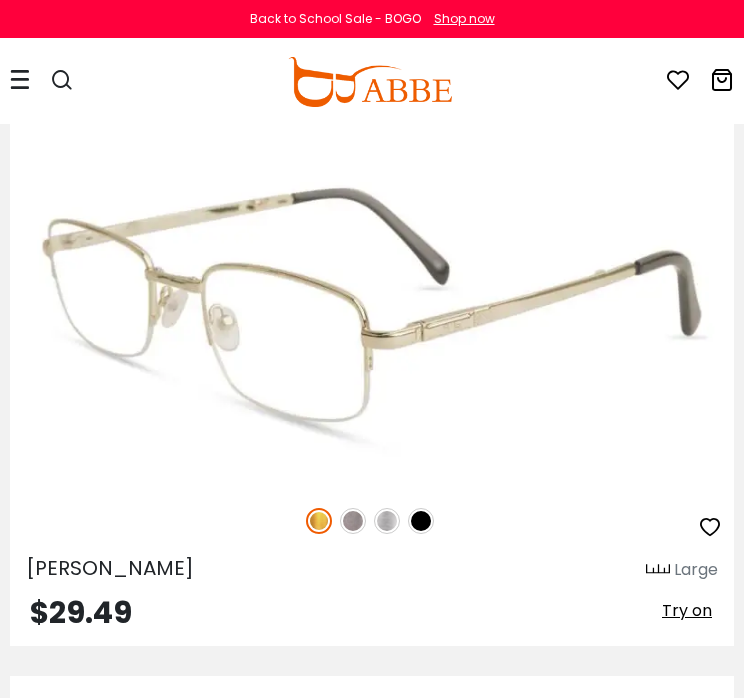 click at bounding box center (421, 521) 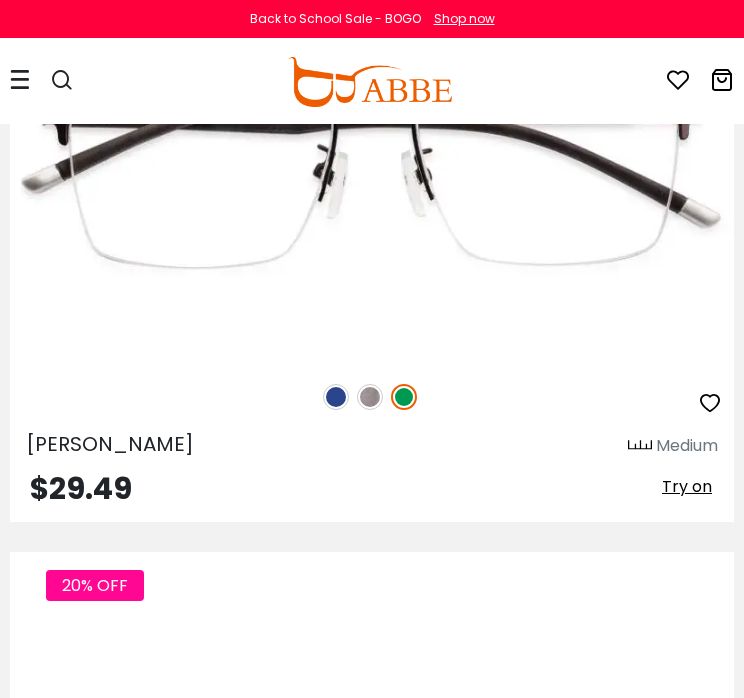 scroll, scrollTop: 17109, scrollLeft: 0, axis: vertical 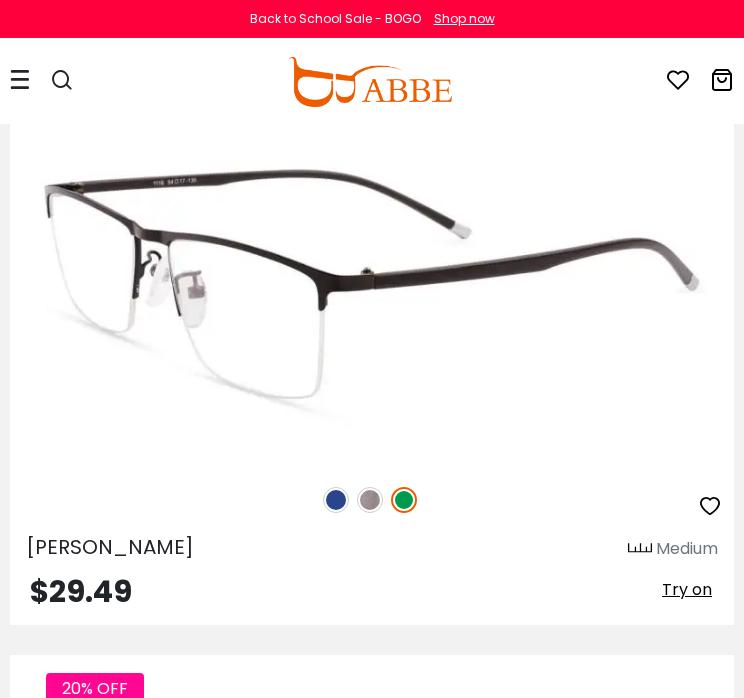 click at bounding box center (370, 500) 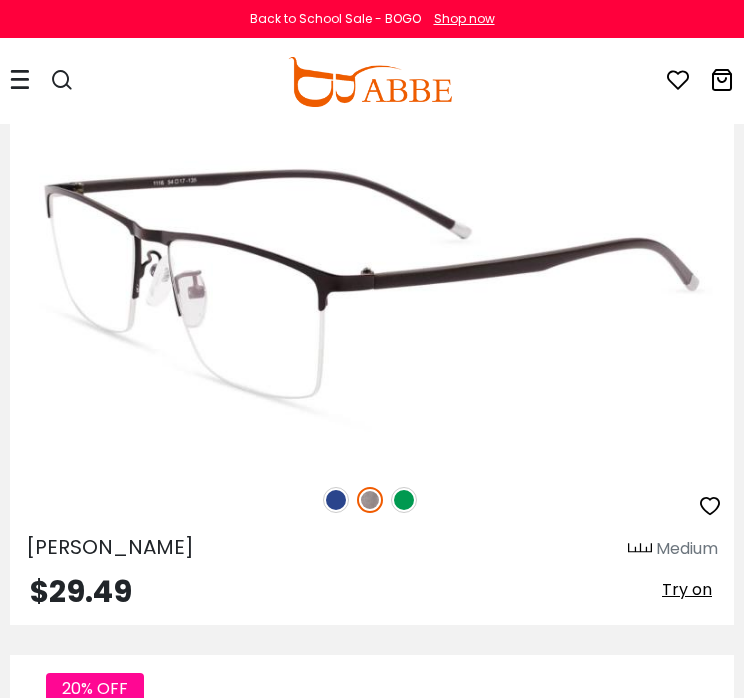 click at bounding box center [336, 500] 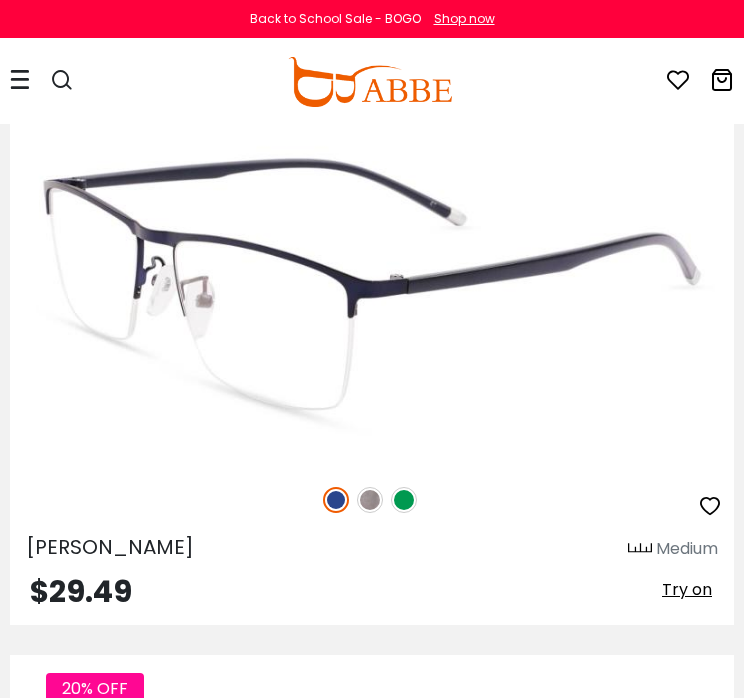 click at bounding box center [404, 500] 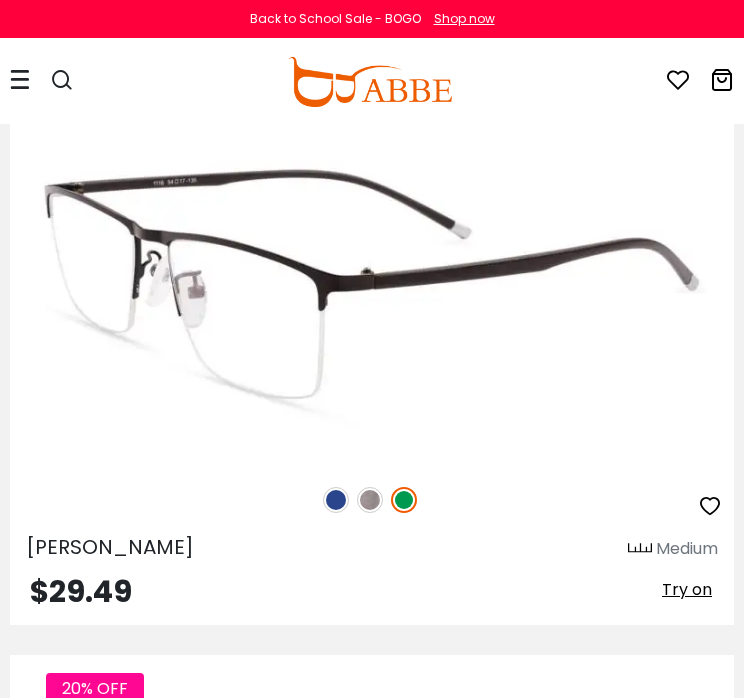 click at bounding box center [370, 500] 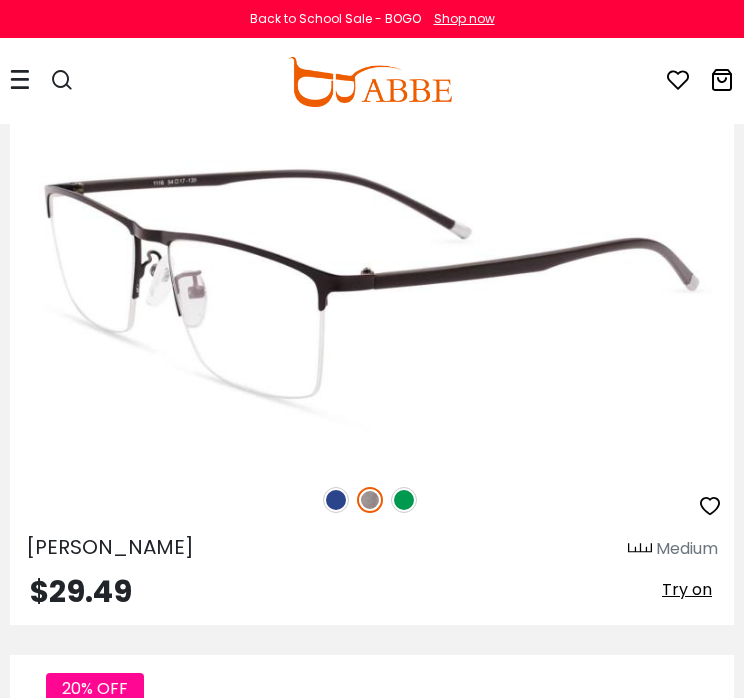click at bounding box center [336, 500] 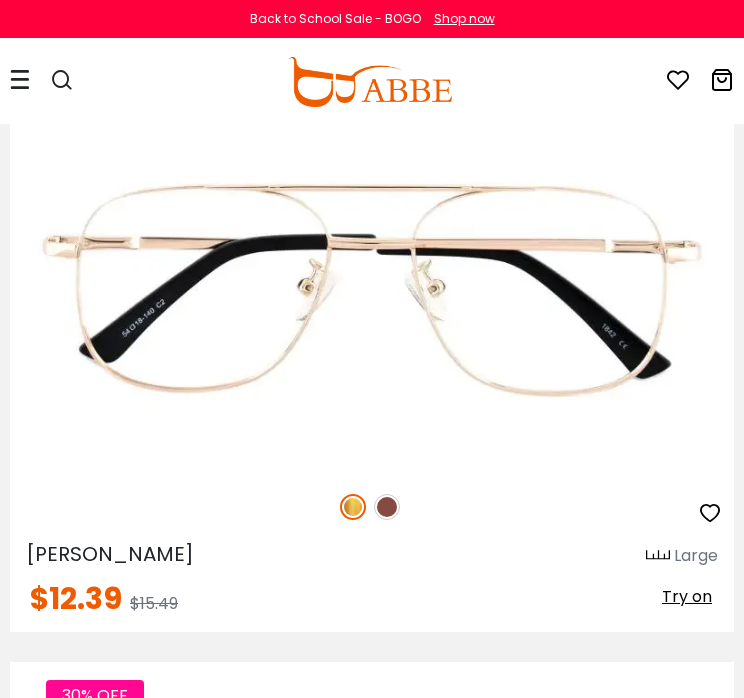 scroll, scrollTop: 18404, scrollLeft: 0, axis: vertical 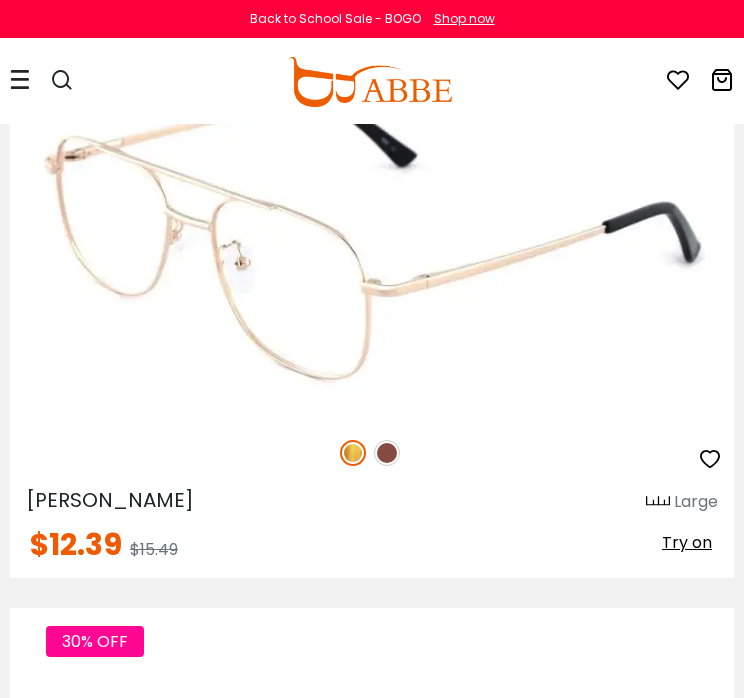 click at bounding box center (387, 453) 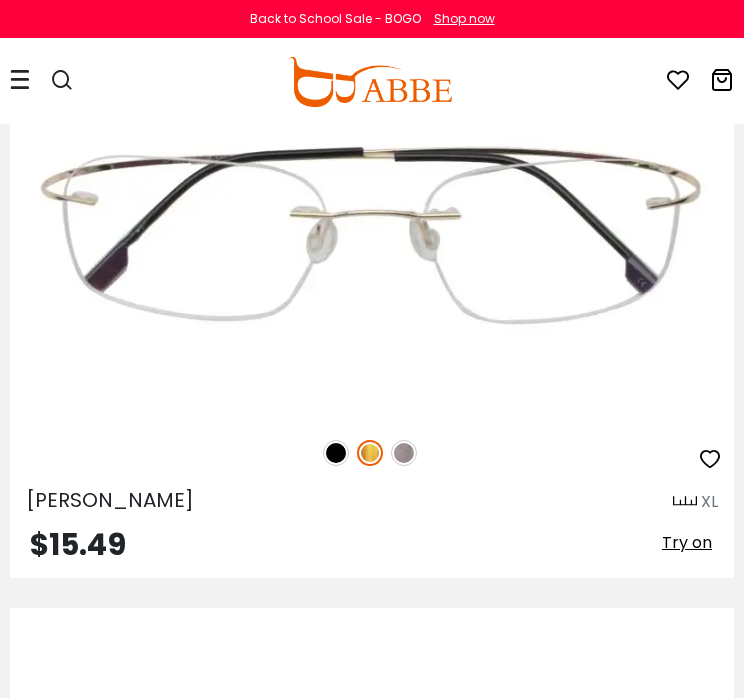 scroll, scrollTop: 24025, scrollLeft: 0, axis: vertical 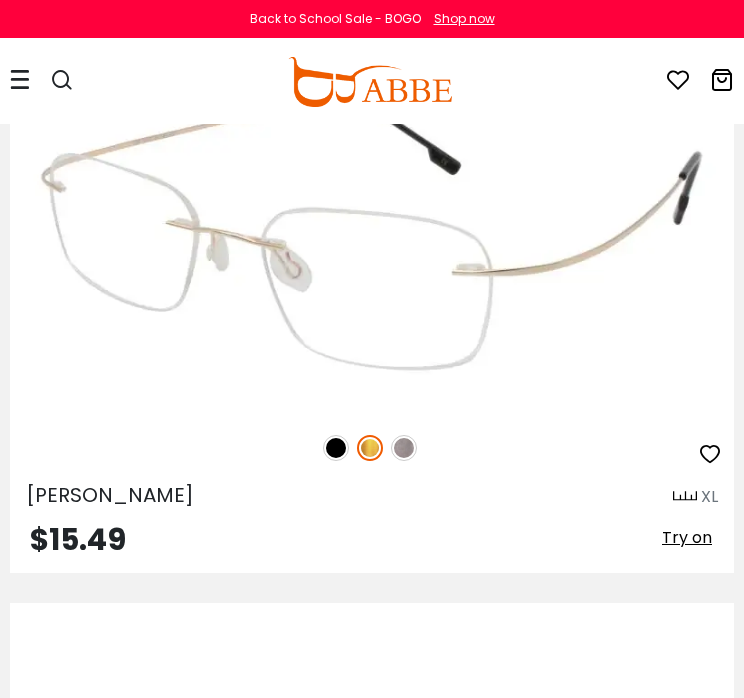 click at bounding box center (336, 448) 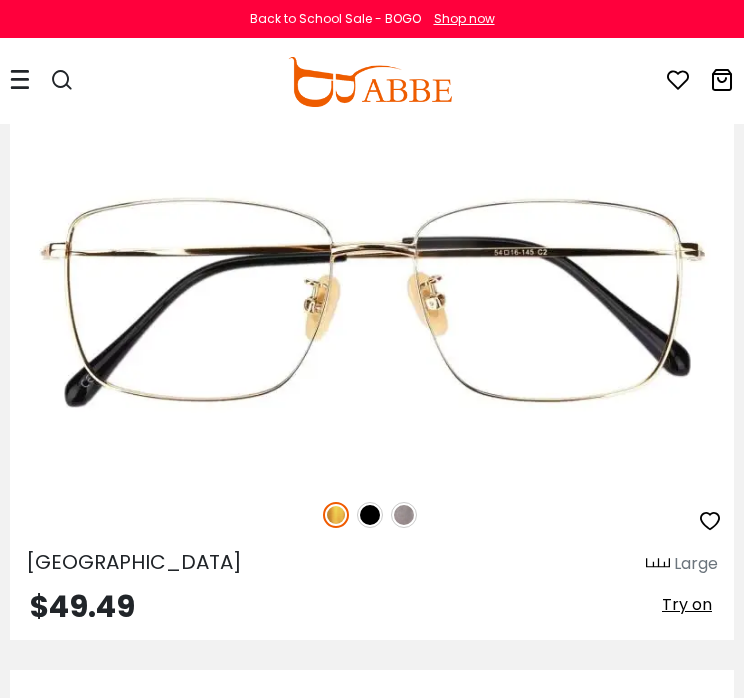 scroll, scrollTop: 25828, scrollLeft: 0, axis: vertical 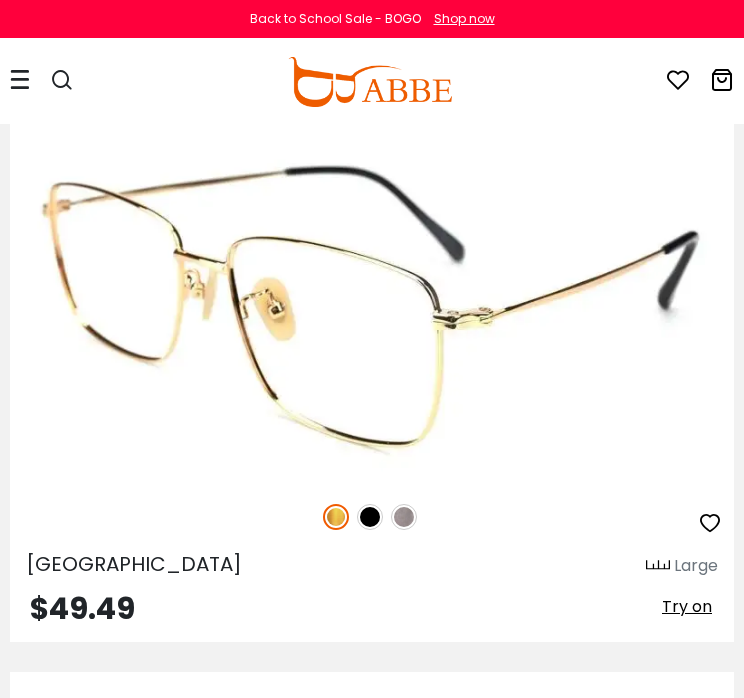 click at bounding box center (370, 517) 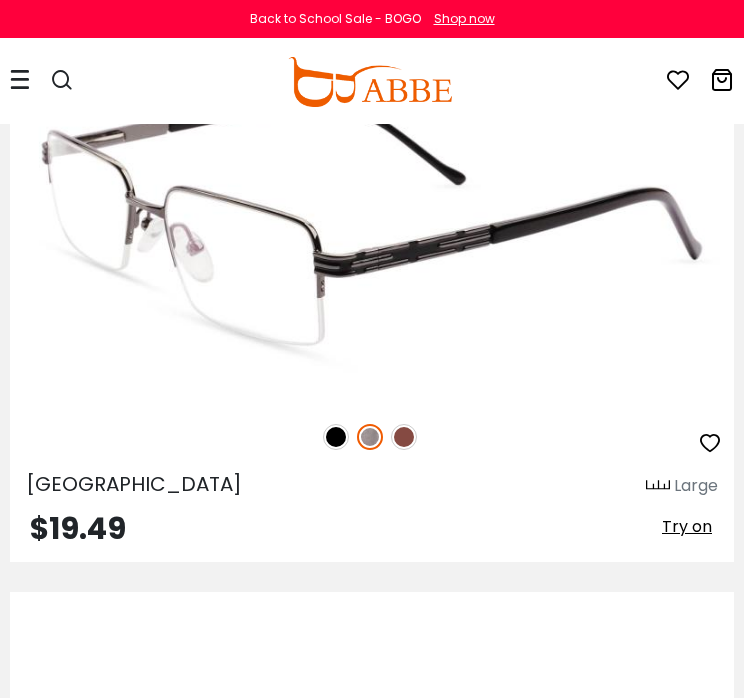scroll, scrollTop: 27776, scrollLeft: 0, axis: vertical 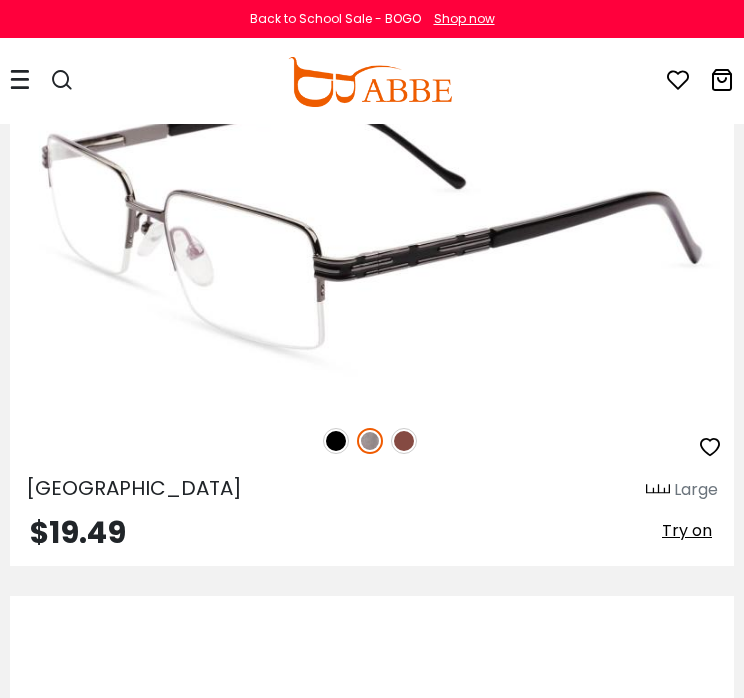 click at bounding box center [336, 441] 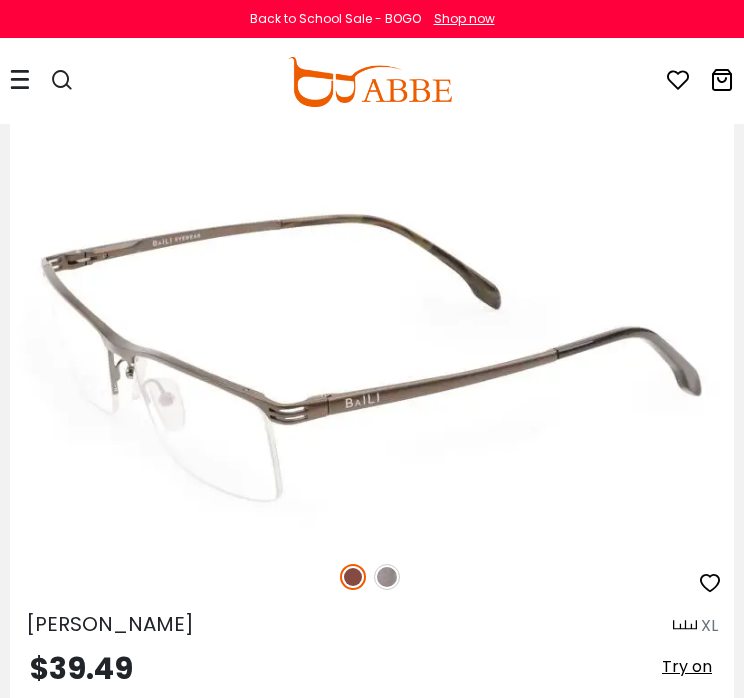 scroll, scrollTop: 28262, scrollLeft: 0, axis: vertical 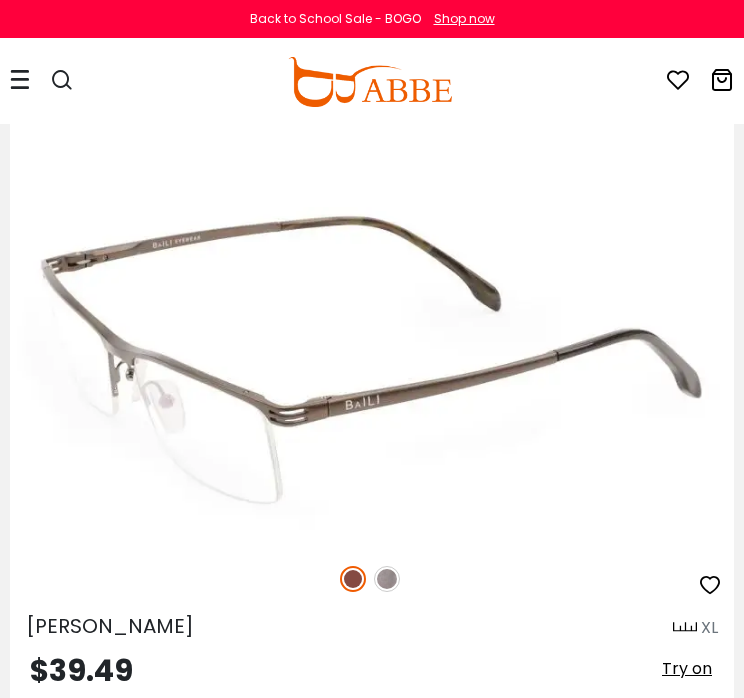 click at bounding box center (387, 579) 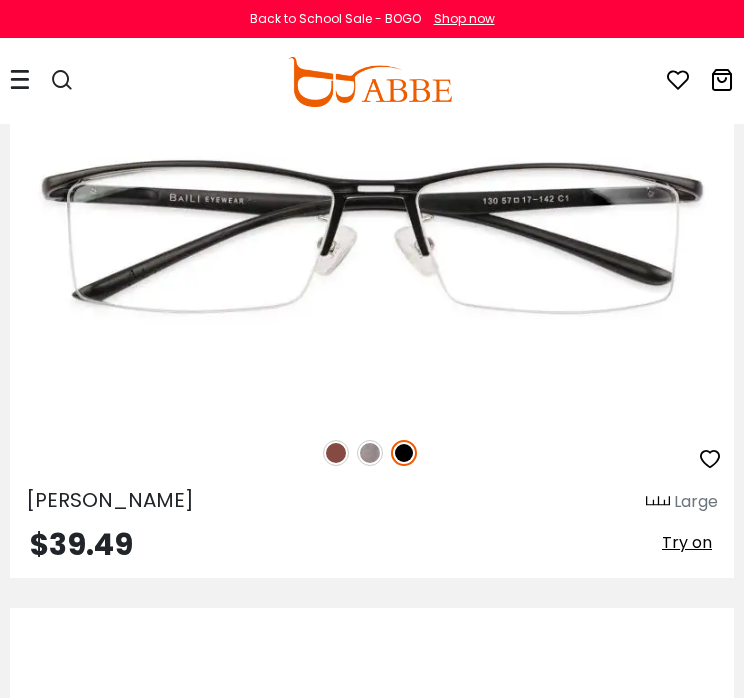 scroll, scrollTop: 30229, scrollLeft: 0, axis: vertical 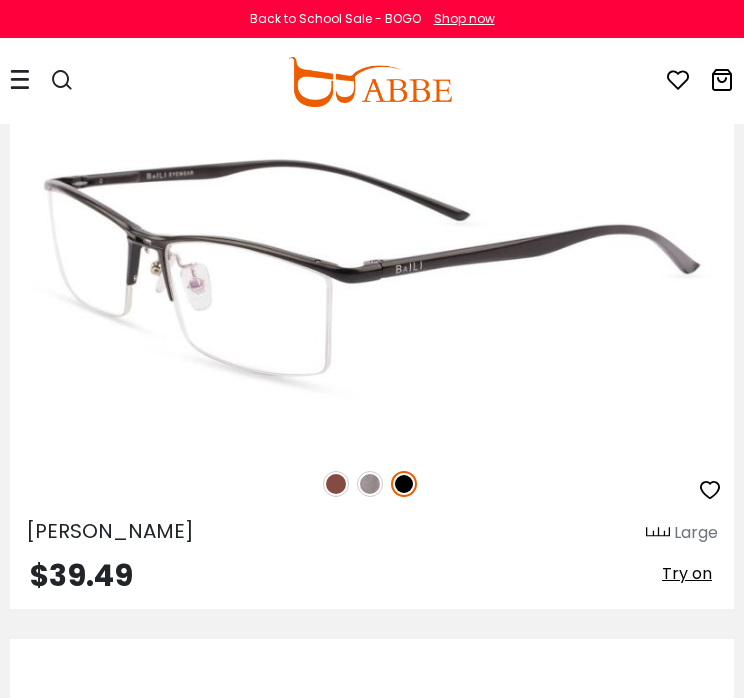 click at bounding box center (372, 268) 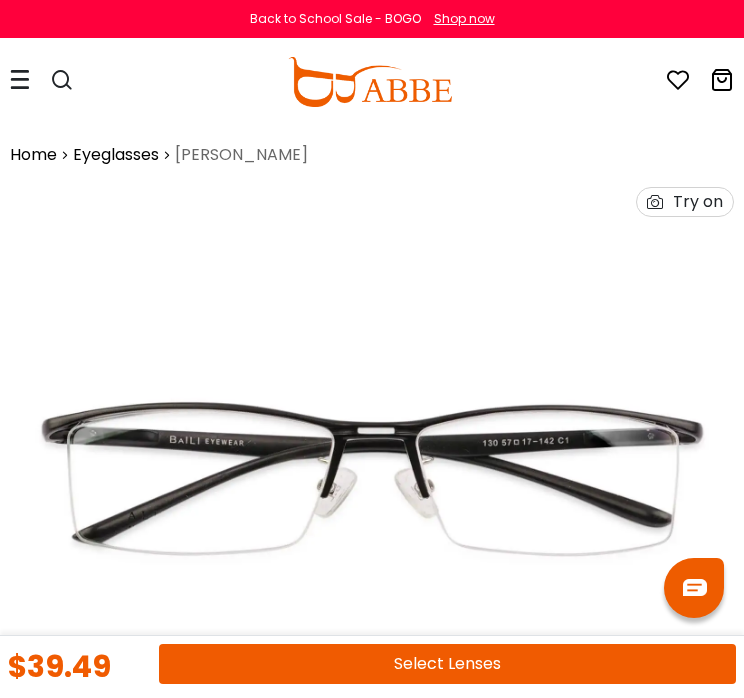 scroll, scrollTop: 0, scrollLeft: 0, axis: both 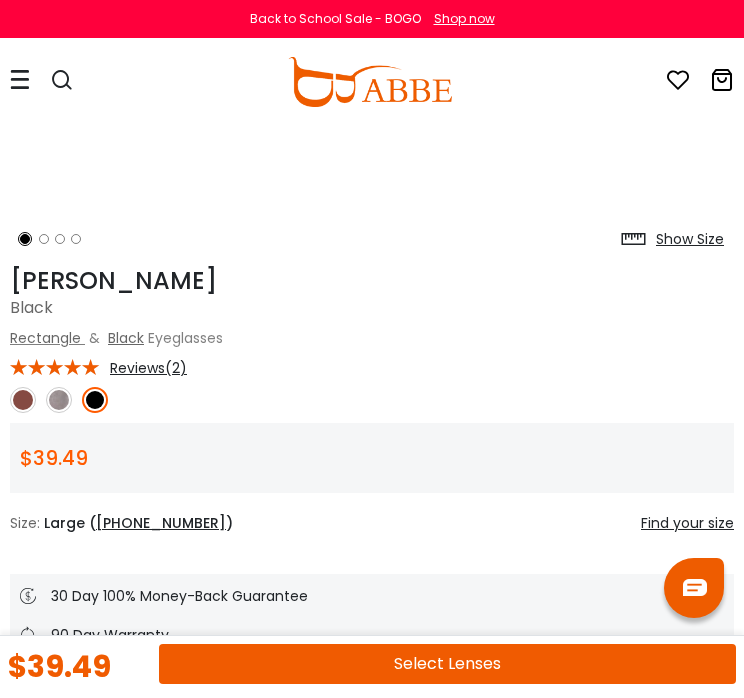 click on "Select Lenses" at bounding box center (447, 664) 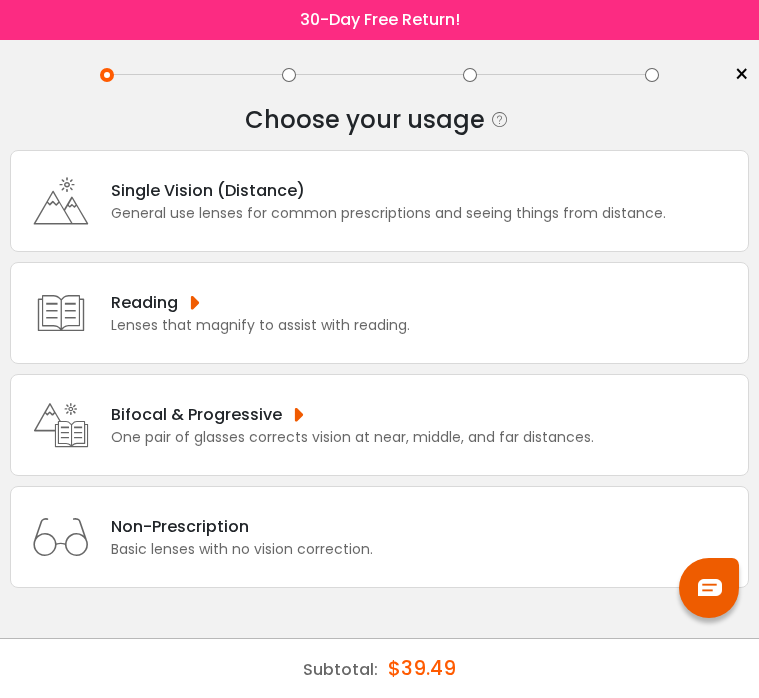 scroll, scrollTop: 0, scrollLeft: 0, axis: both 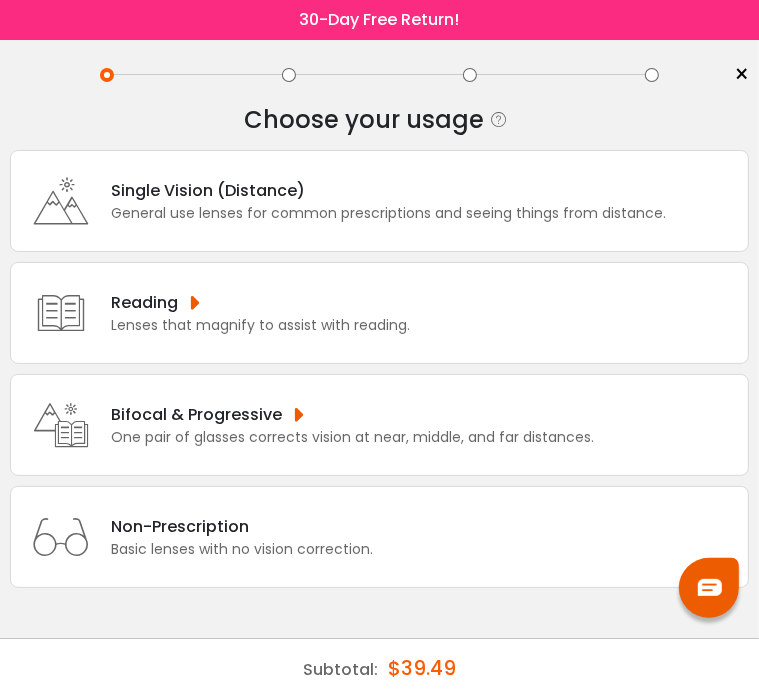 click on "Single Vision (Distance)" at bounding box center (388, 190) 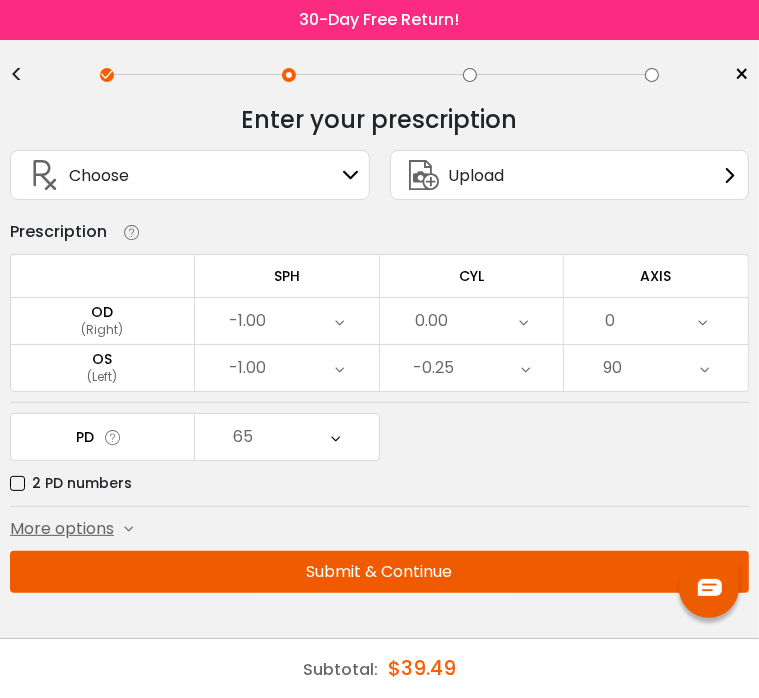 click on "Submit & Continue" at bounding box center [379, 572] 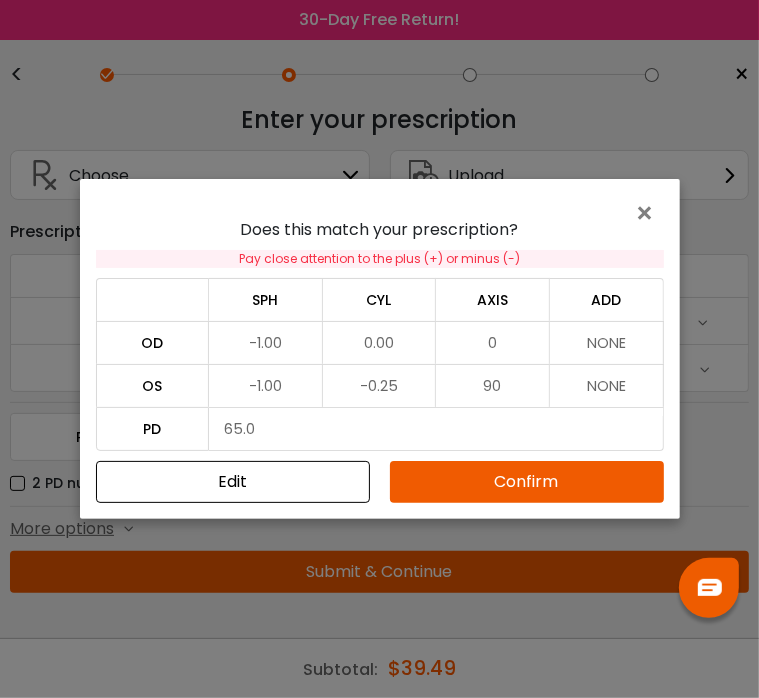 click on "Confirm" at bounding box center (527, 482) 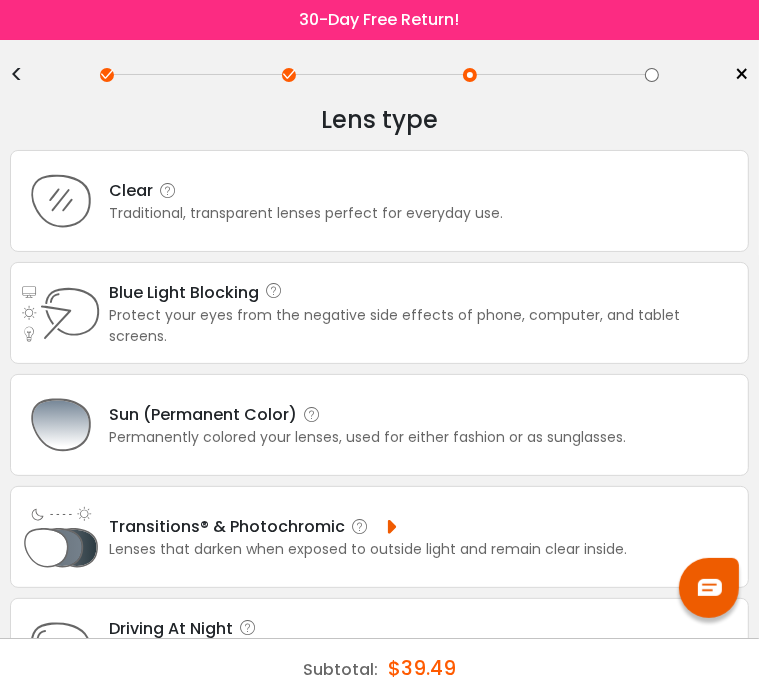 click on "Clear" at bounding box center (306, 190) 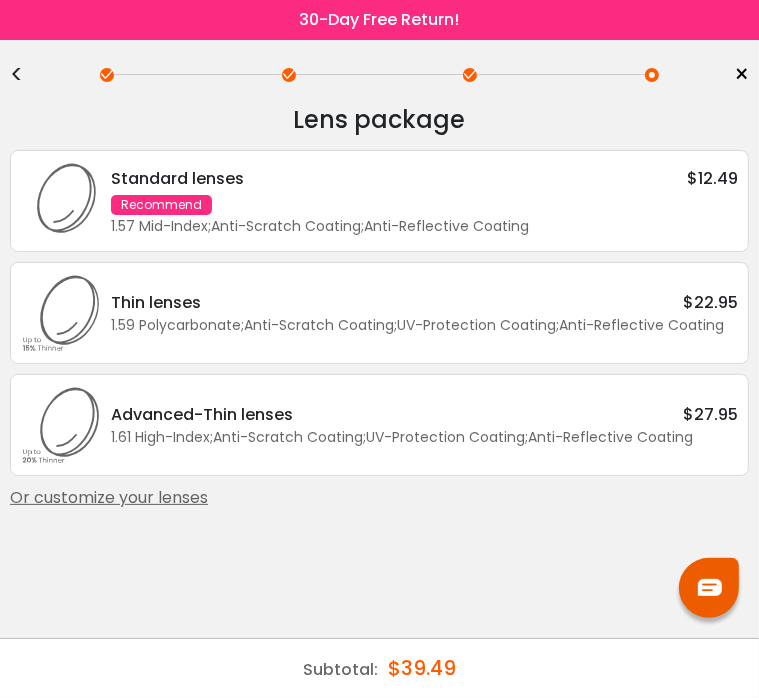 click on "Standard lenses
$12.49
Recommend
1.57 Mid-Index ;
Anti-Scratch Coating ;
Anti-Reflective Coating ;" at bounding box center [419, 201] 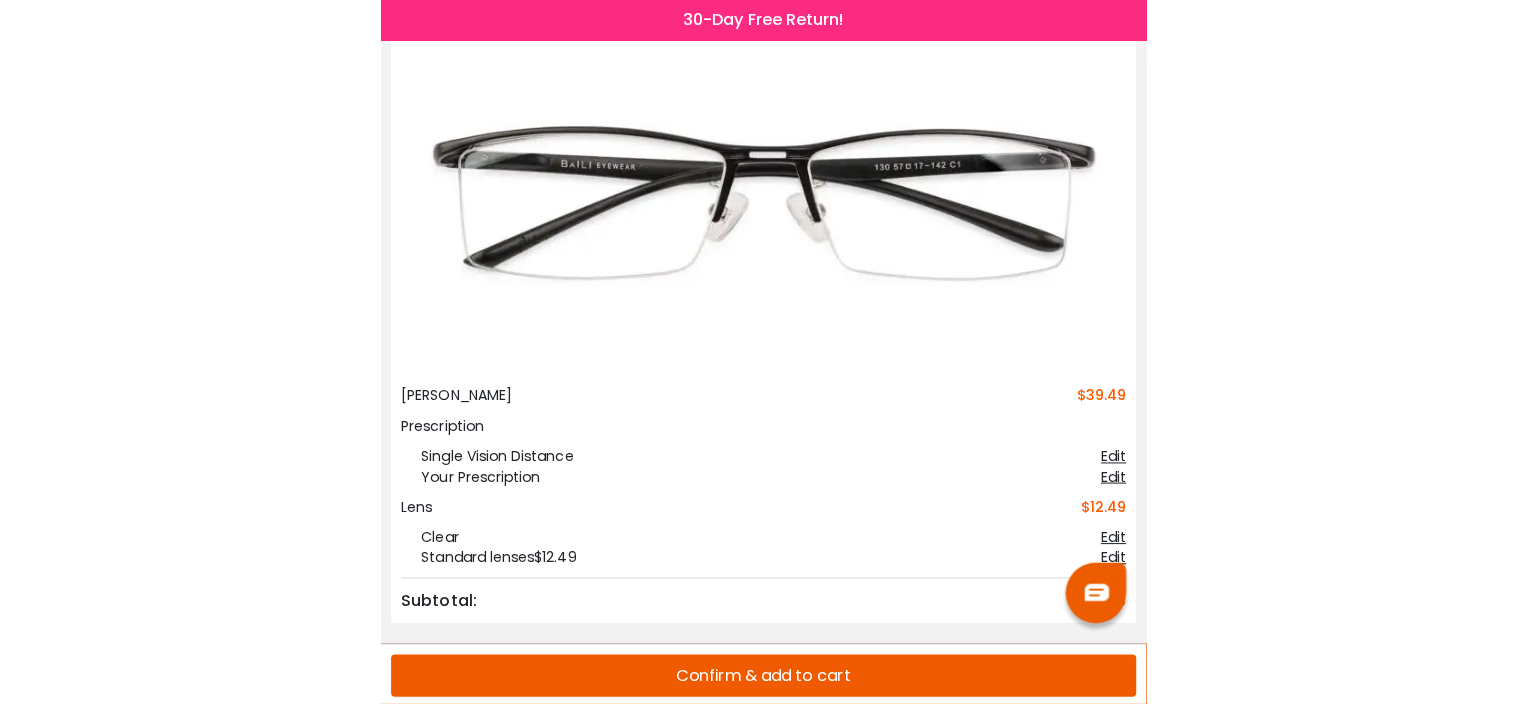 scroll, scrollTop: 0, scrollLeft: 0, axis: both 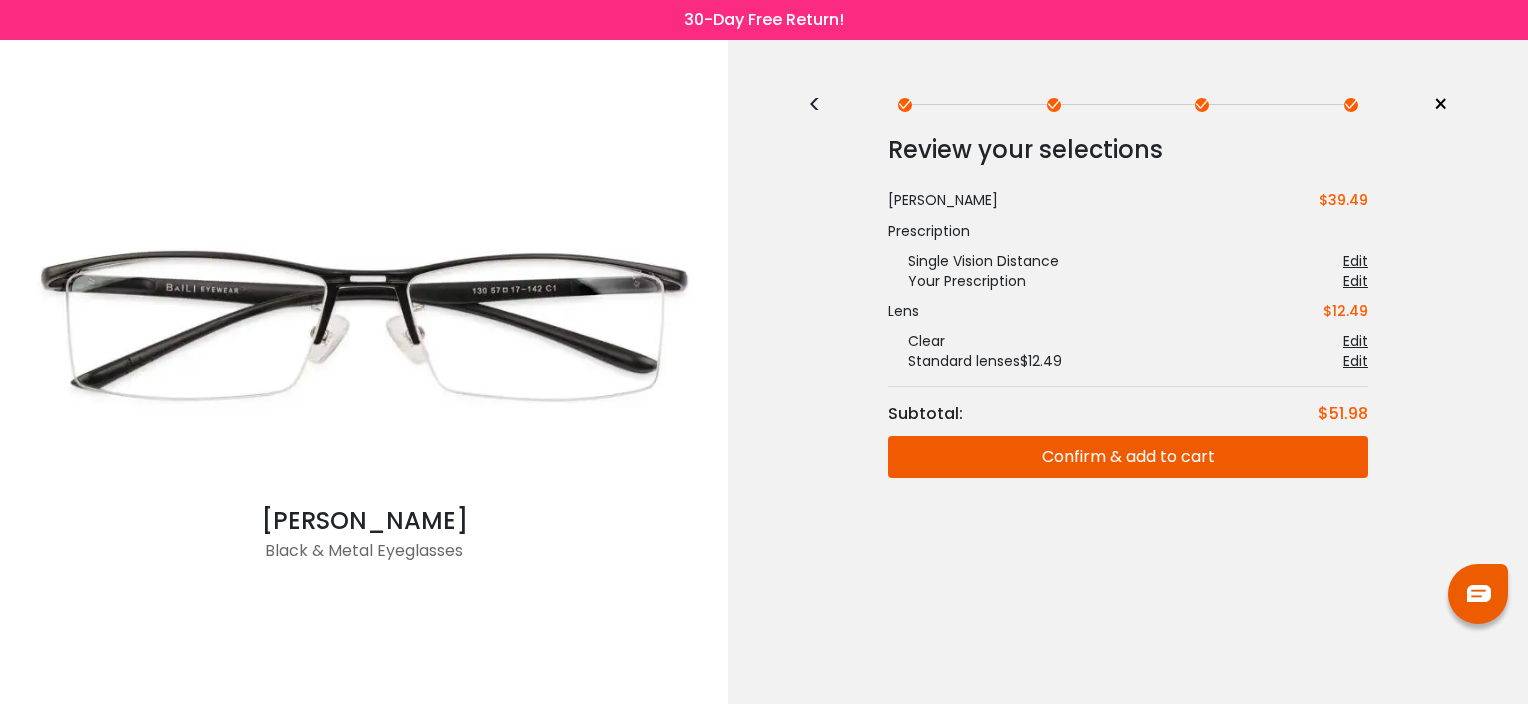 click on "Confirm & add to cart" at bounding box center (1128, 457) 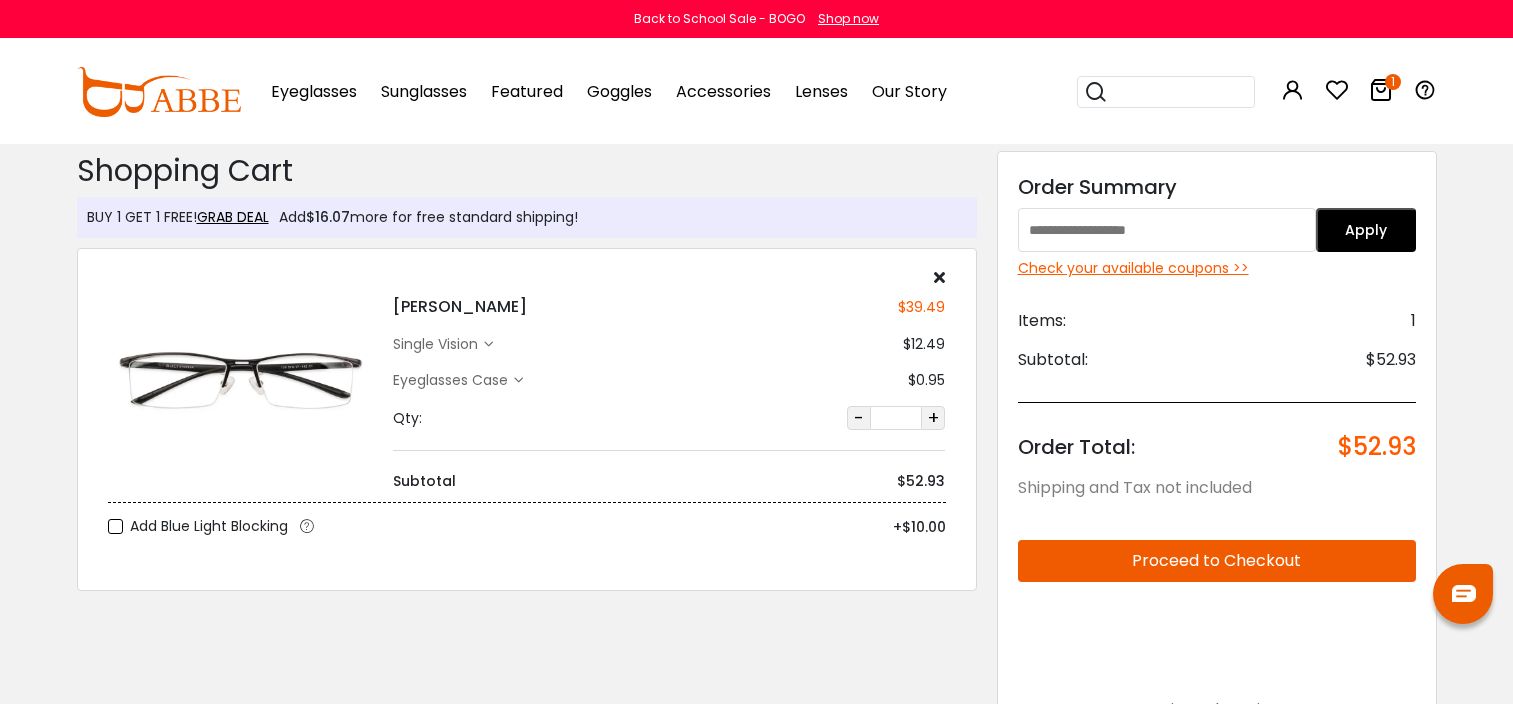 scroll, scrollTop: 0, scrollLeft: 0, axis: both 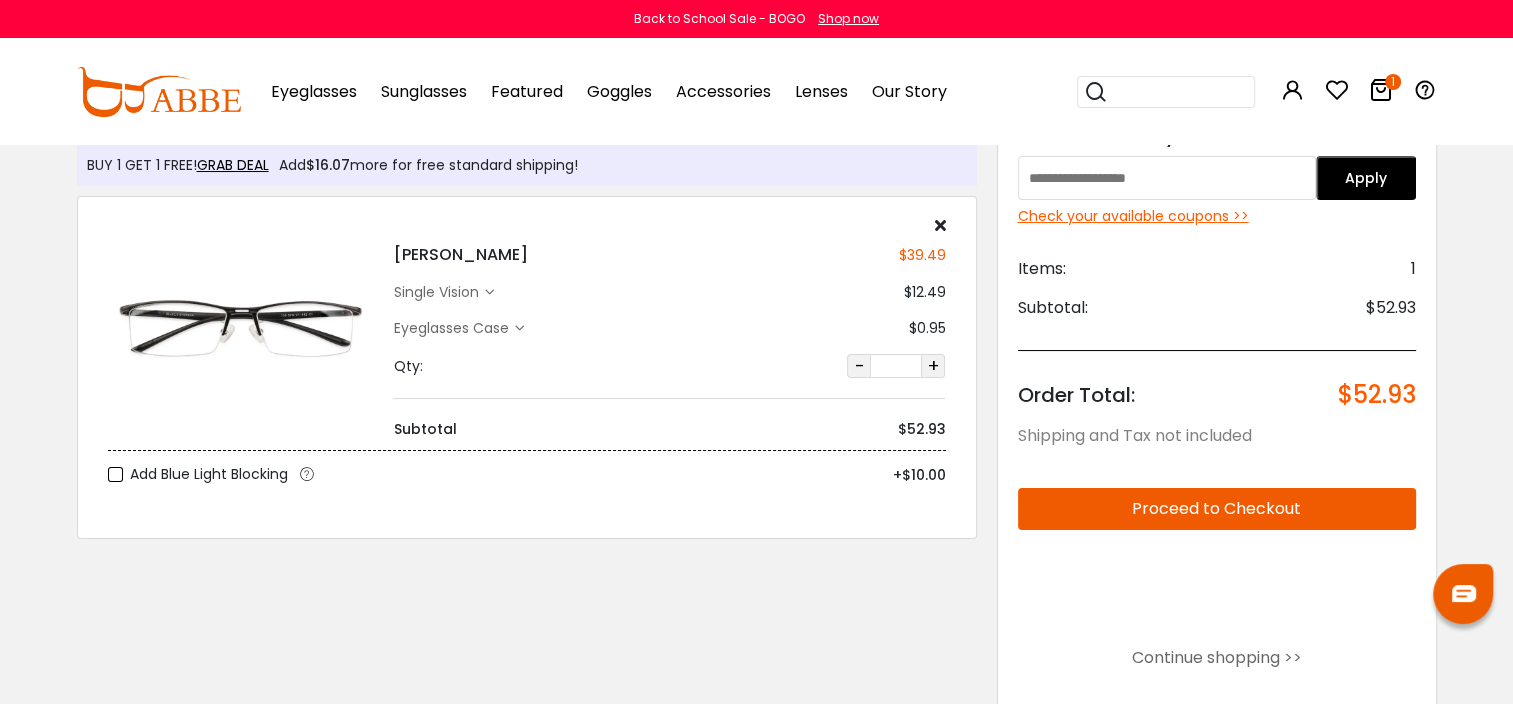 click on "Eyeglasses Case" at bounding box center [453, 328] 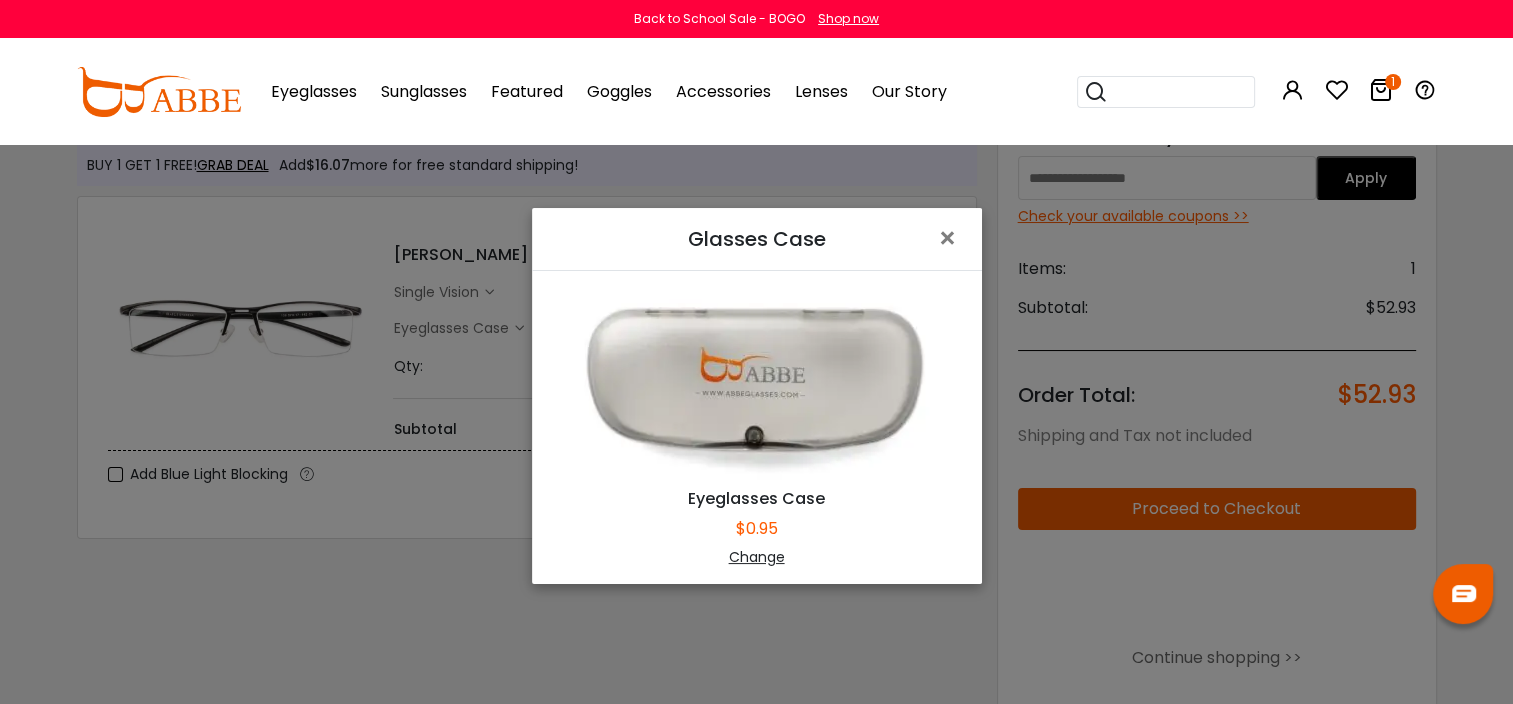 scroll, scrollTop: 100, scrollLeft: 0, axis: vertical 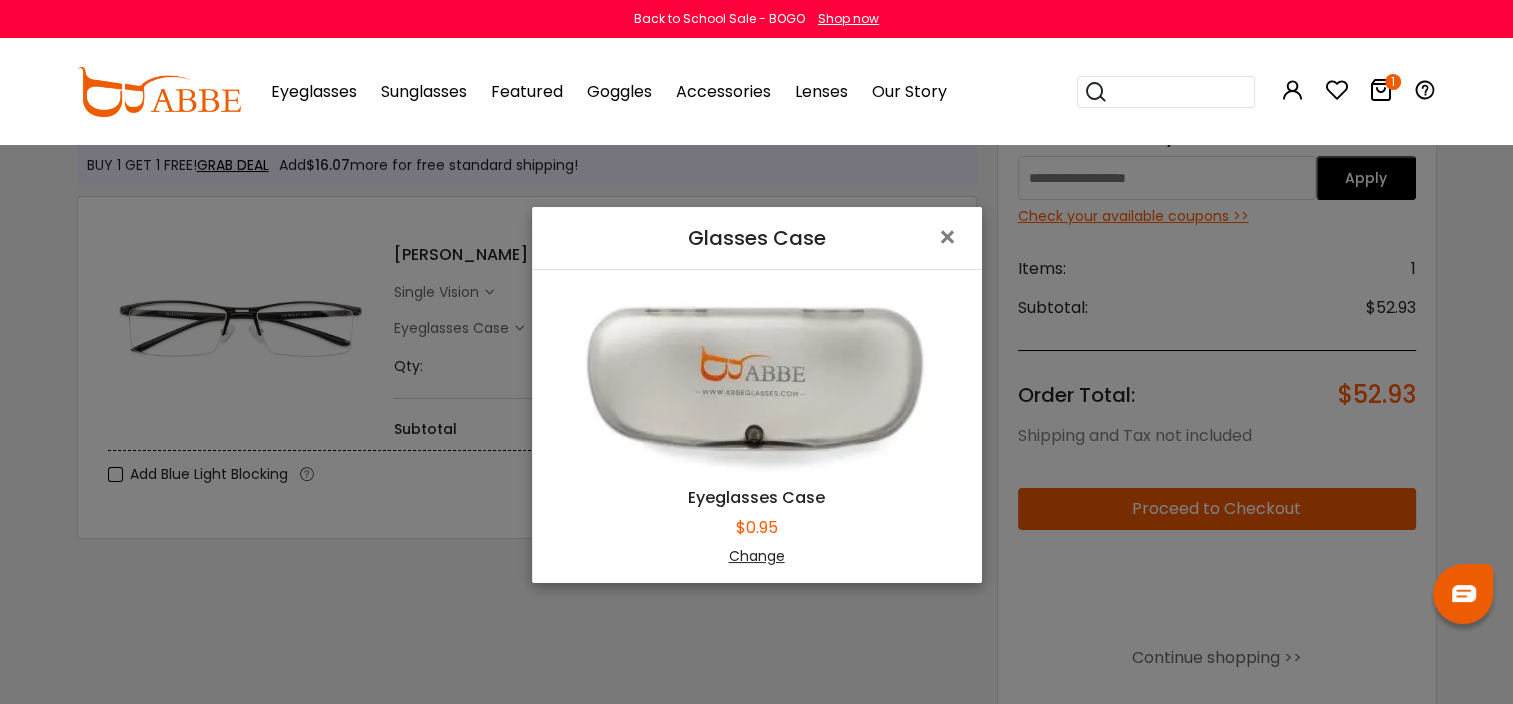 click on "Change" at bounding box center (757, 556) 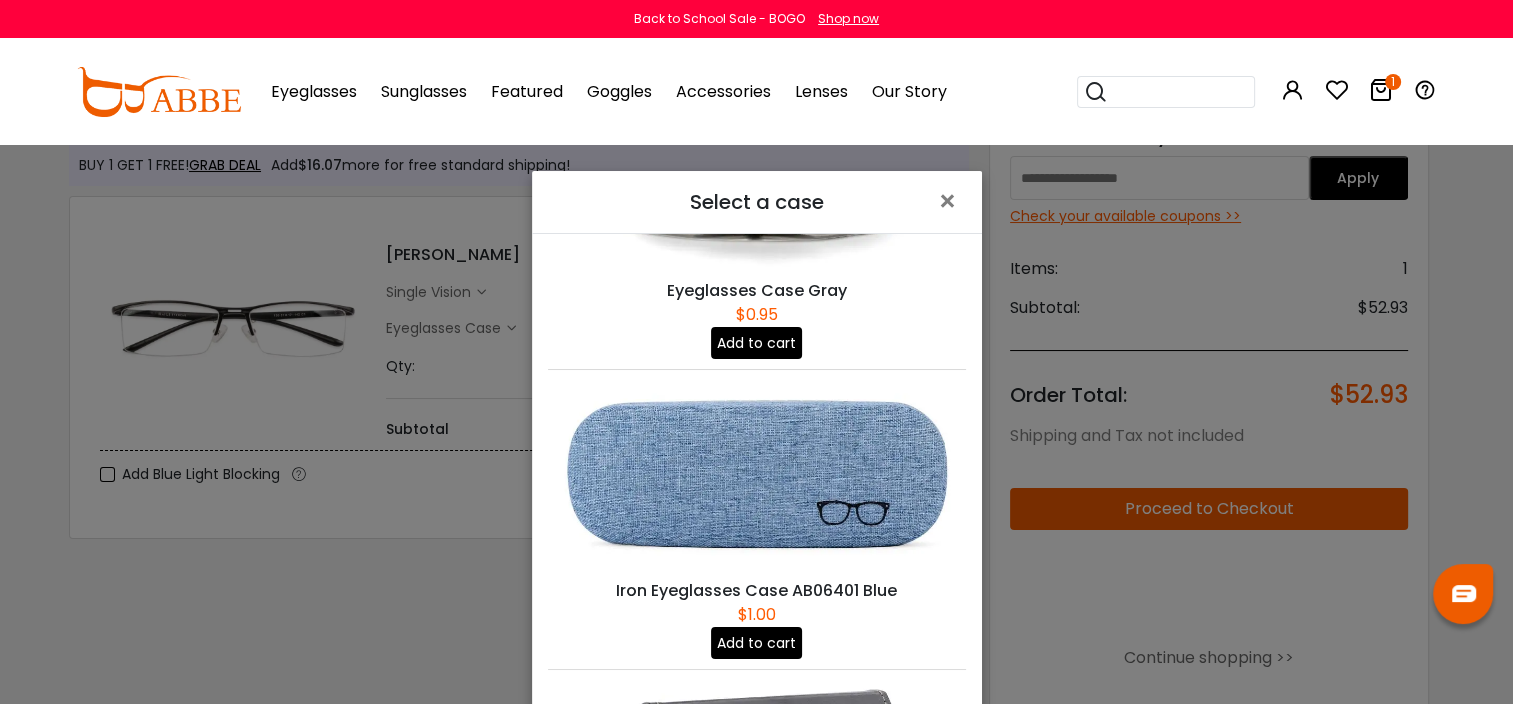 scroll, scrollTop: 520, scrollLeft: 0, axis: vertical 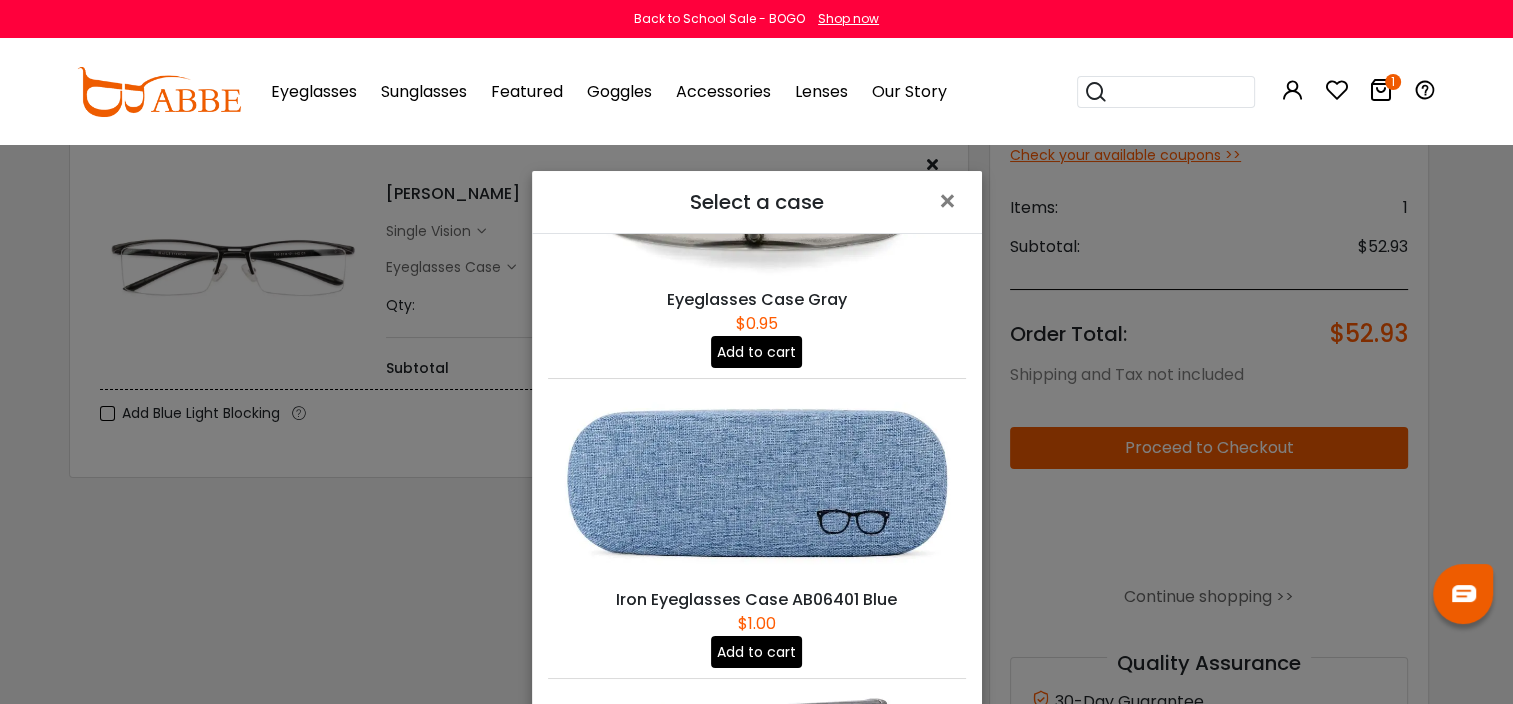 click at bounding box center (757, 483) 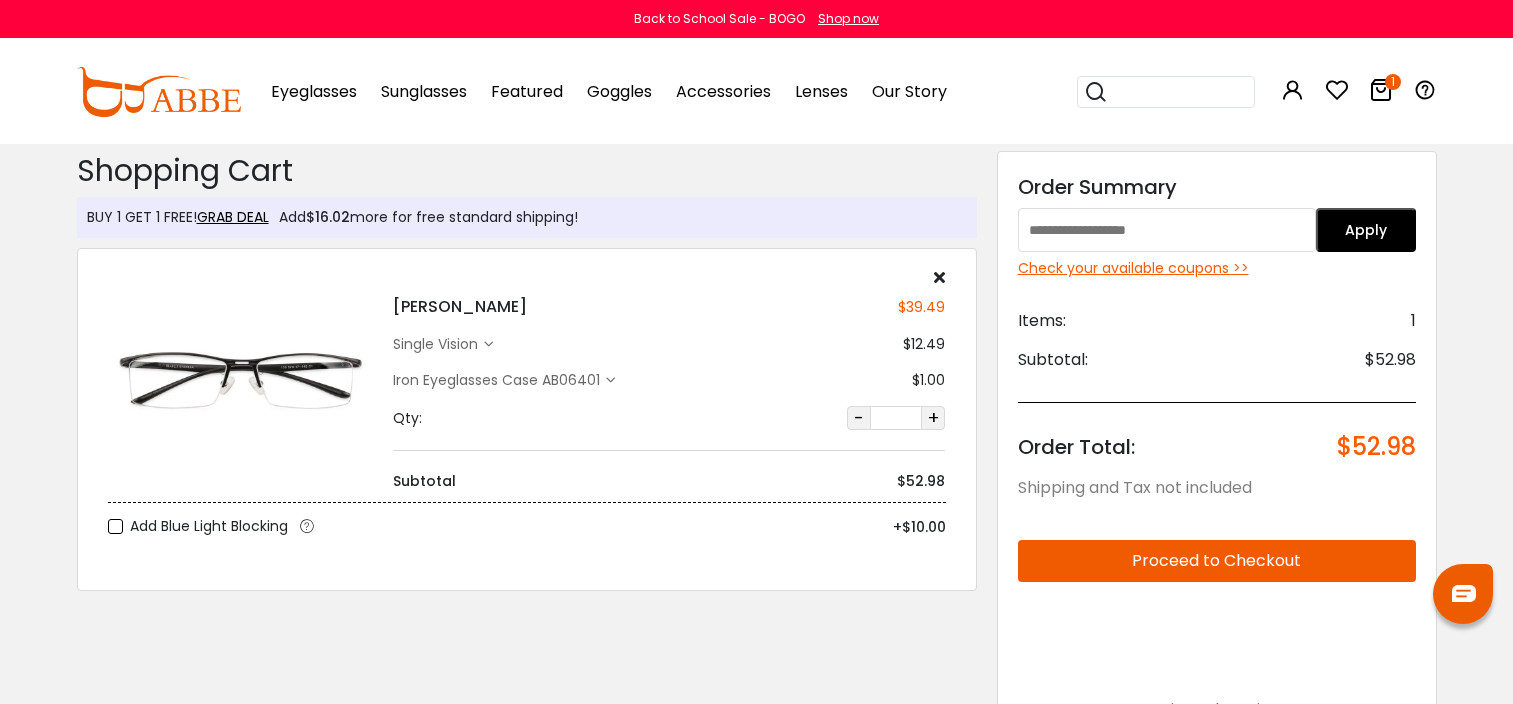 scroll, scrollTop: 0, scrollLeft: 0, axis: both 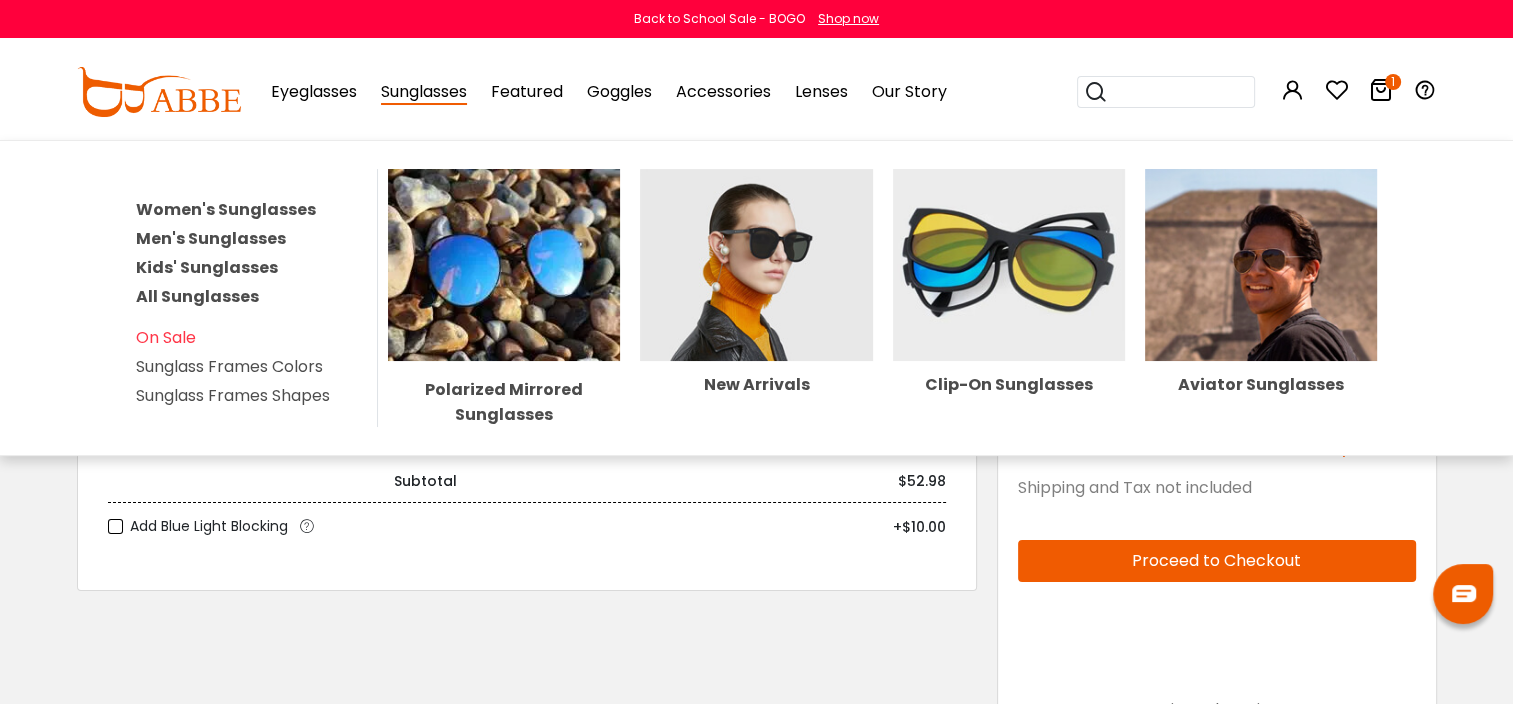 click on "Men's Sunglasses" at bounding box center (211, 238) 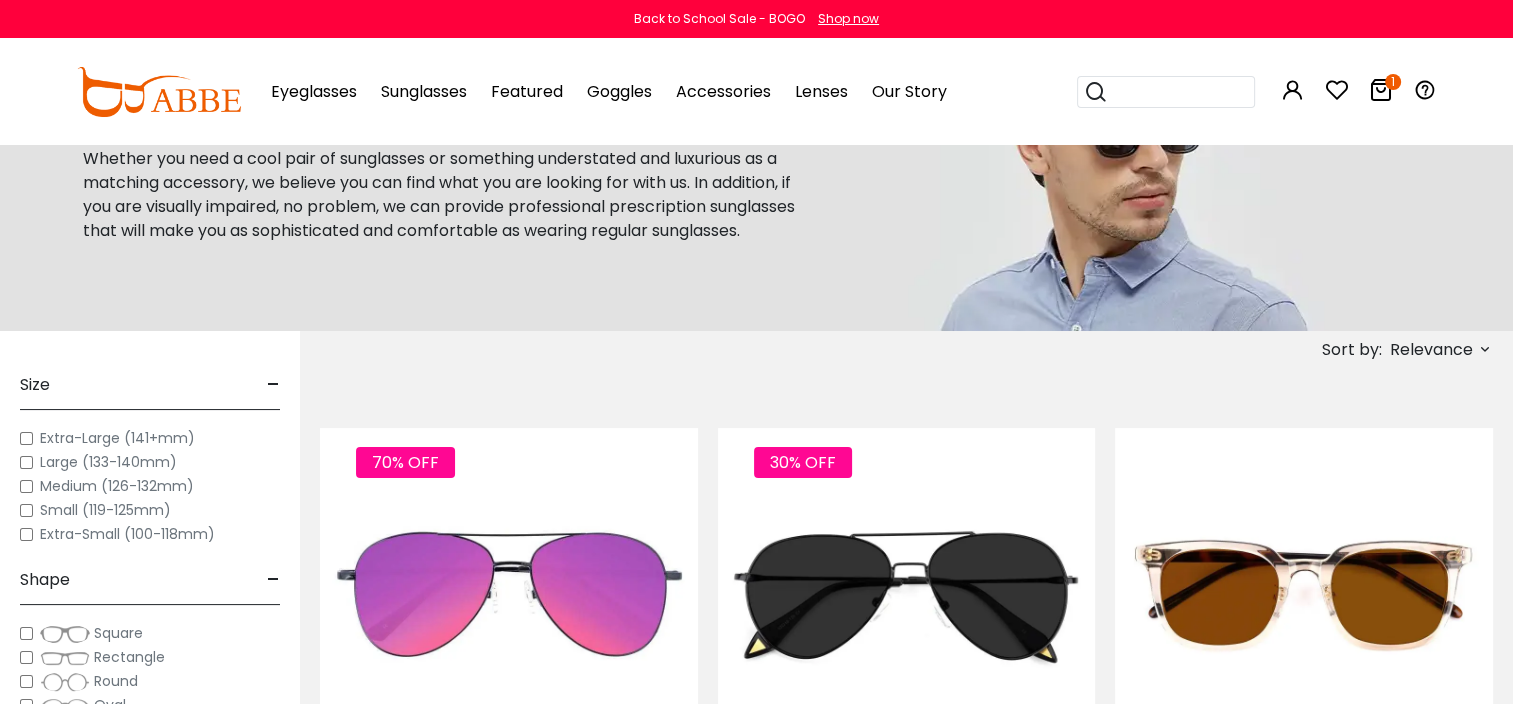 scroll, scrollTop: 352, scrollLeft: 0, axis: vertical 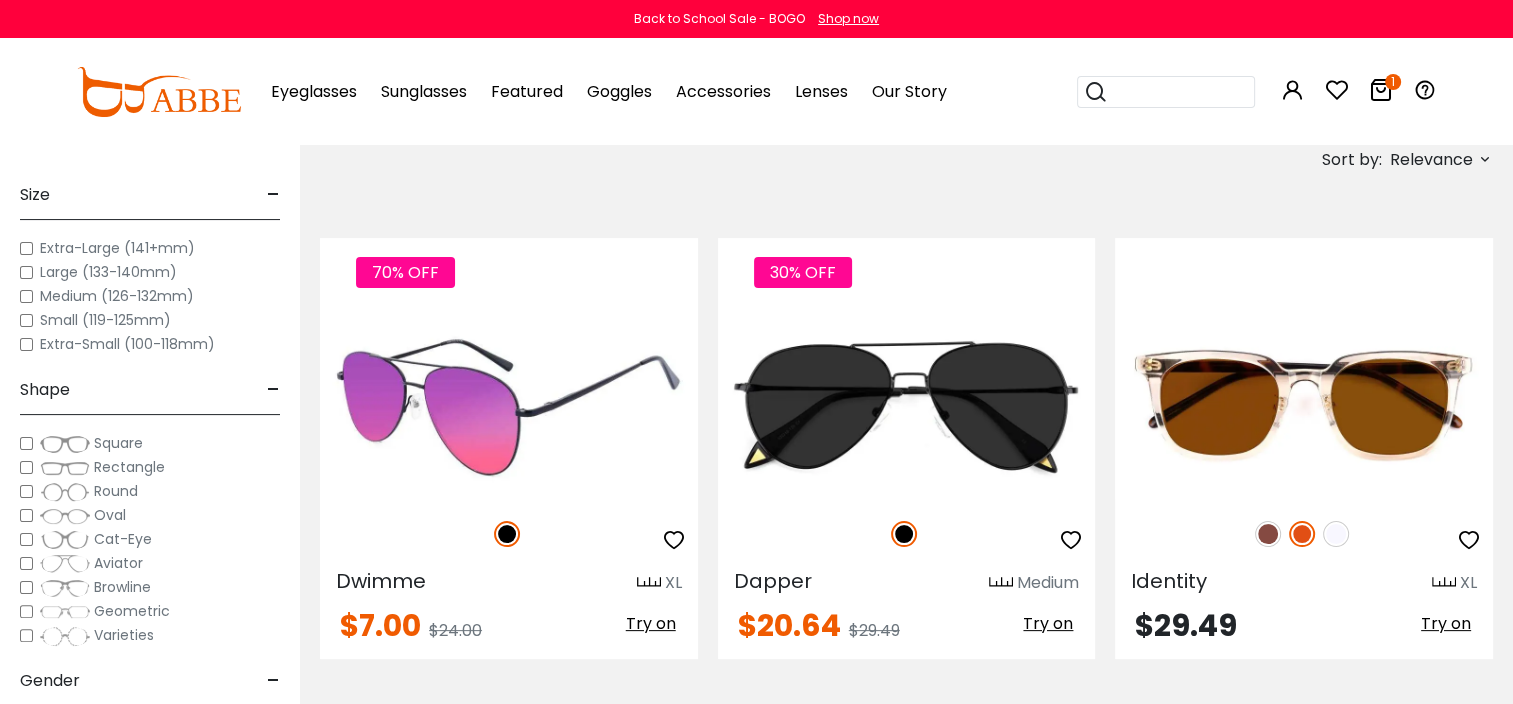 click at bounding box center (509, 404) 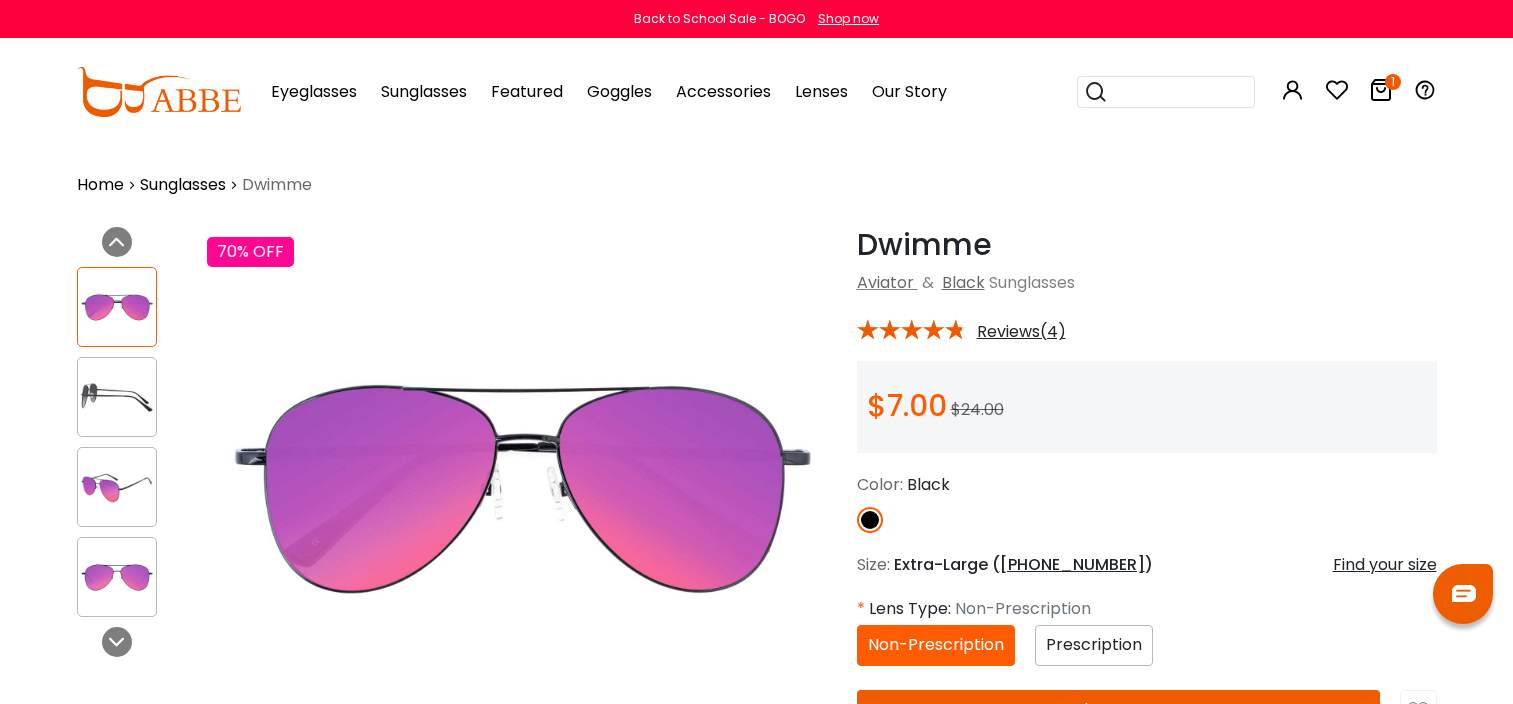 scroll, scrollTop: 0, scrollLeft: 0, axis: both 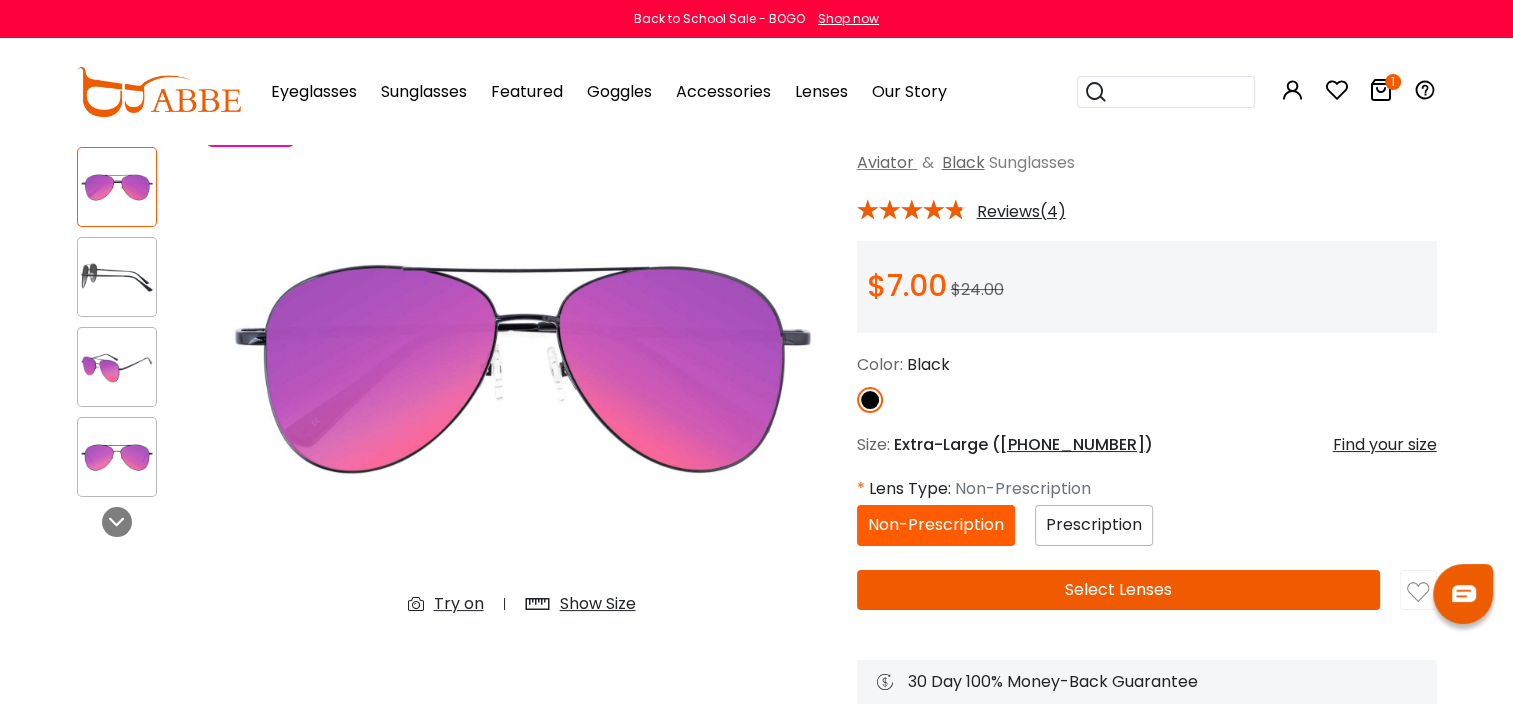 click on "Prescription" at bounding box center [1094, 524] 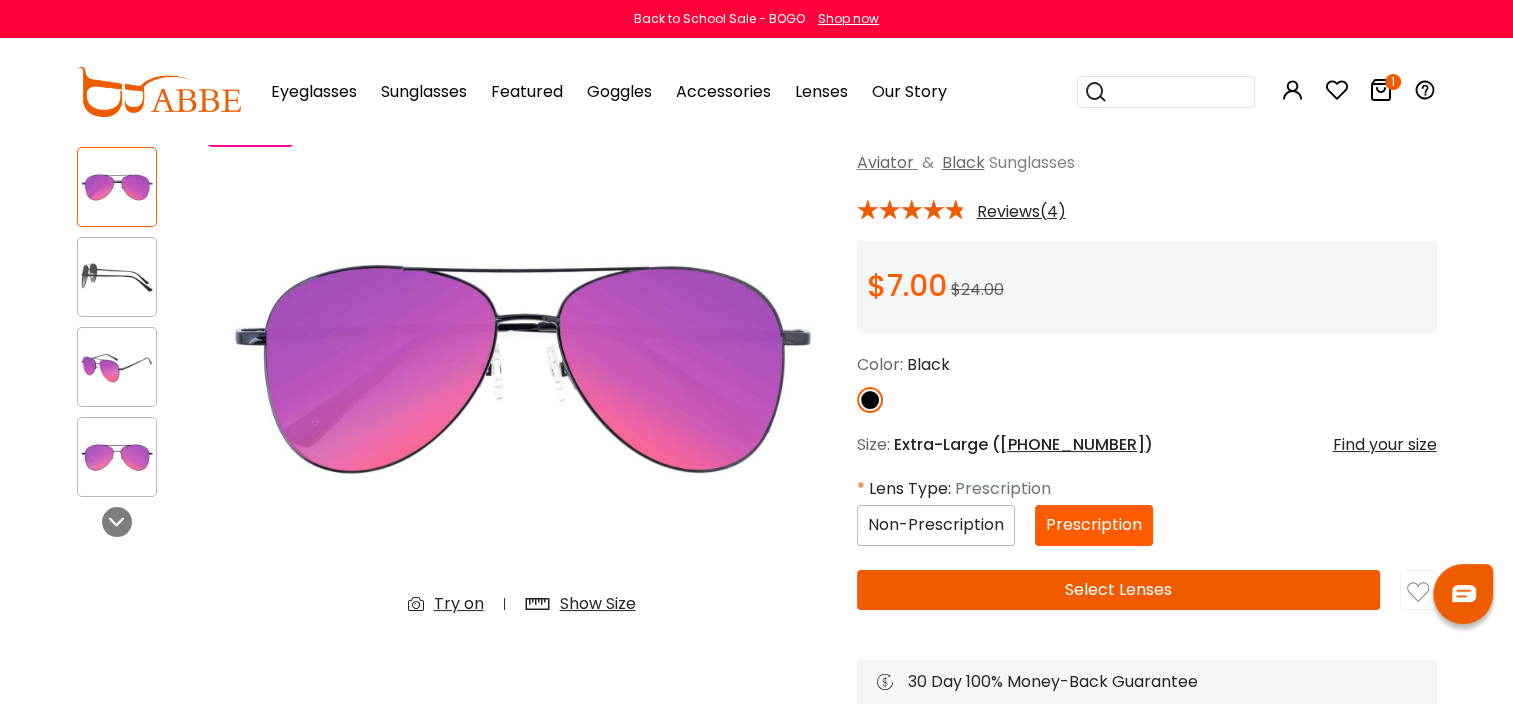 click on "Select Lenses" at bounding box center [1119, 590] 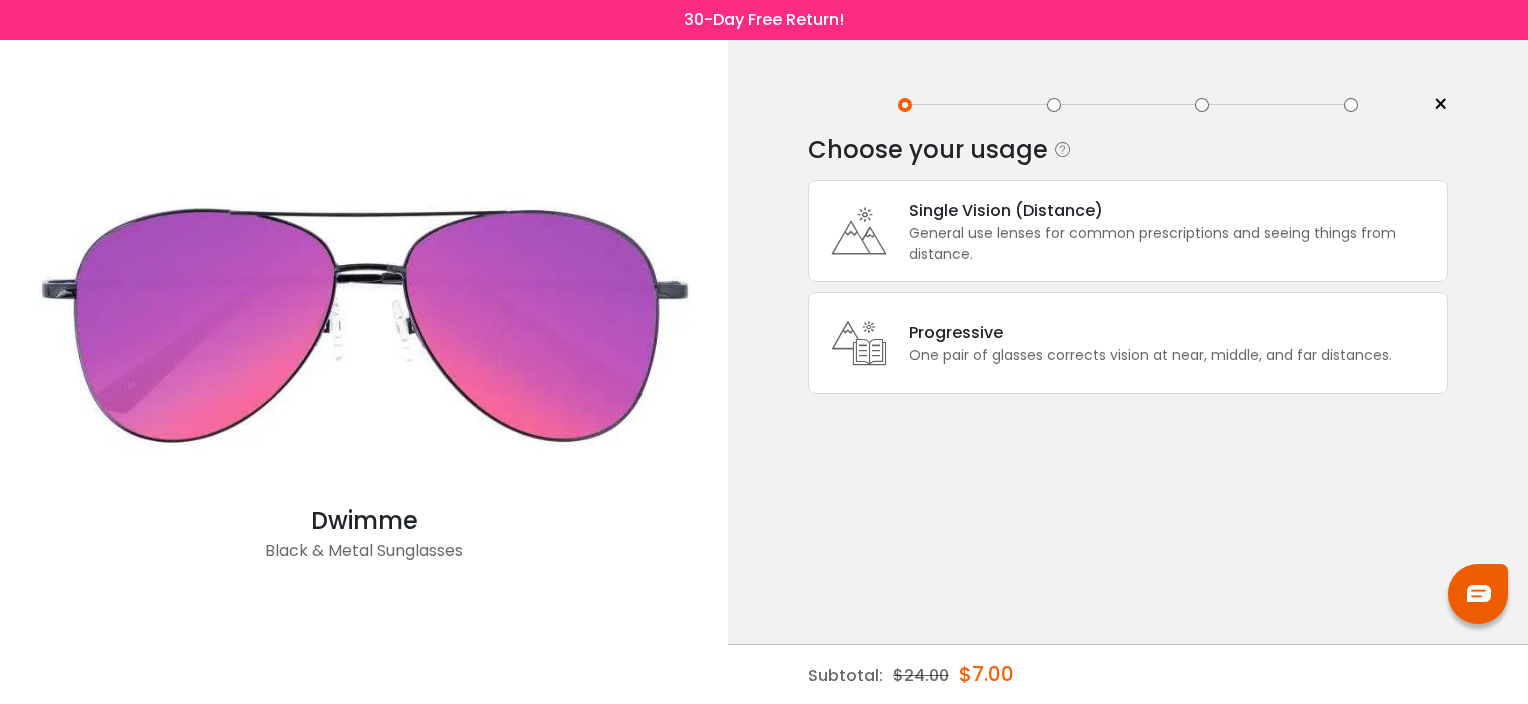scroll, scrollTop: 0, scrollLeft: 0, axis: both 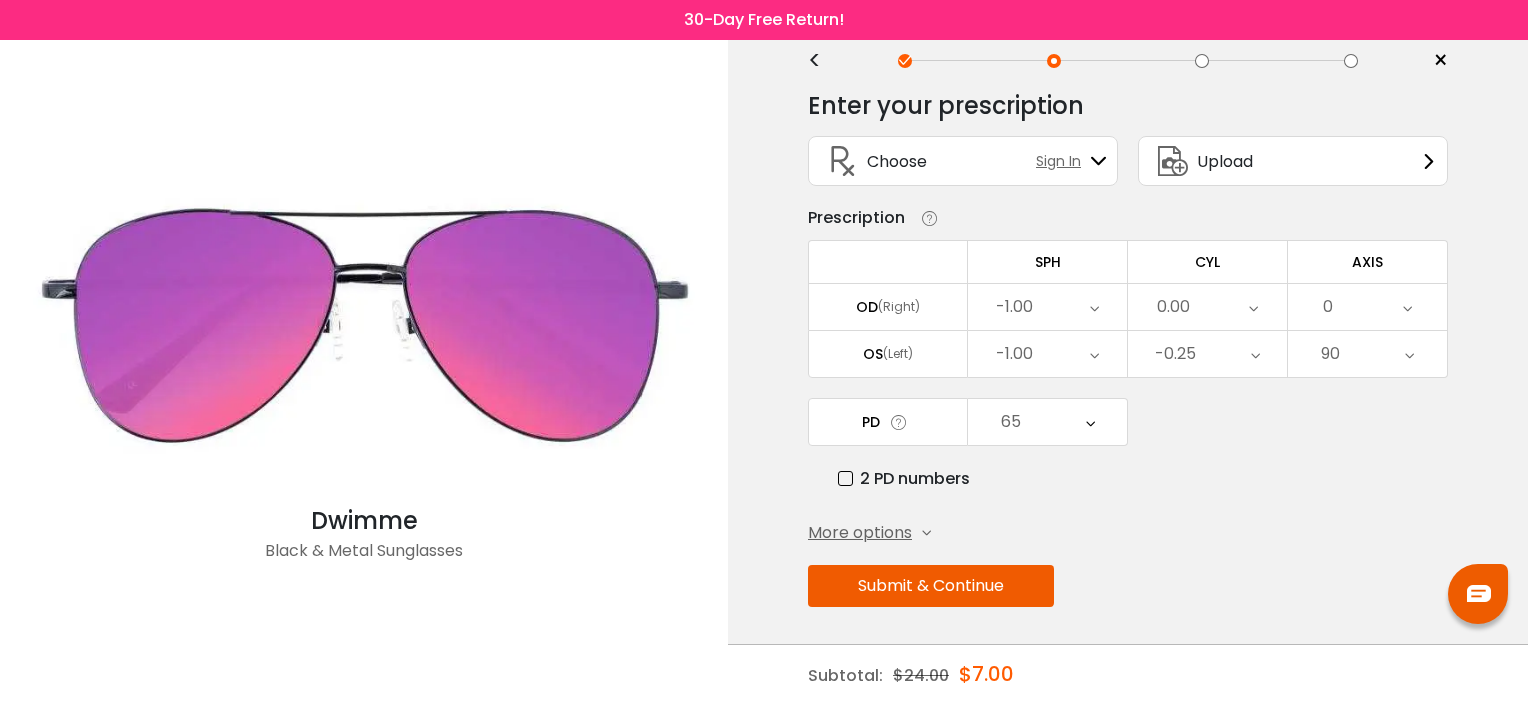 click on "Submit & Continue" at bounding box center (931, 586) 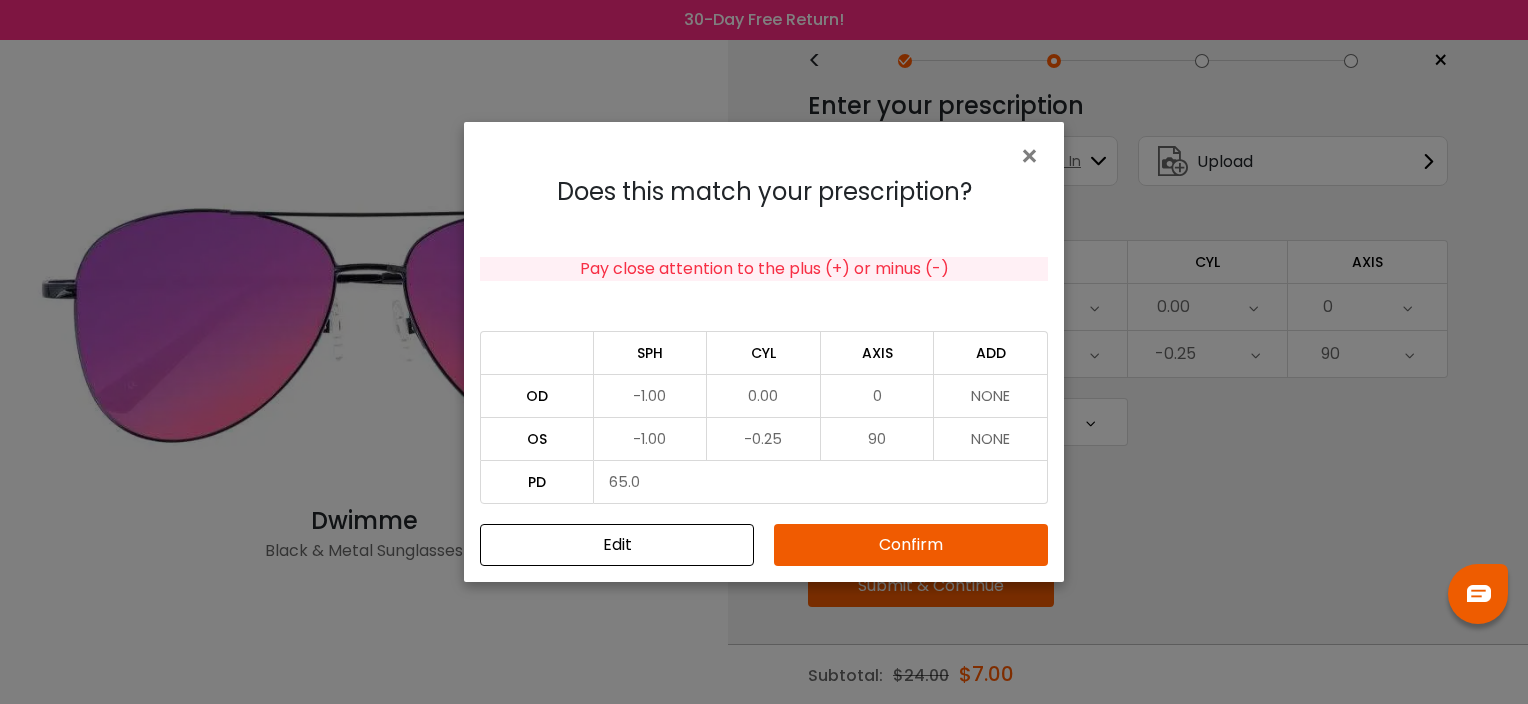 click on "Confirm" at bounding box center (911, 545) 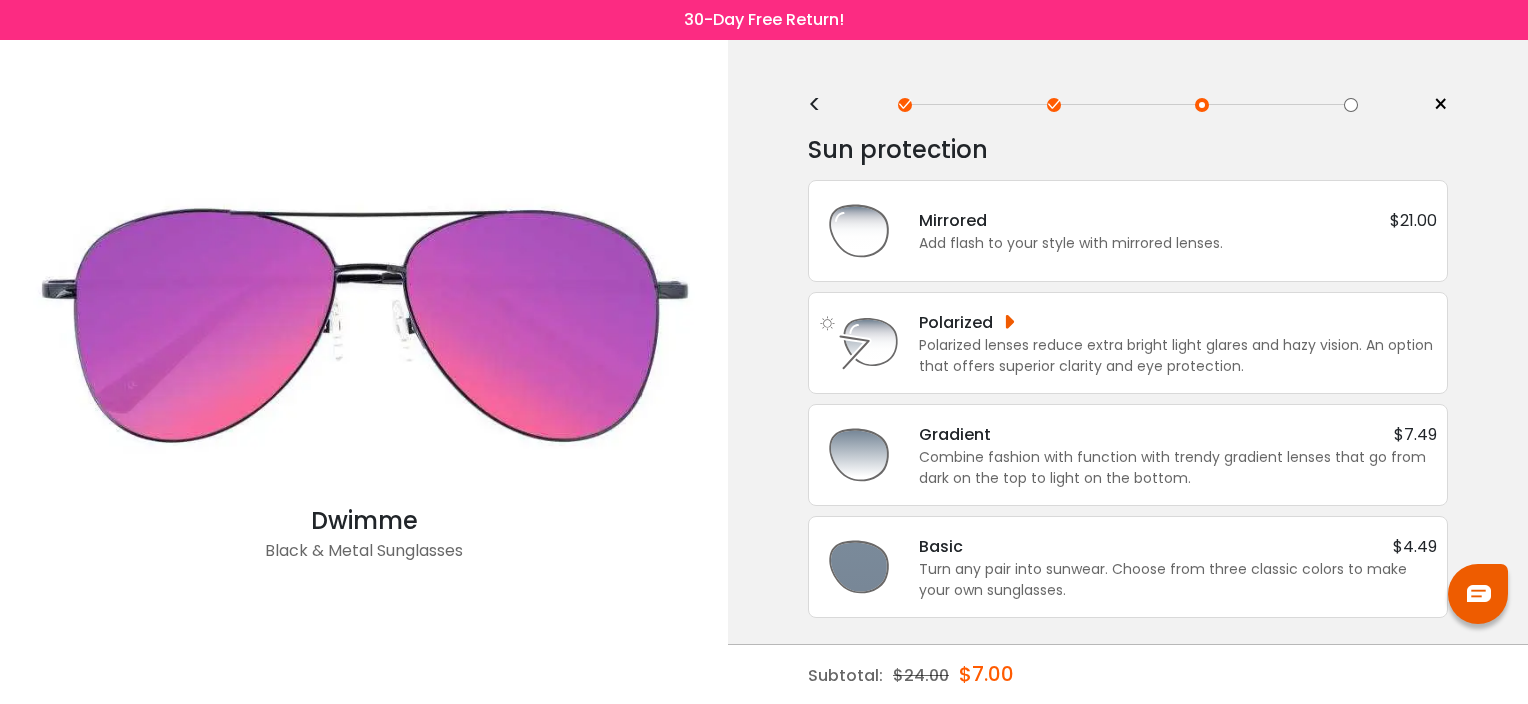 scroll, scrollTop: 0, scrollLeft: 0, axis: both 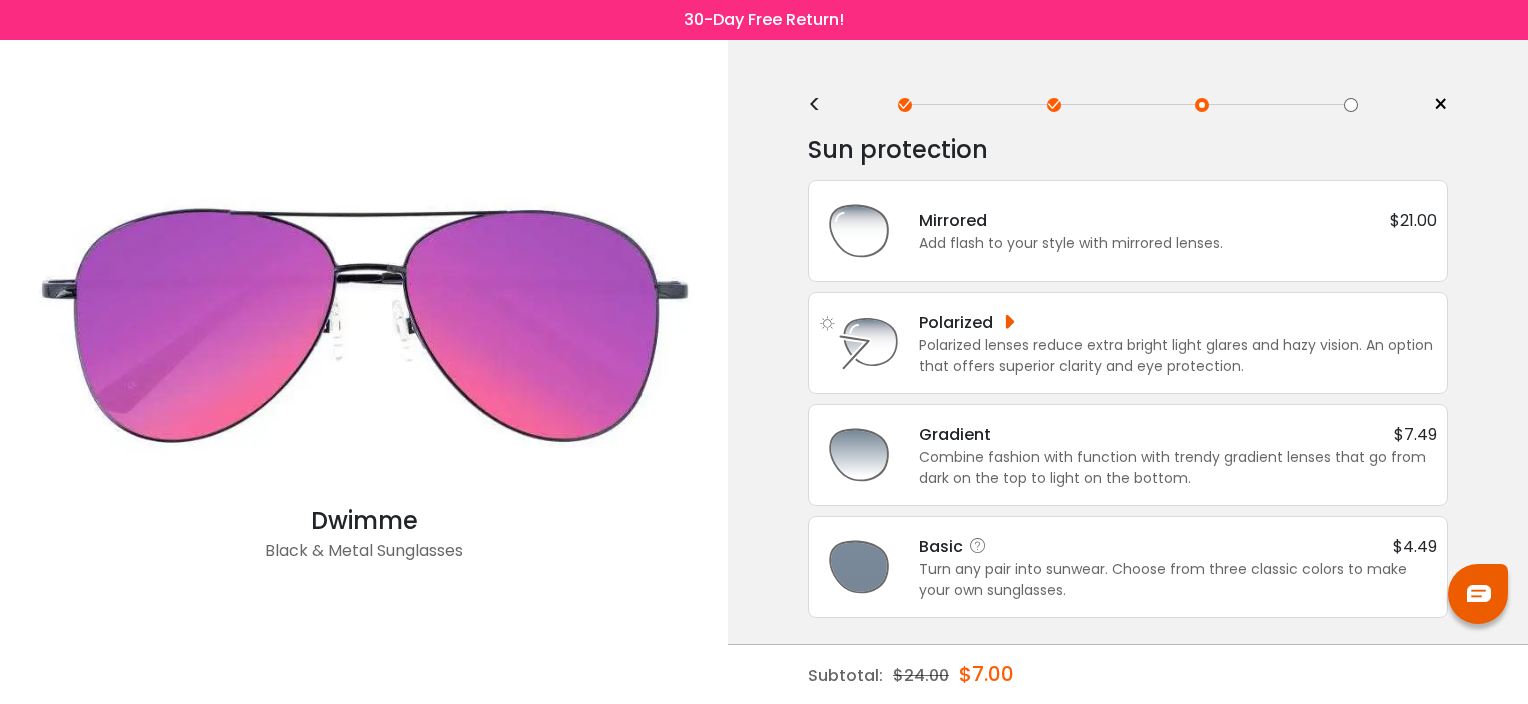 click on "Turn any pair into sunwear. Choose from three classic colors to make your own sunglasses." at bounding box center [1178, 580] 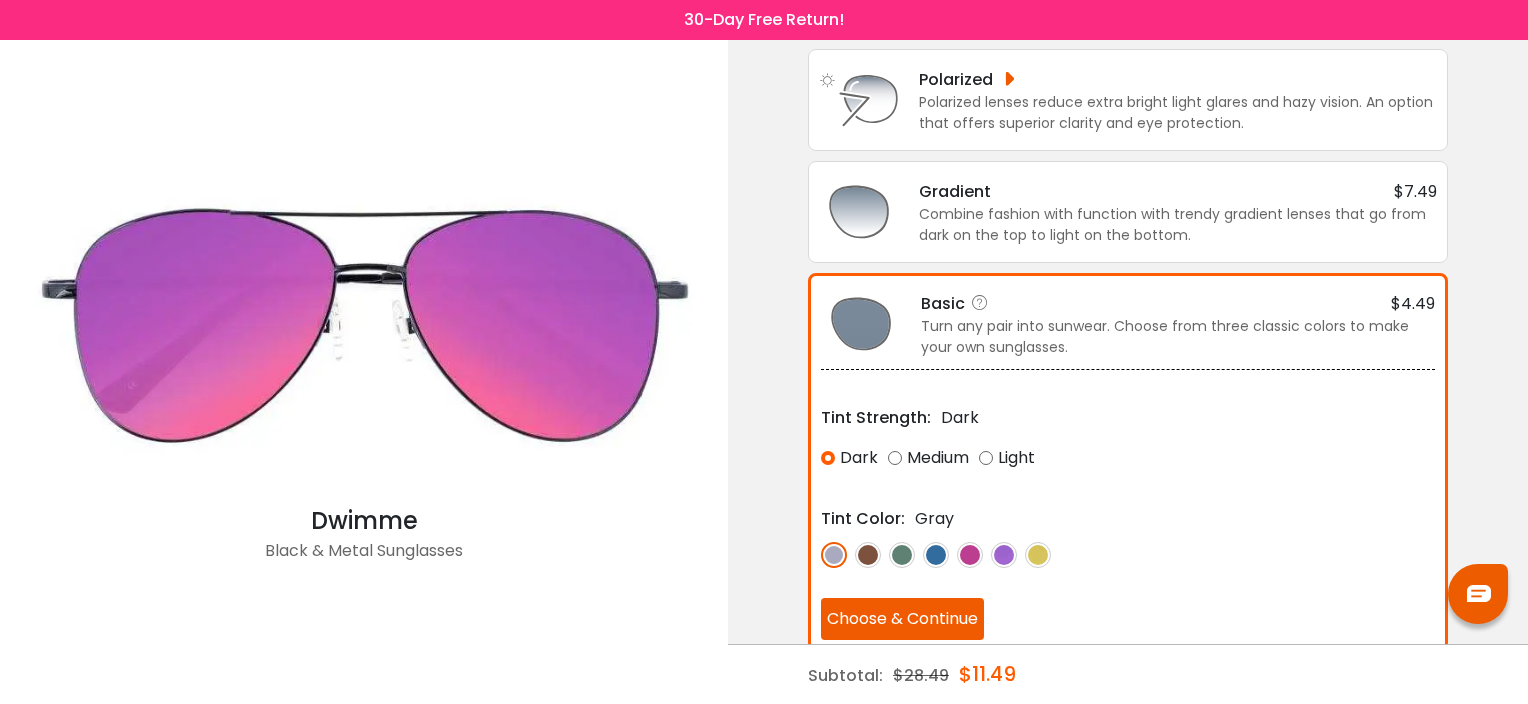 scroll, scrollTop: 264, scrollLeft: 0, axis: vertical 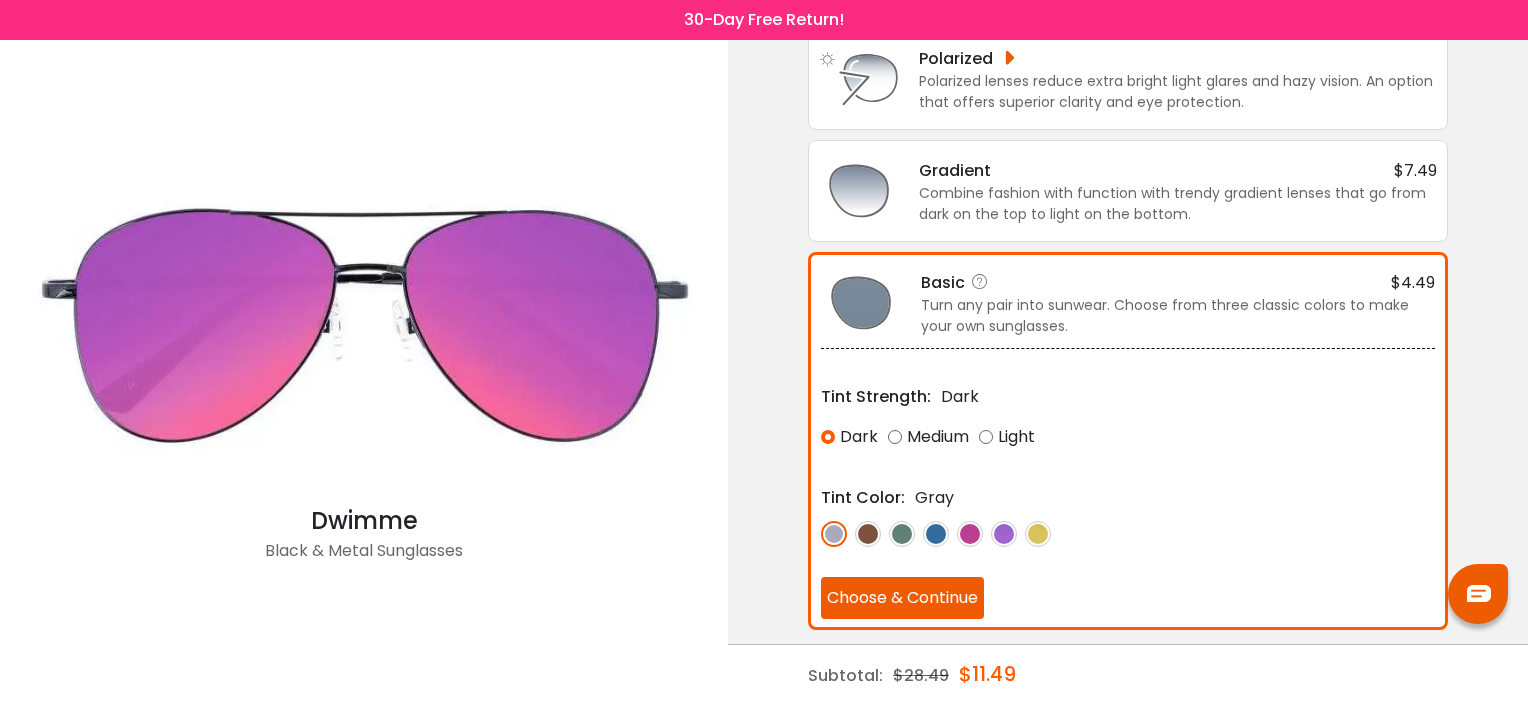 click at bounding box center [868, 534] 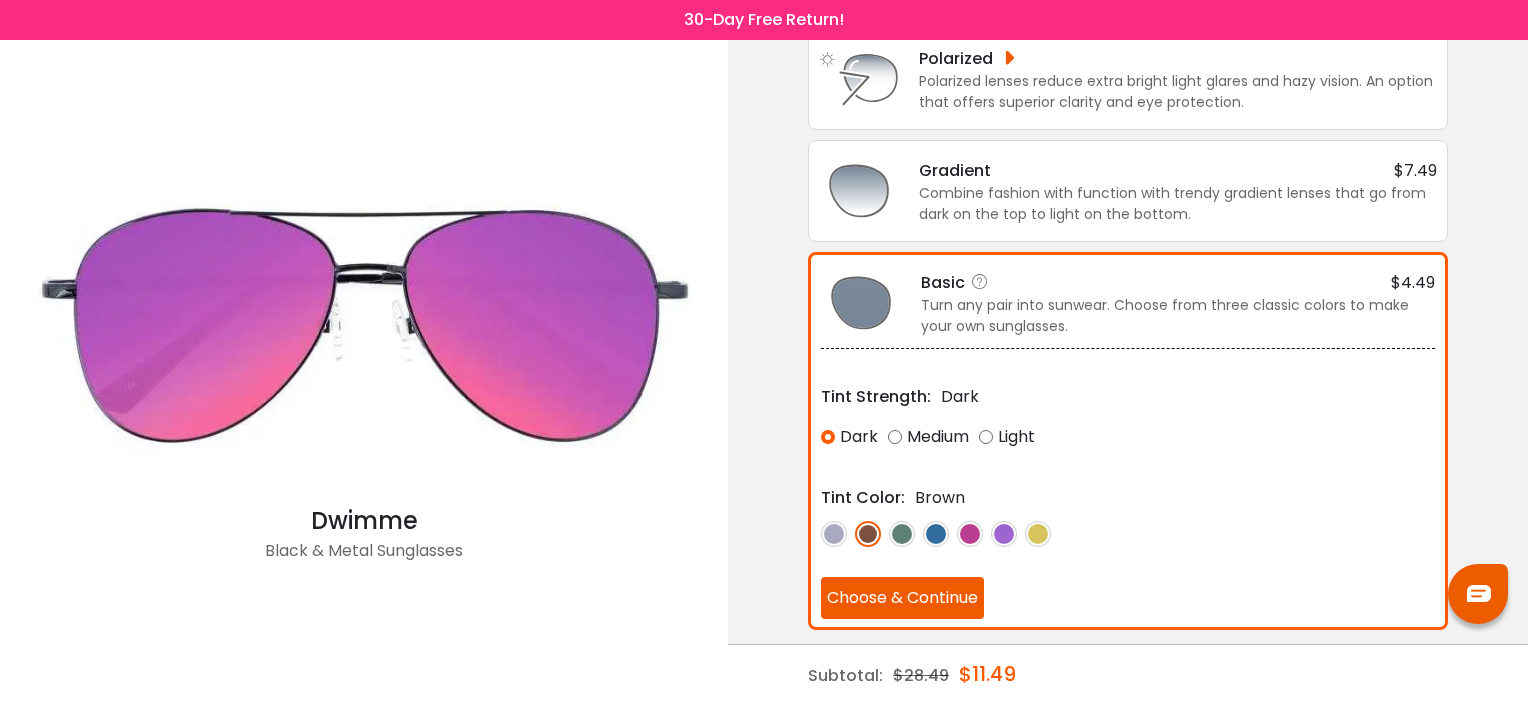 click on "Choose & Continue" at bounding box center [902, 598] 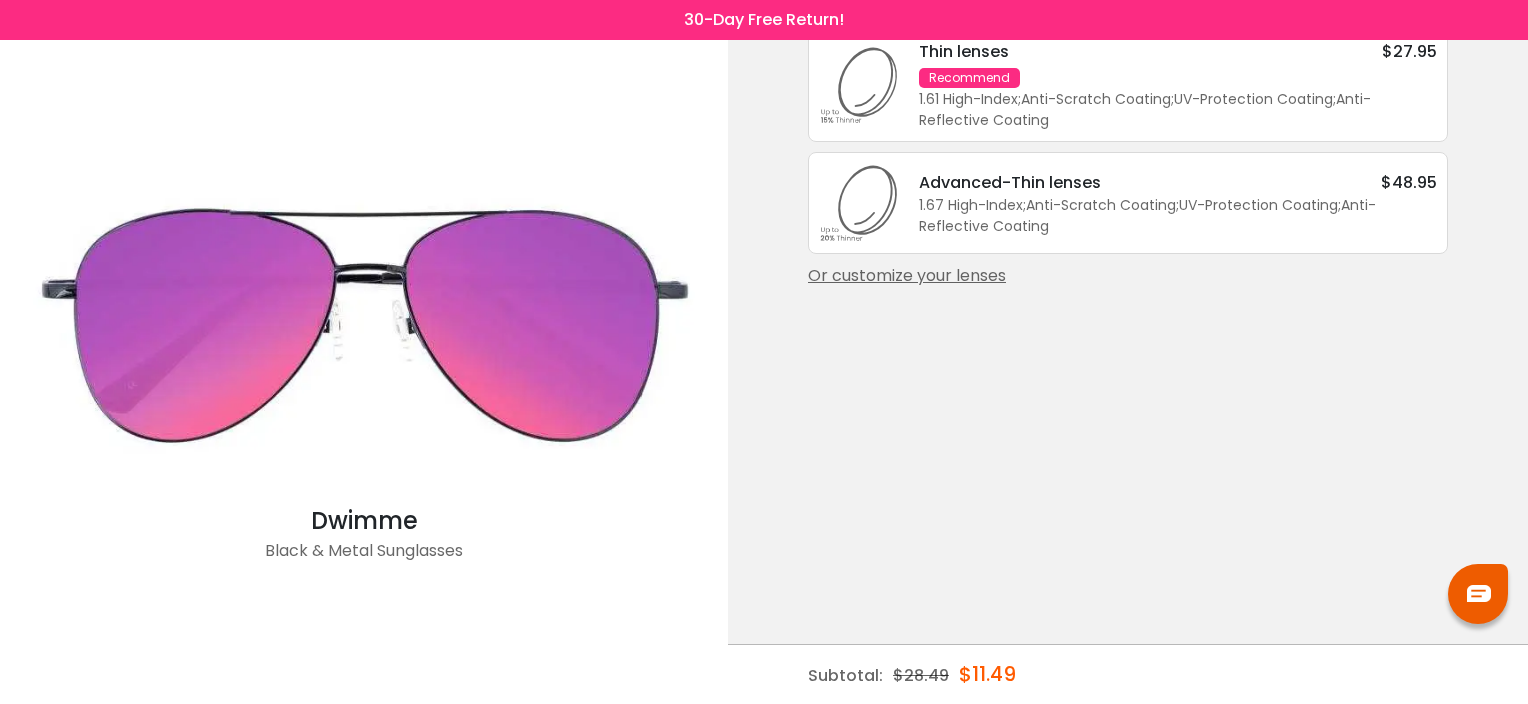 scroll, scrollTop: 0, scrollLeft: 0, axis: both 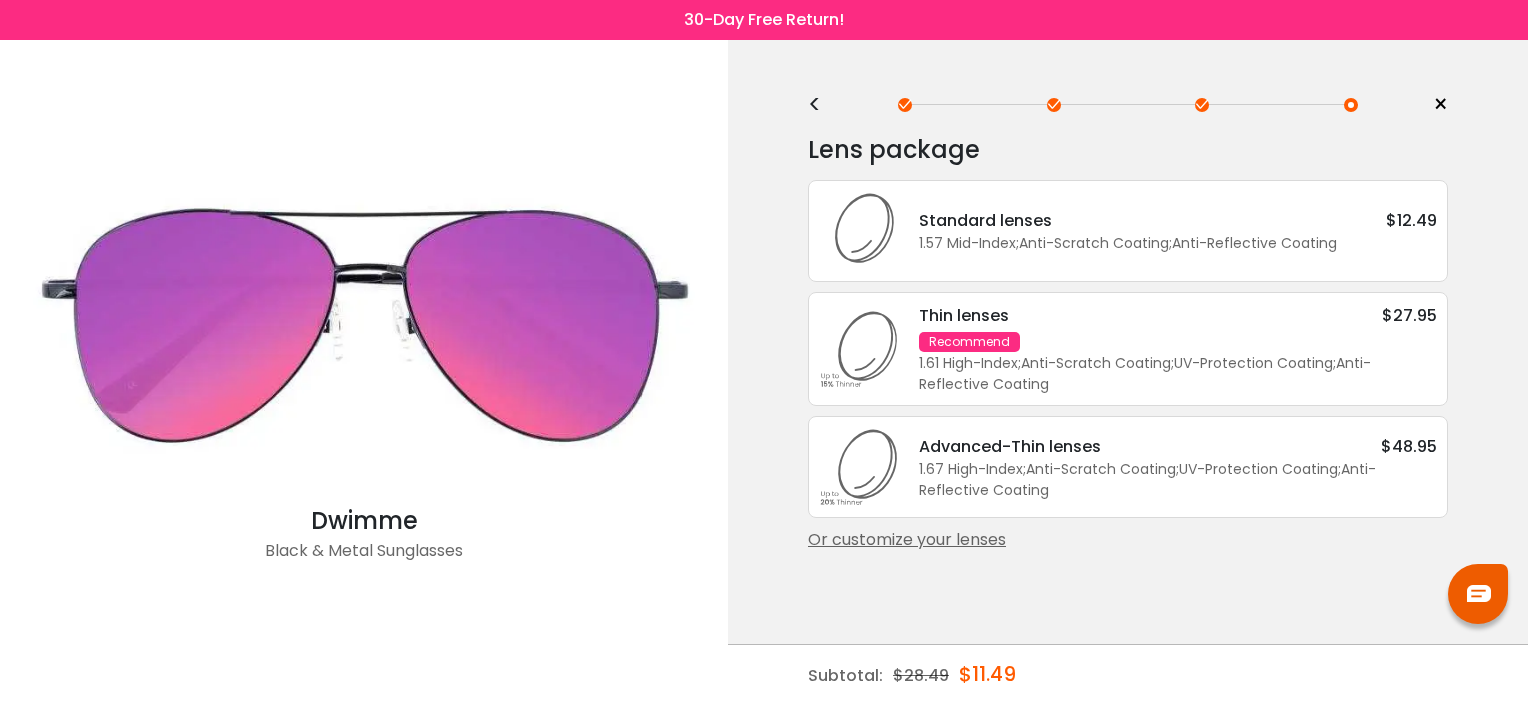 click on "Thin lenses
$27.95
Recommend
1.61 High-Index ;
Anti-Scratch Coating ;
UV-Protection Coating ;
Anti-Reflective Coating ;" at bounding box center [1168, 349] 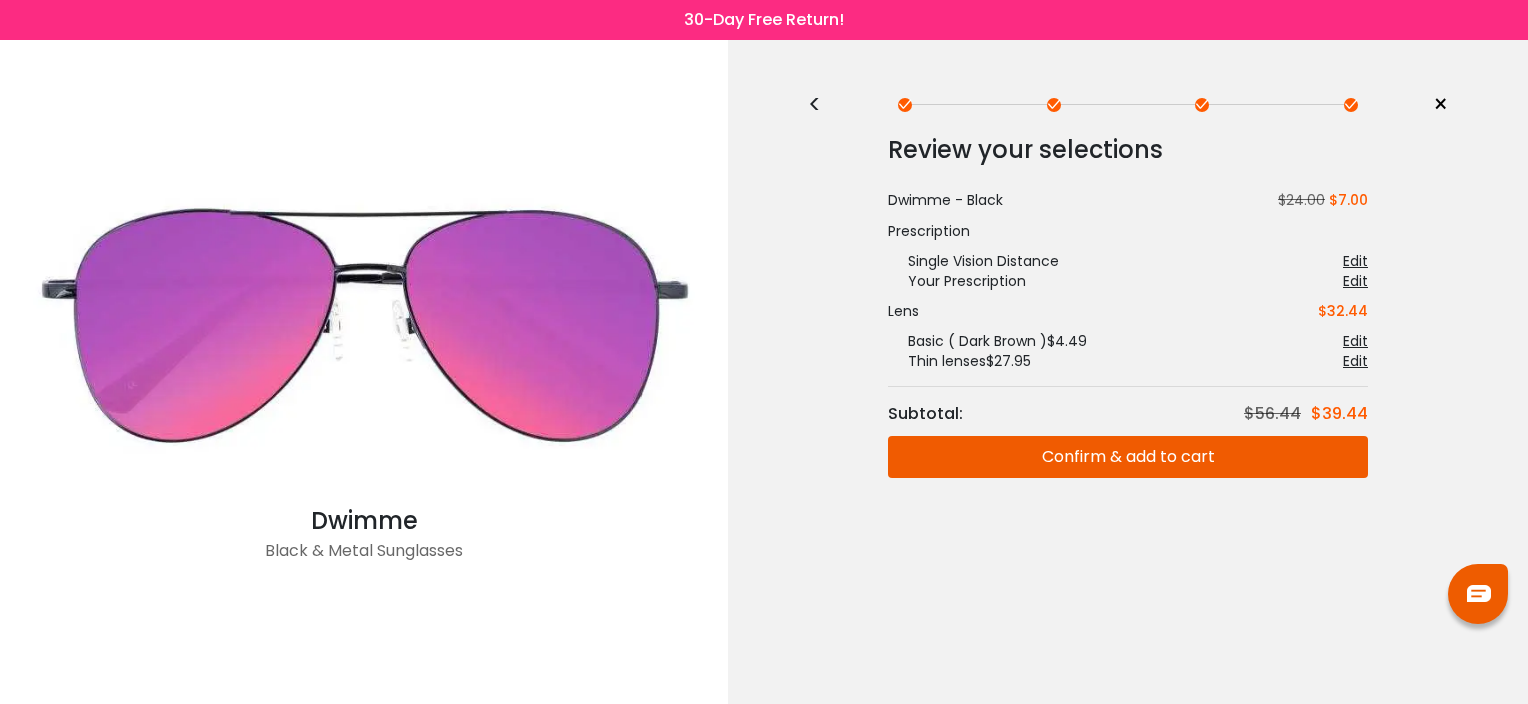 click on "Confirm & add to cart" at bounding box center (1128, 457) 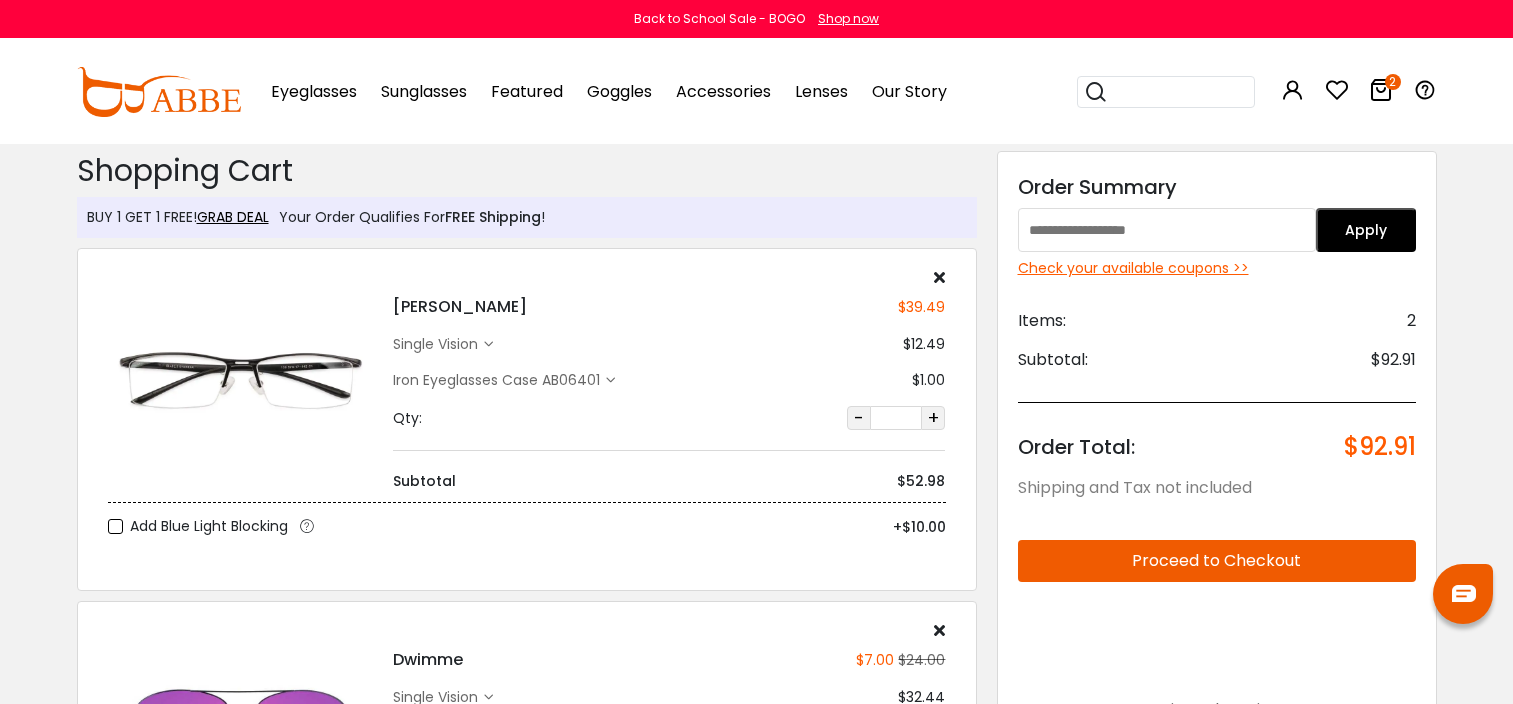 scroll, scrollTop: 0, scrollLeft: 0, axis: both 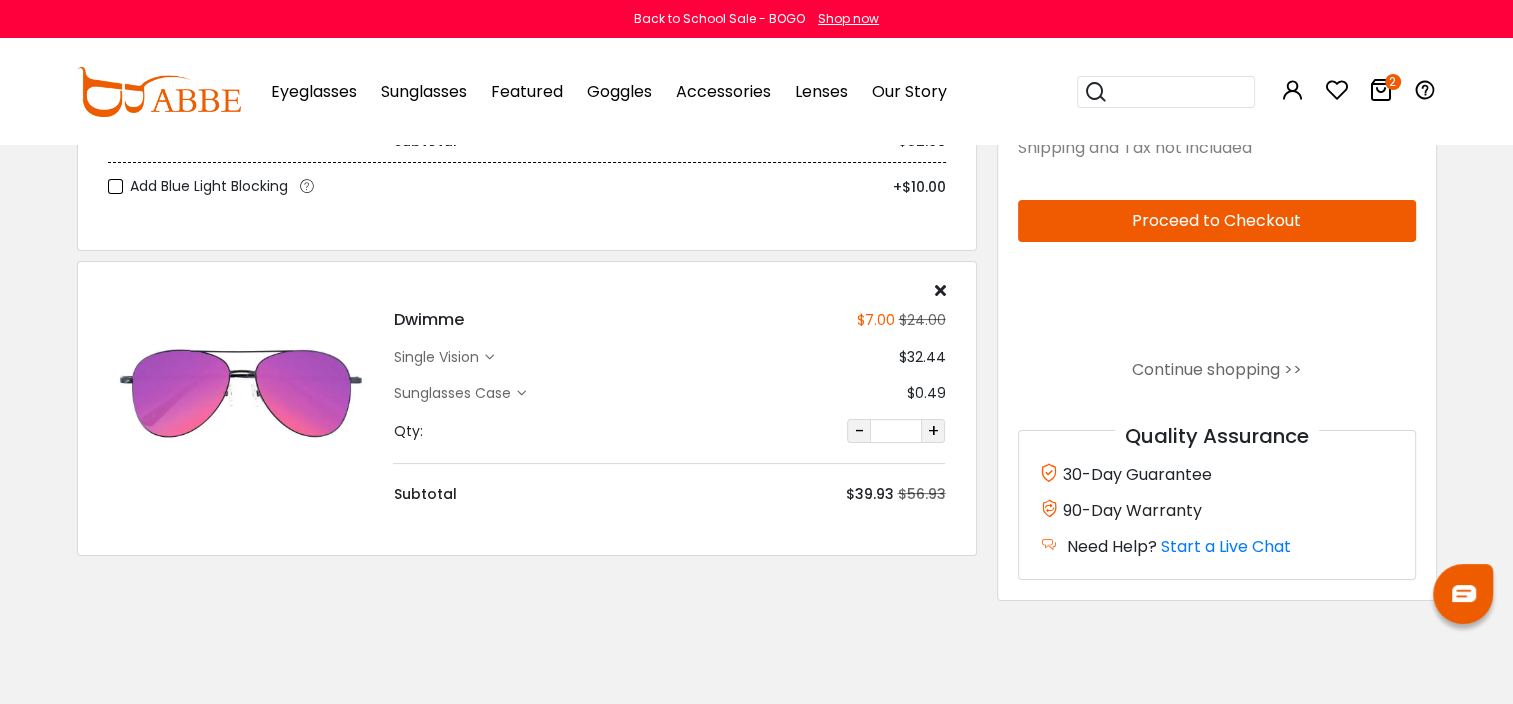 click on "Sunglasses Case" at bounding box center [454, 393] 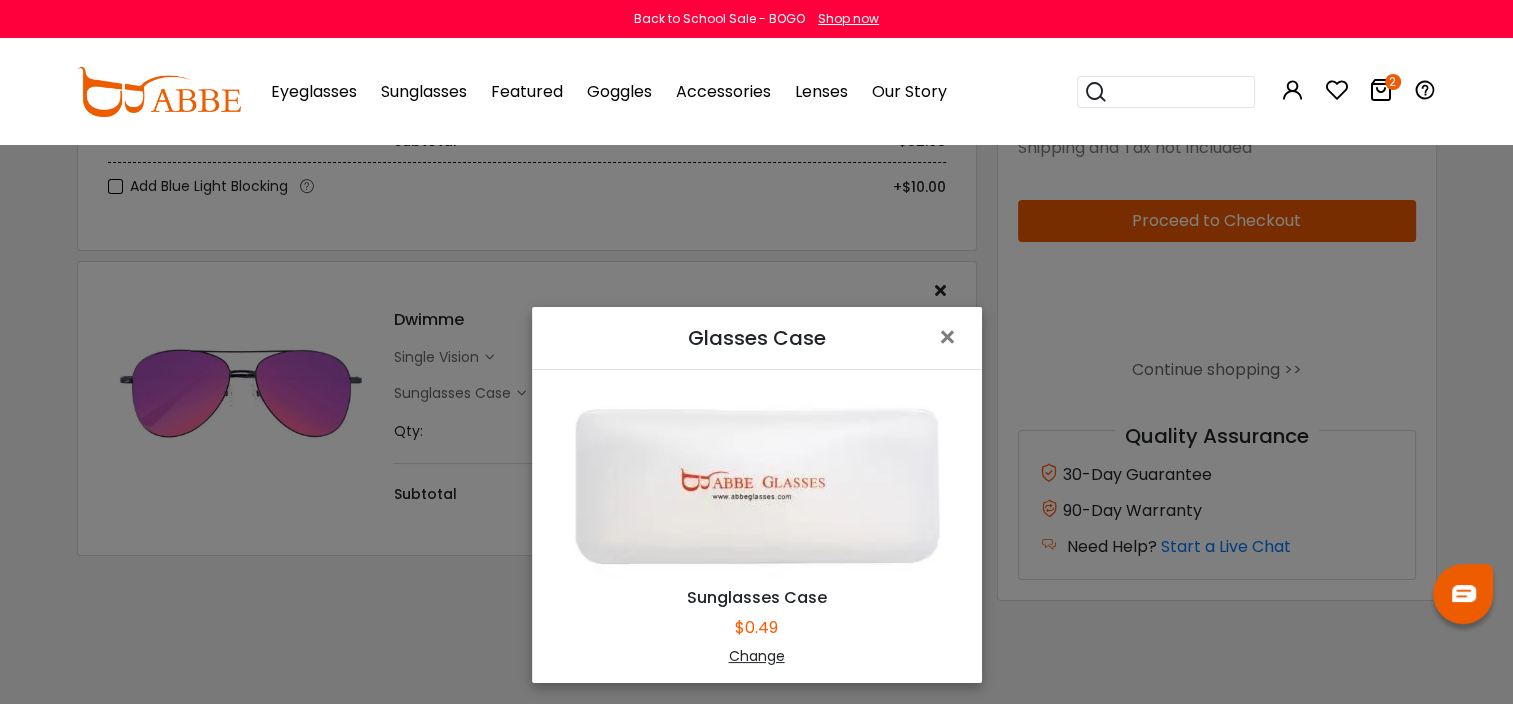 scroll, scrollTop: 143, scrollLeft: 0, axis: vertical 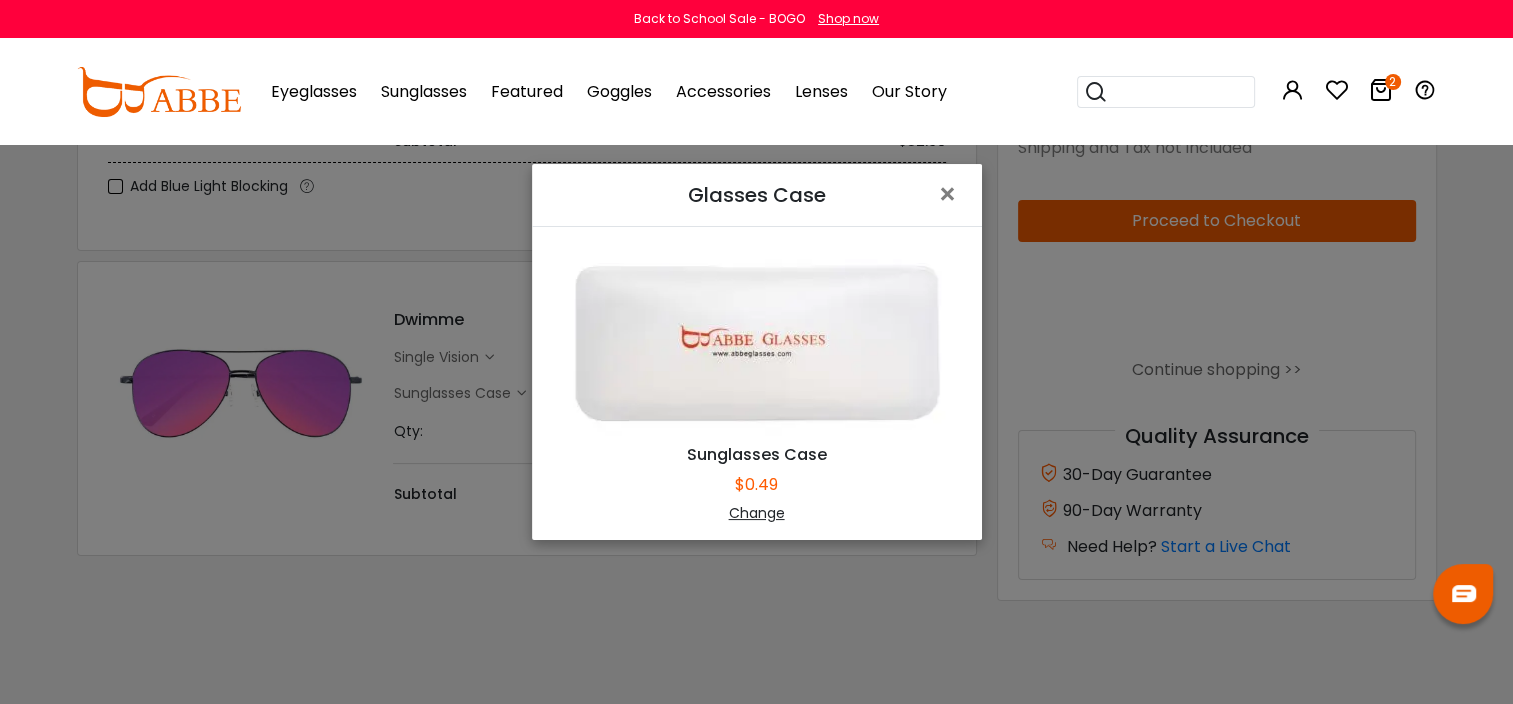 click on "Change" at bounding box center [757, 513] 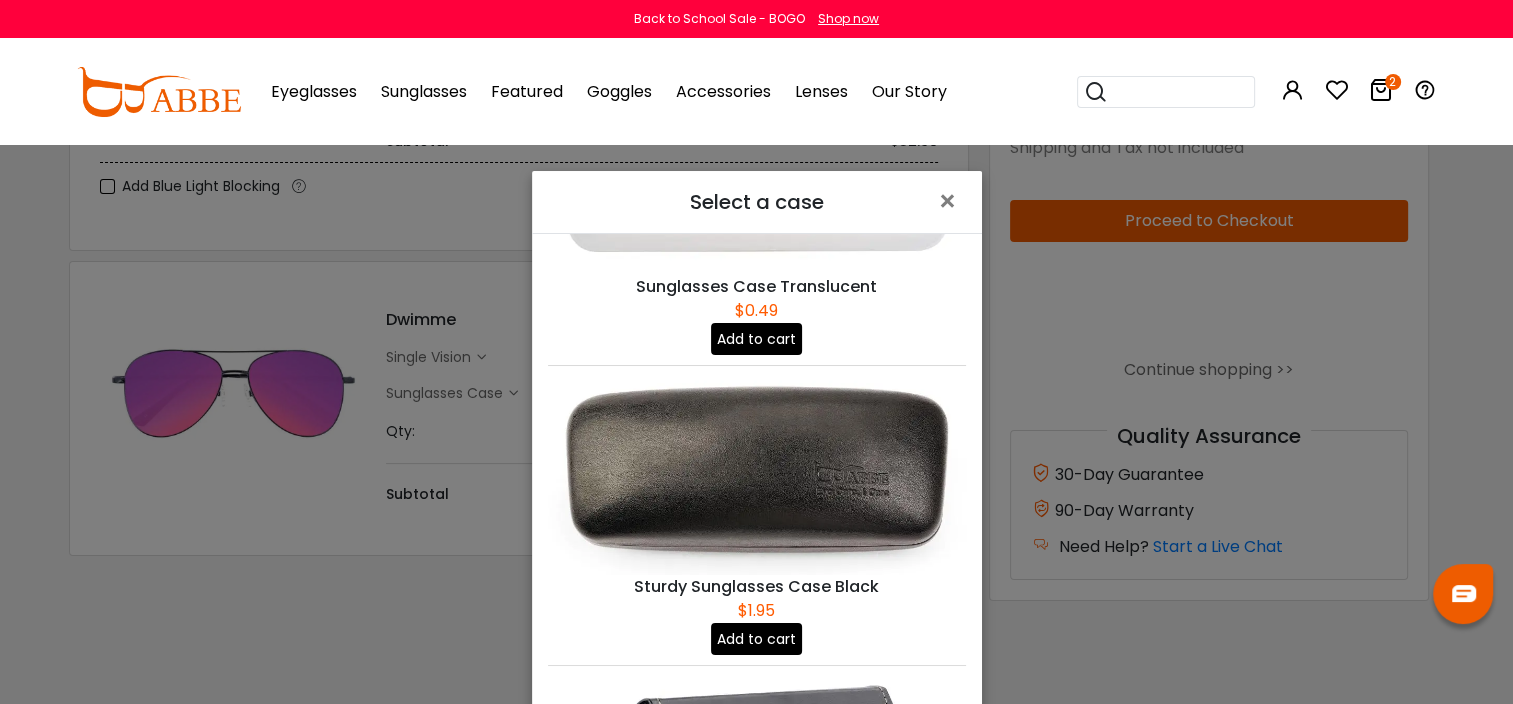 scroll, scrollTop: 180, scrollLeft: 0, axis: vertical 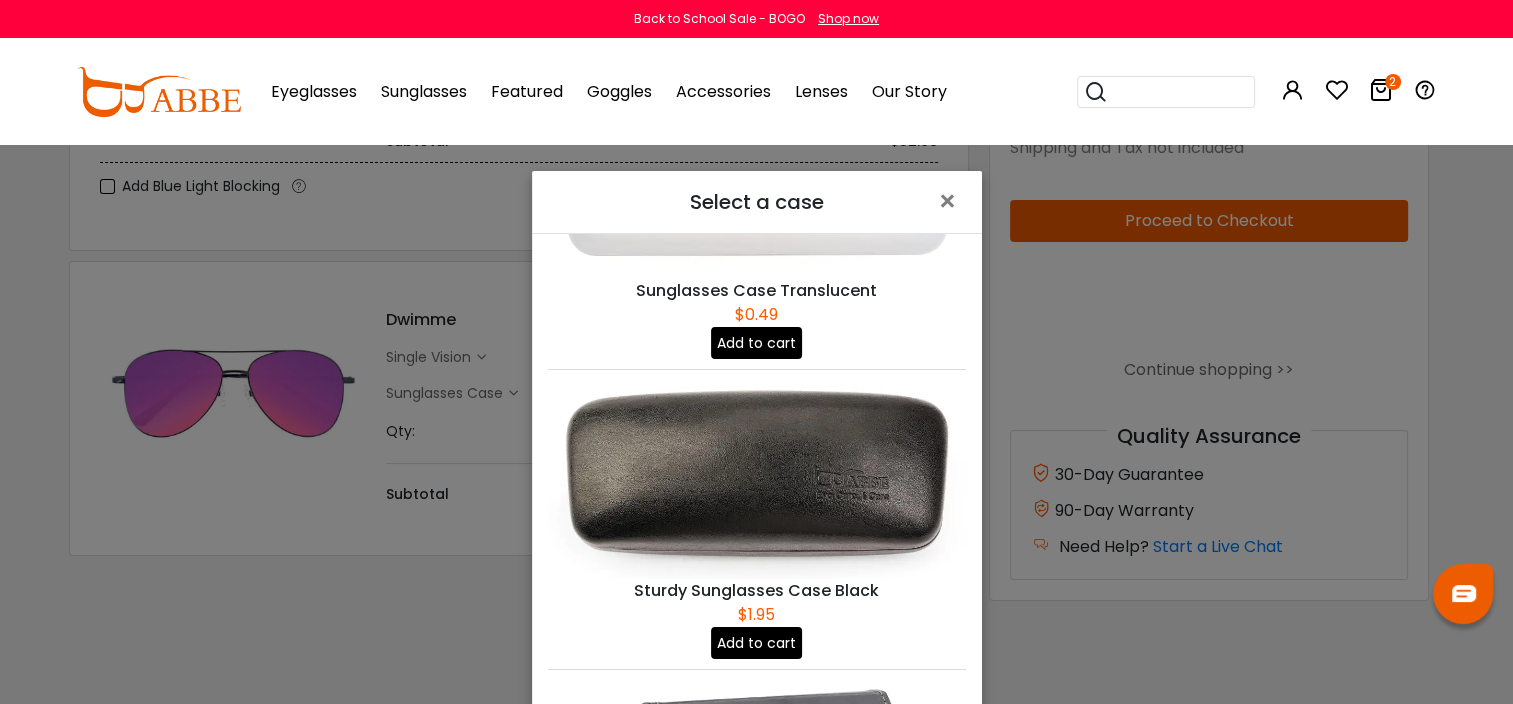 click at bounding box center [757, 474] 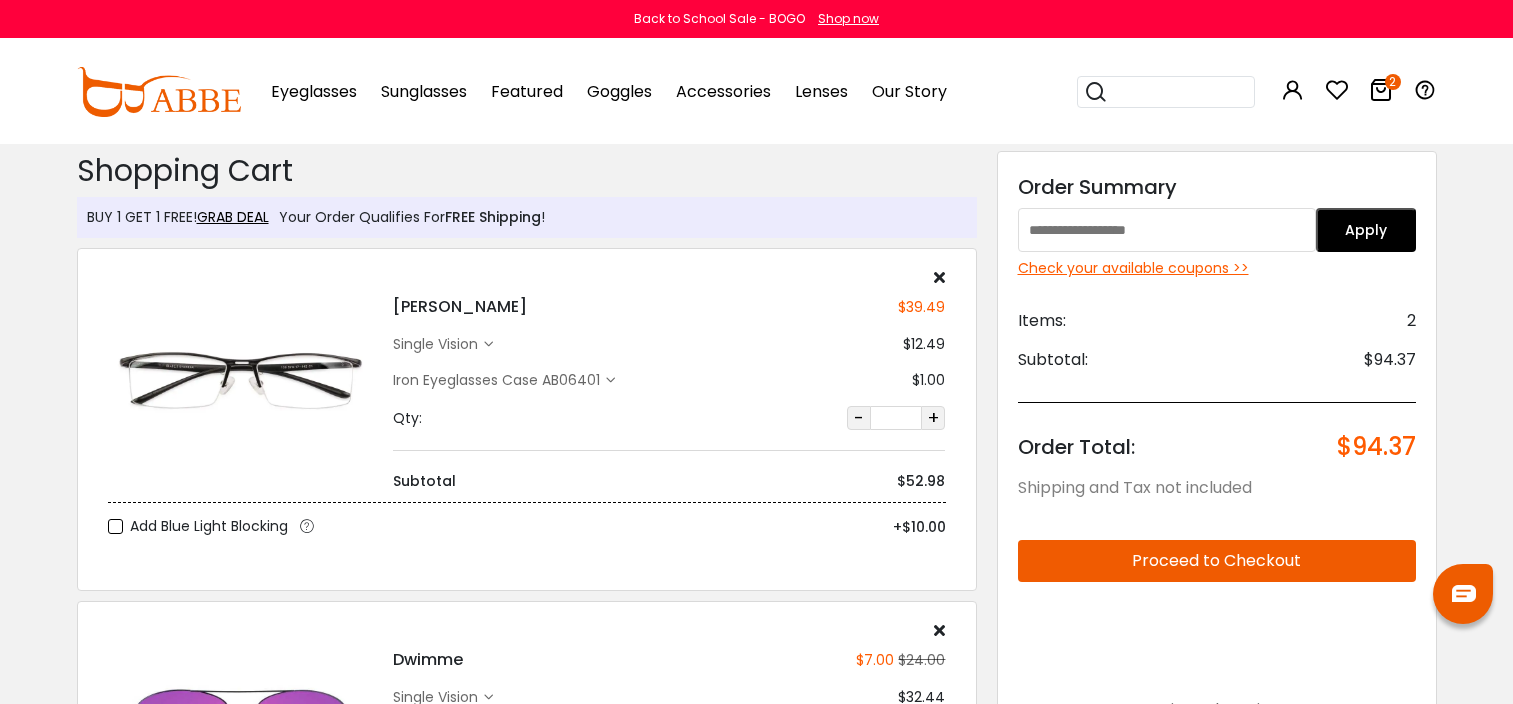 scroll, scrollTop: 0, scrollLeft: 0, axis: both 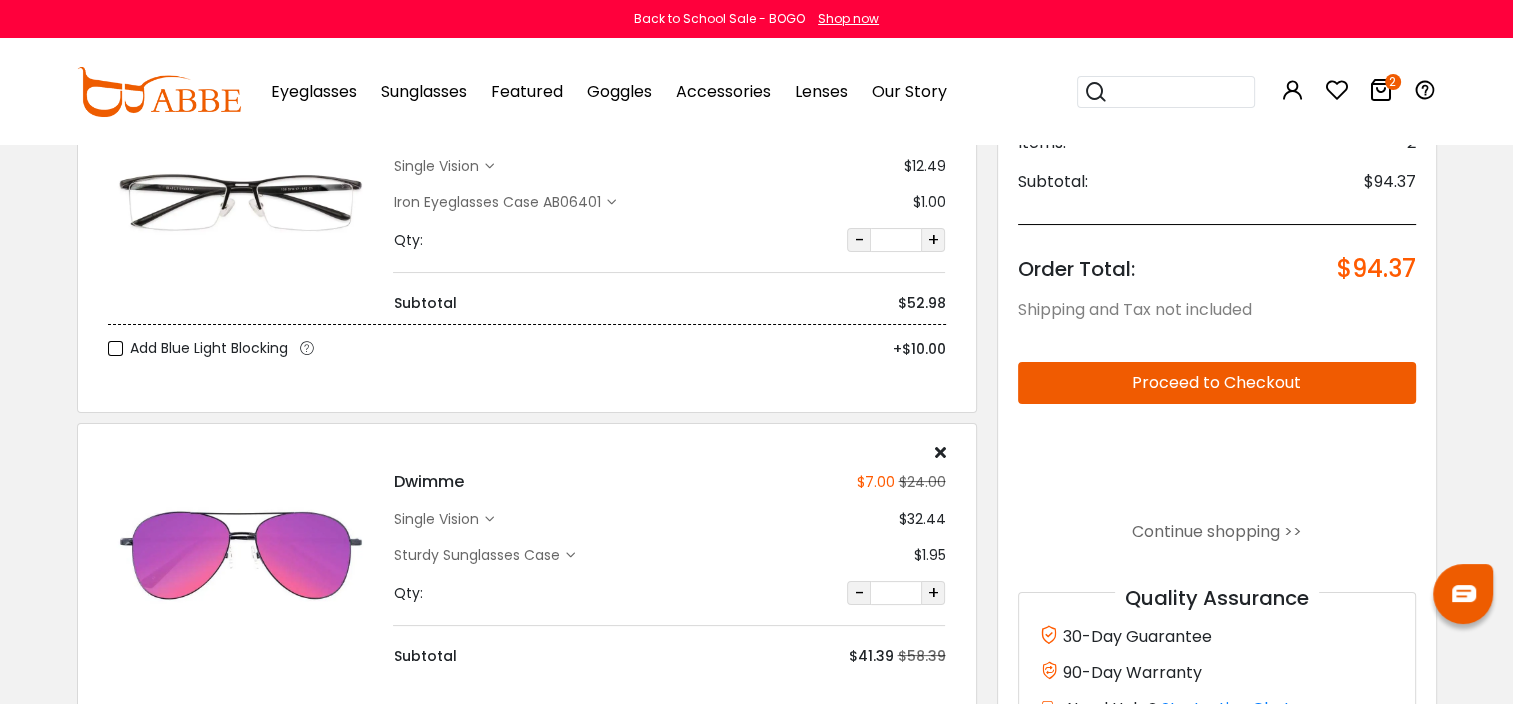 click on "Proceed to Checkout" at bounding box center [1217, 383] 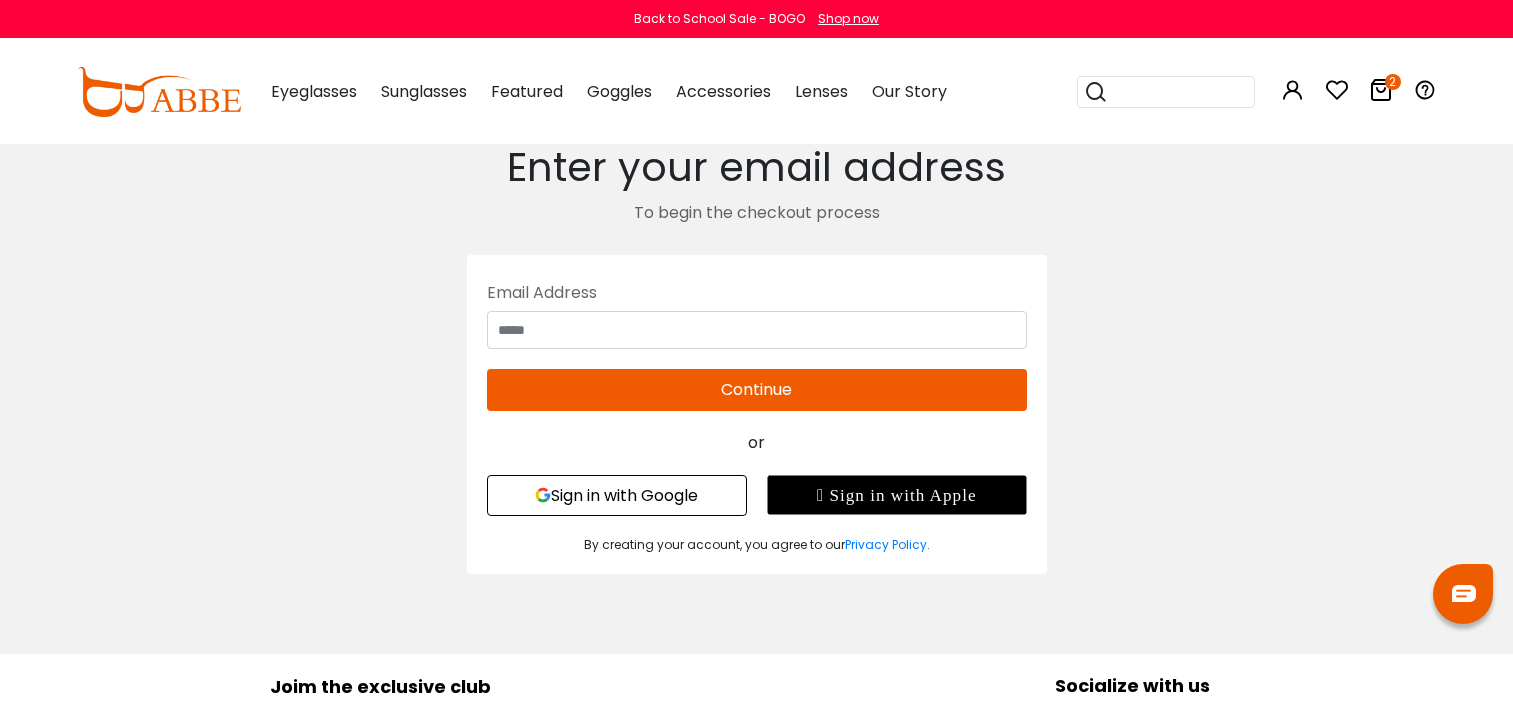 scroll, scrollTop: 0, scrollLeft: 0, axis: both 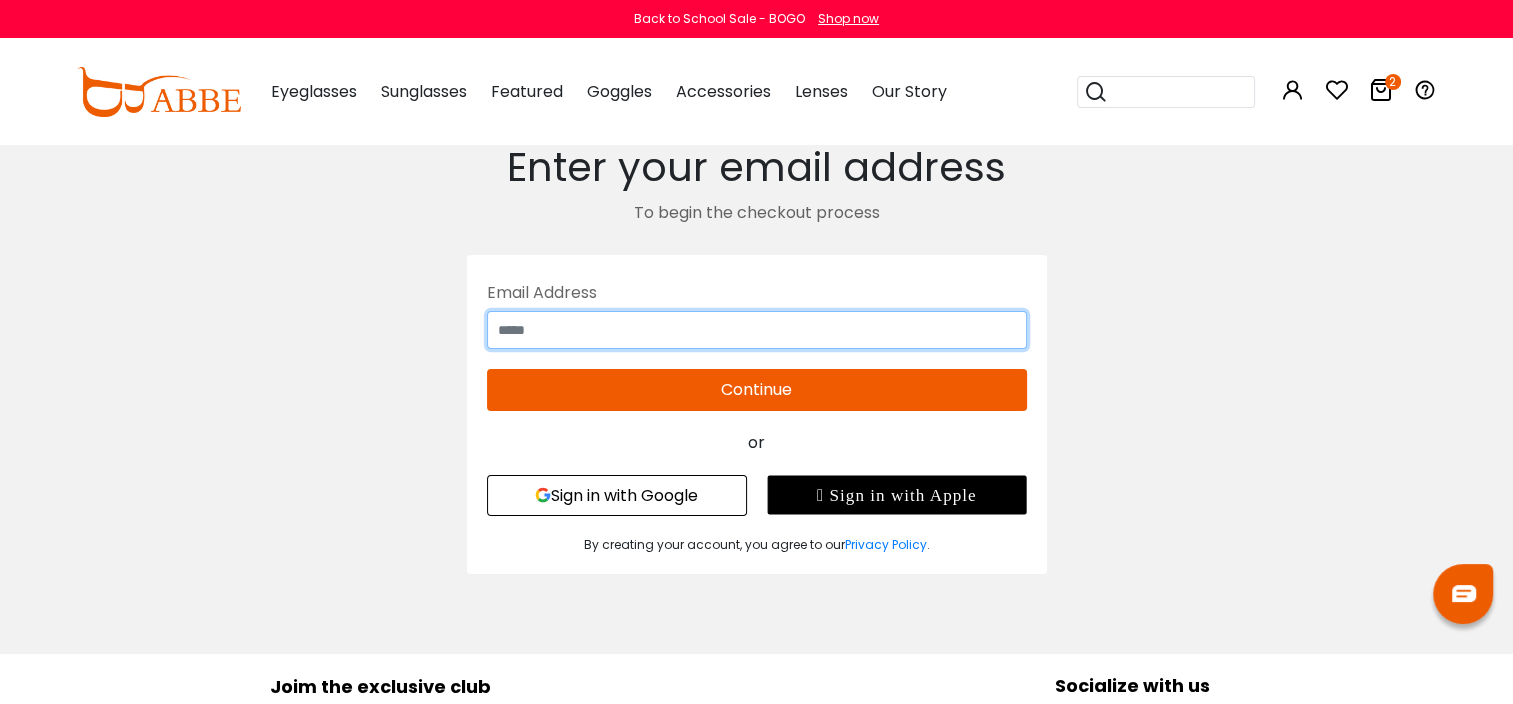 click at bounding box center (757, 330) 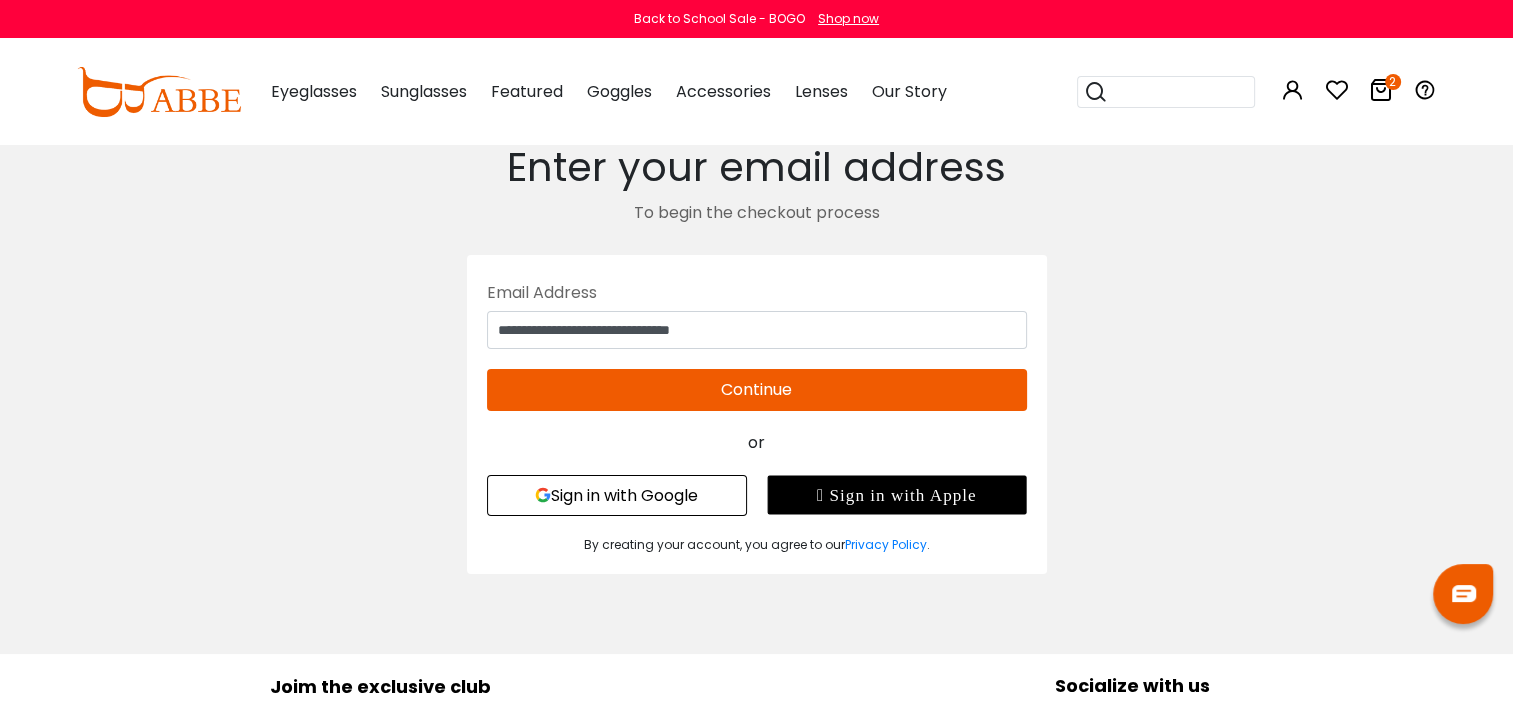 type on "**********" 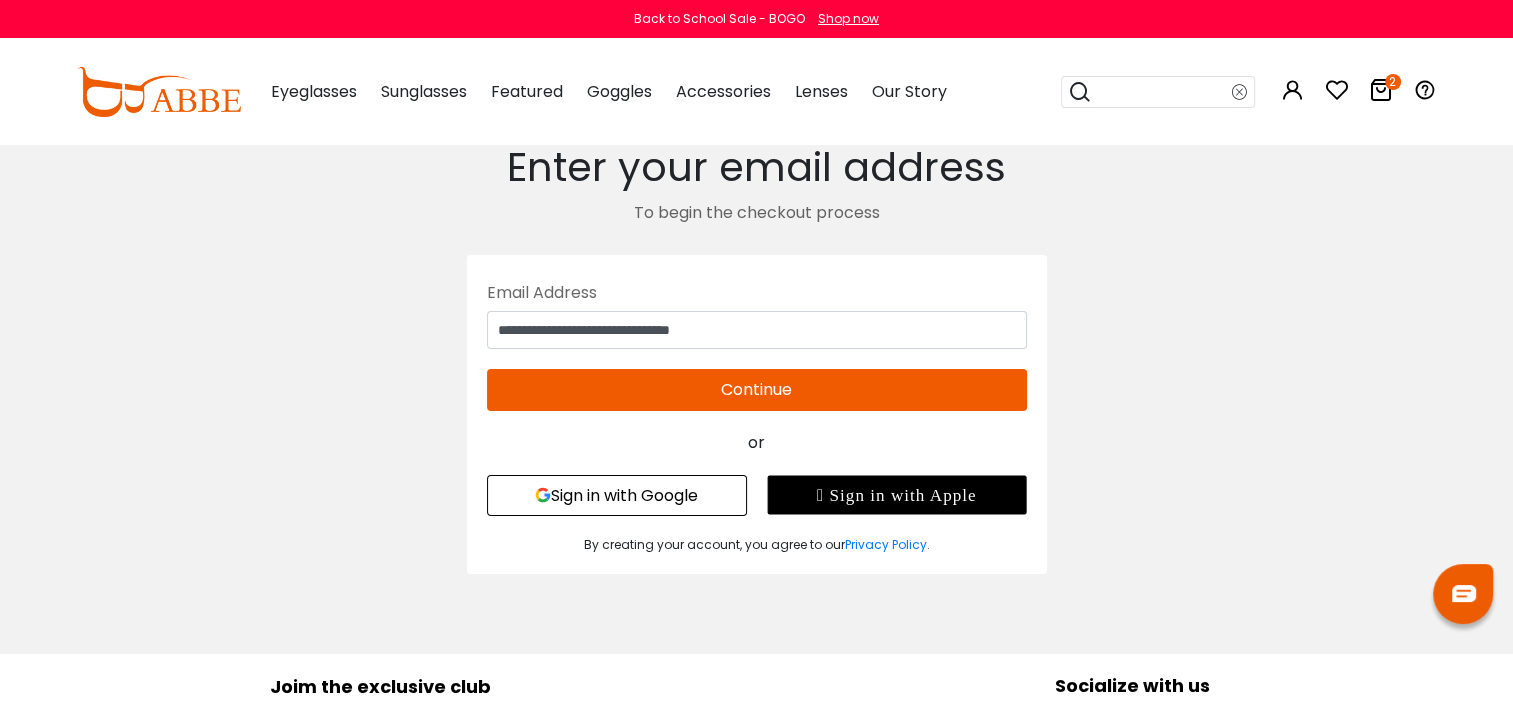 click on "Continue" at bounding box center (757, 390) 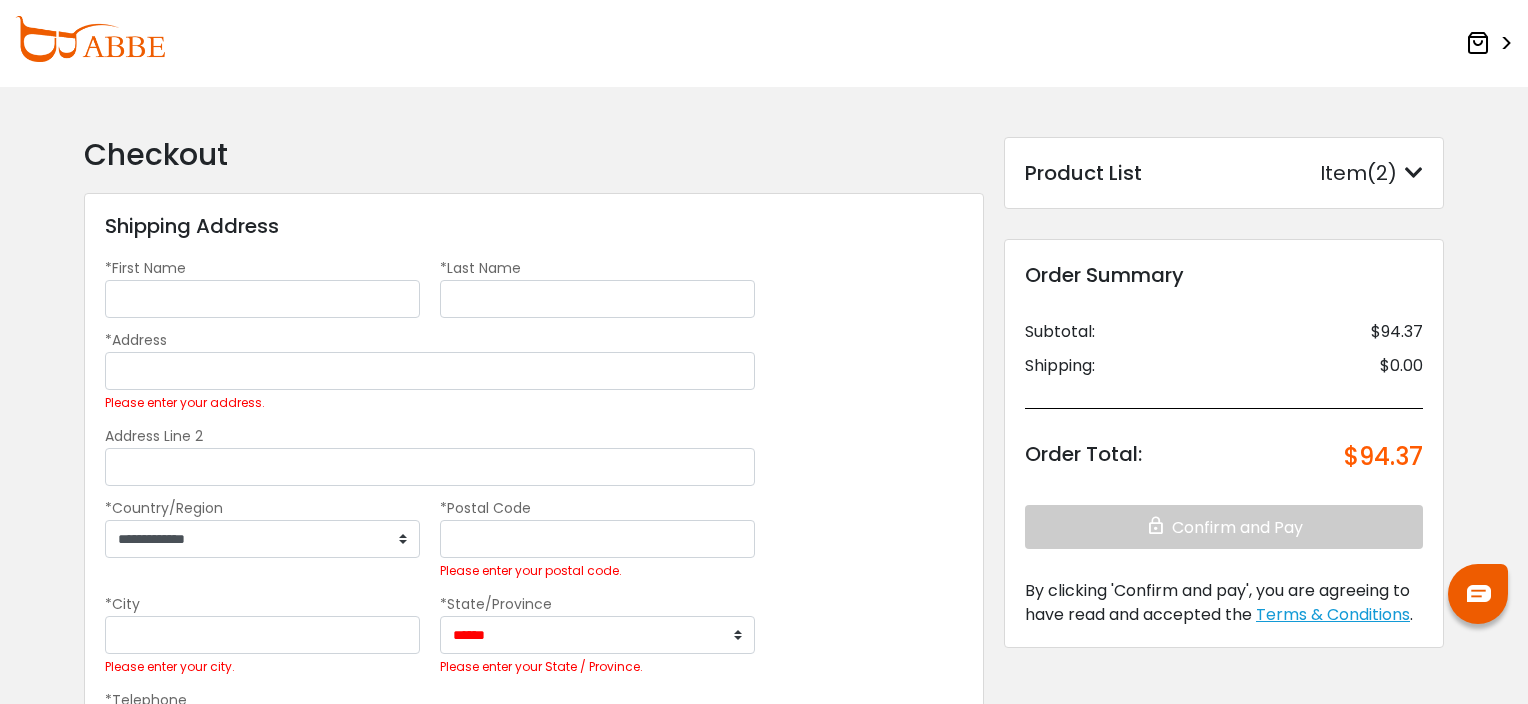 scroll, scrollTop: 0, scrollLeft: 0, axis: both 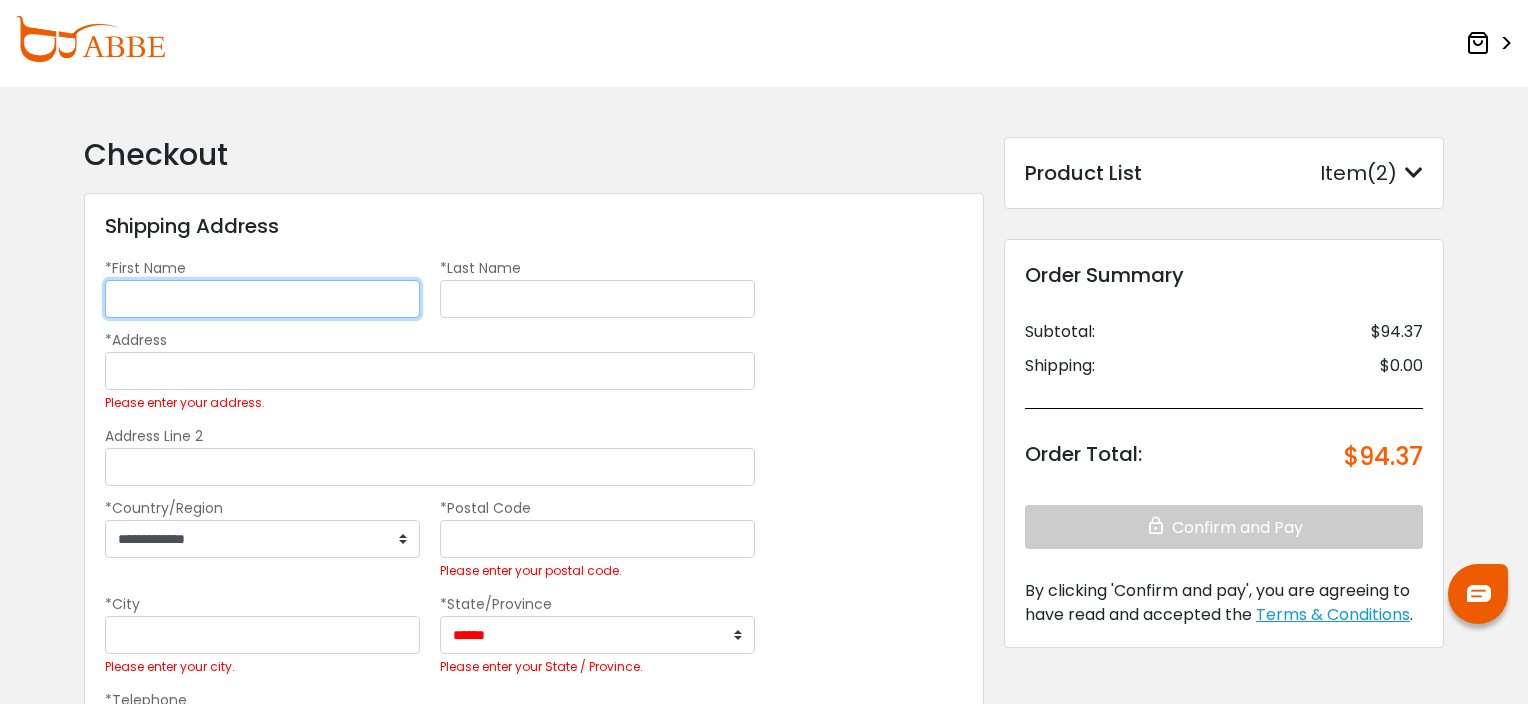 click on "*First Name" at bounding box center (262, 299) 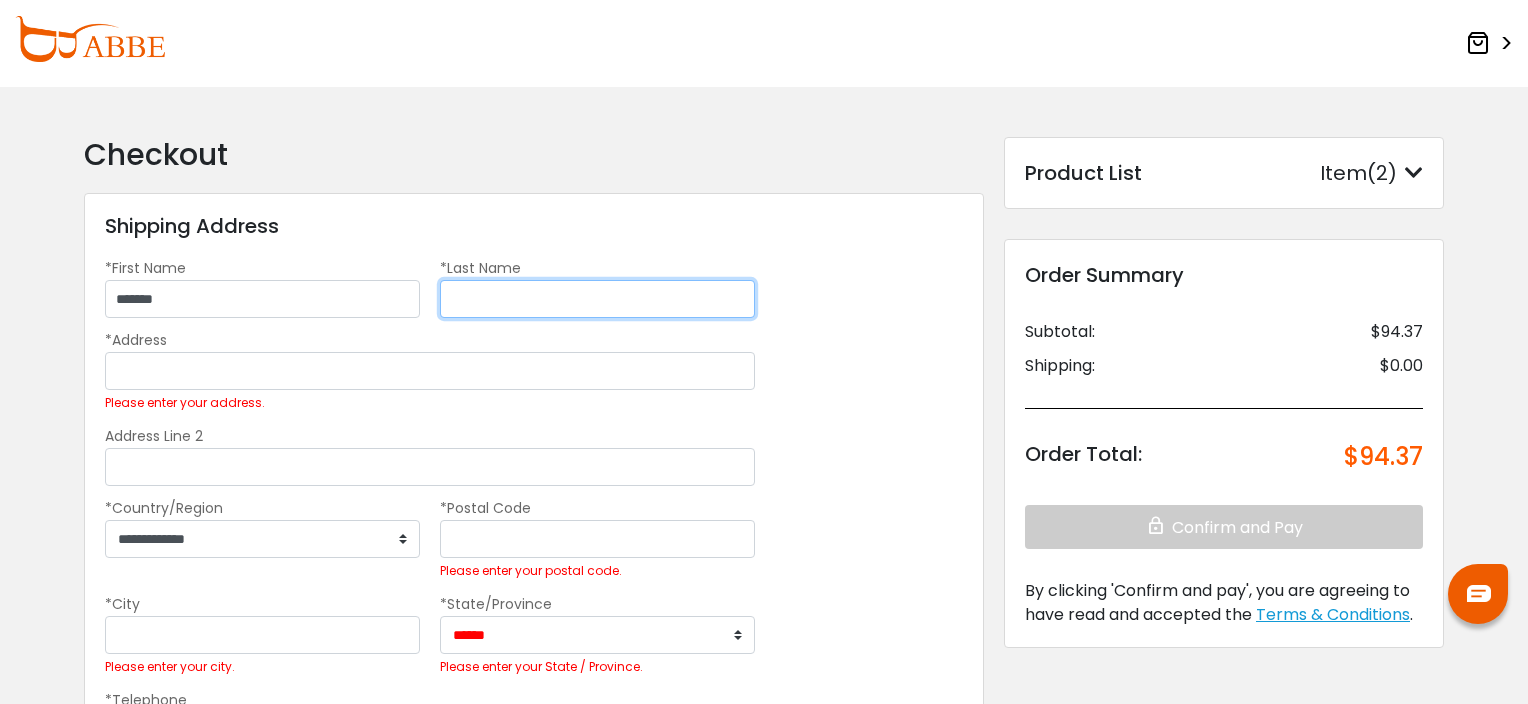type on "********" 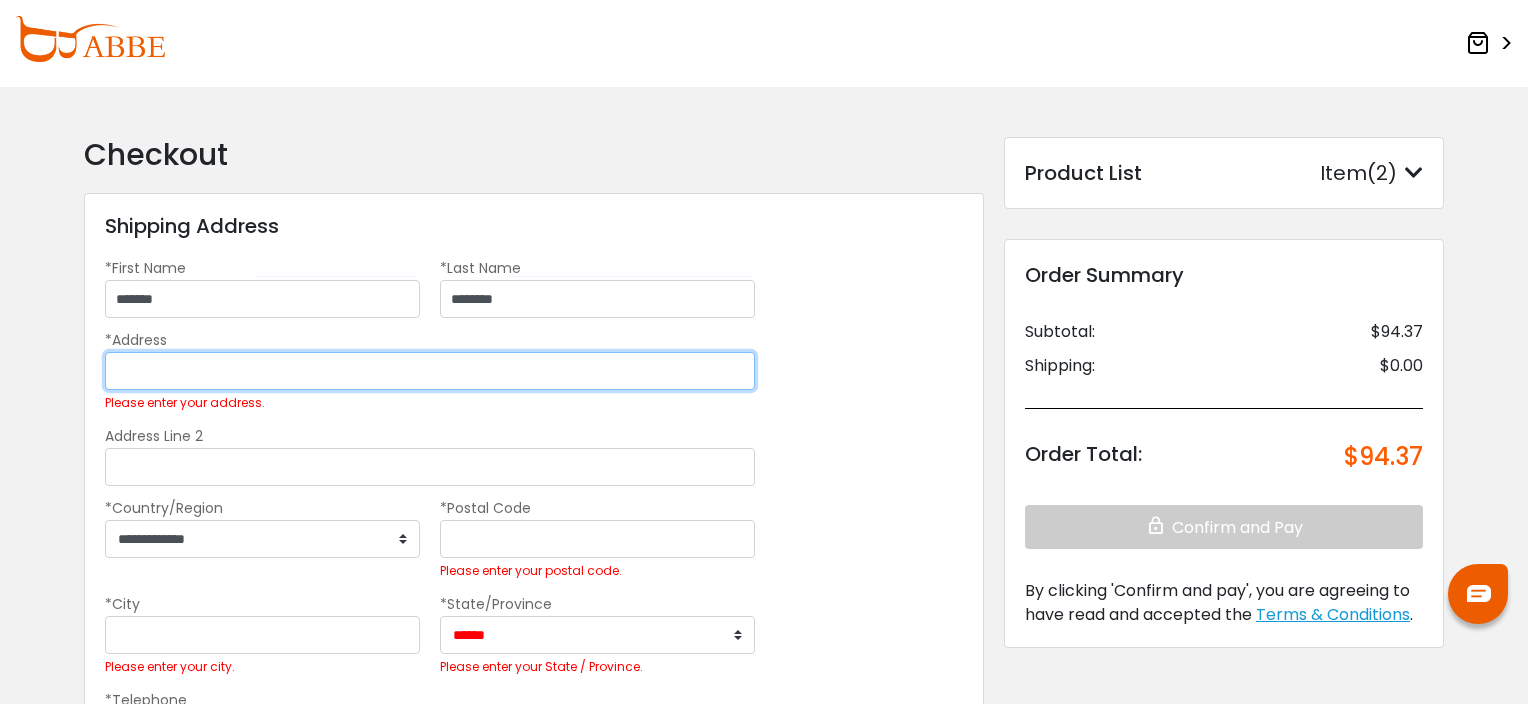 type on "**********" 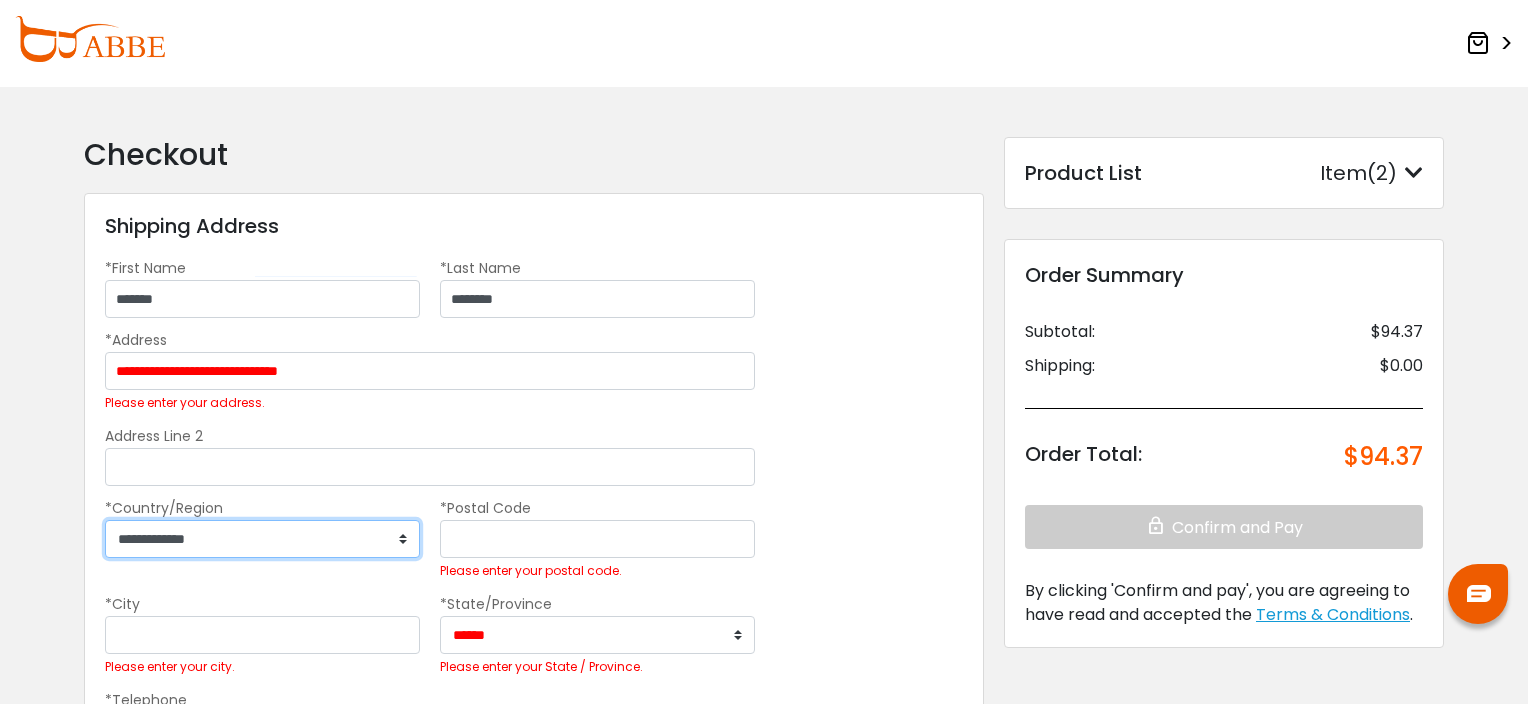 select on "***" 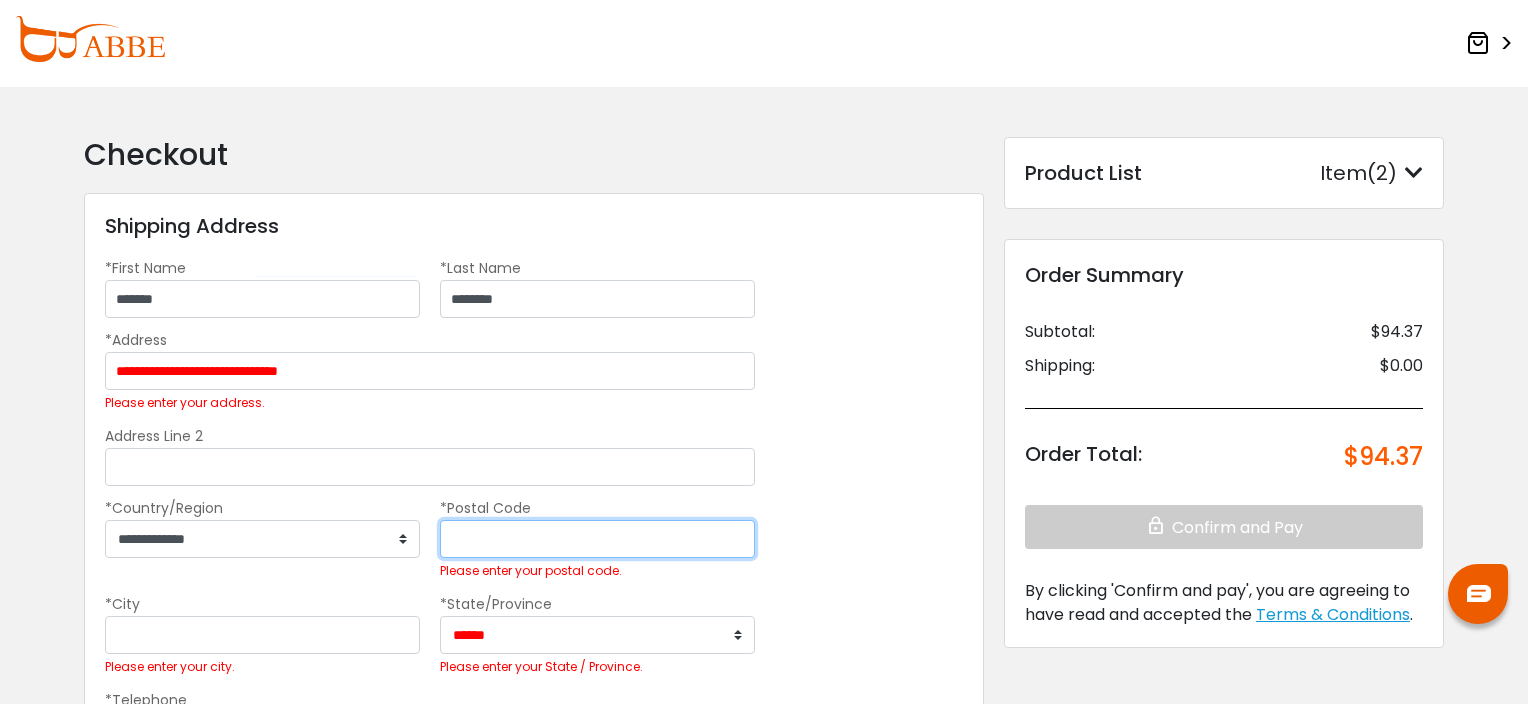 type on "*******" 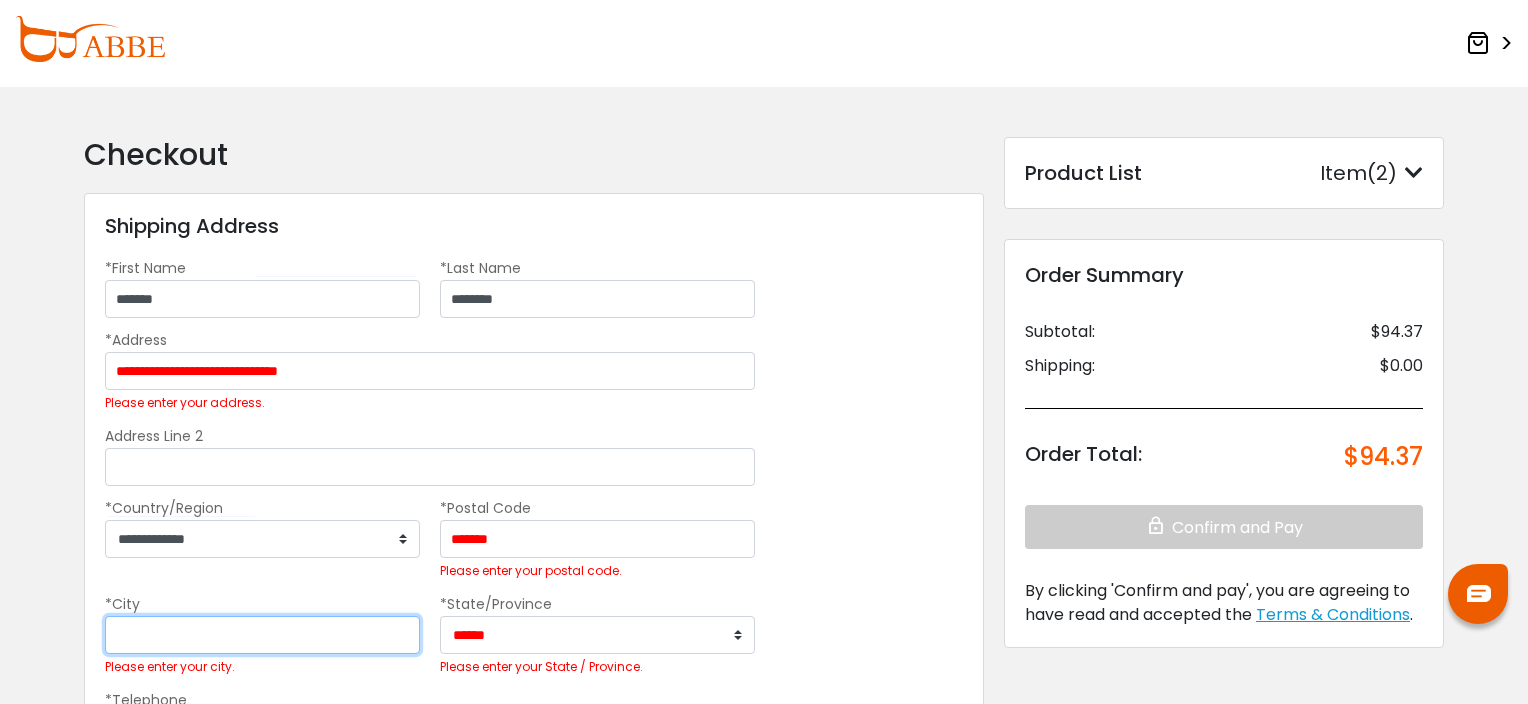 type on "**********" 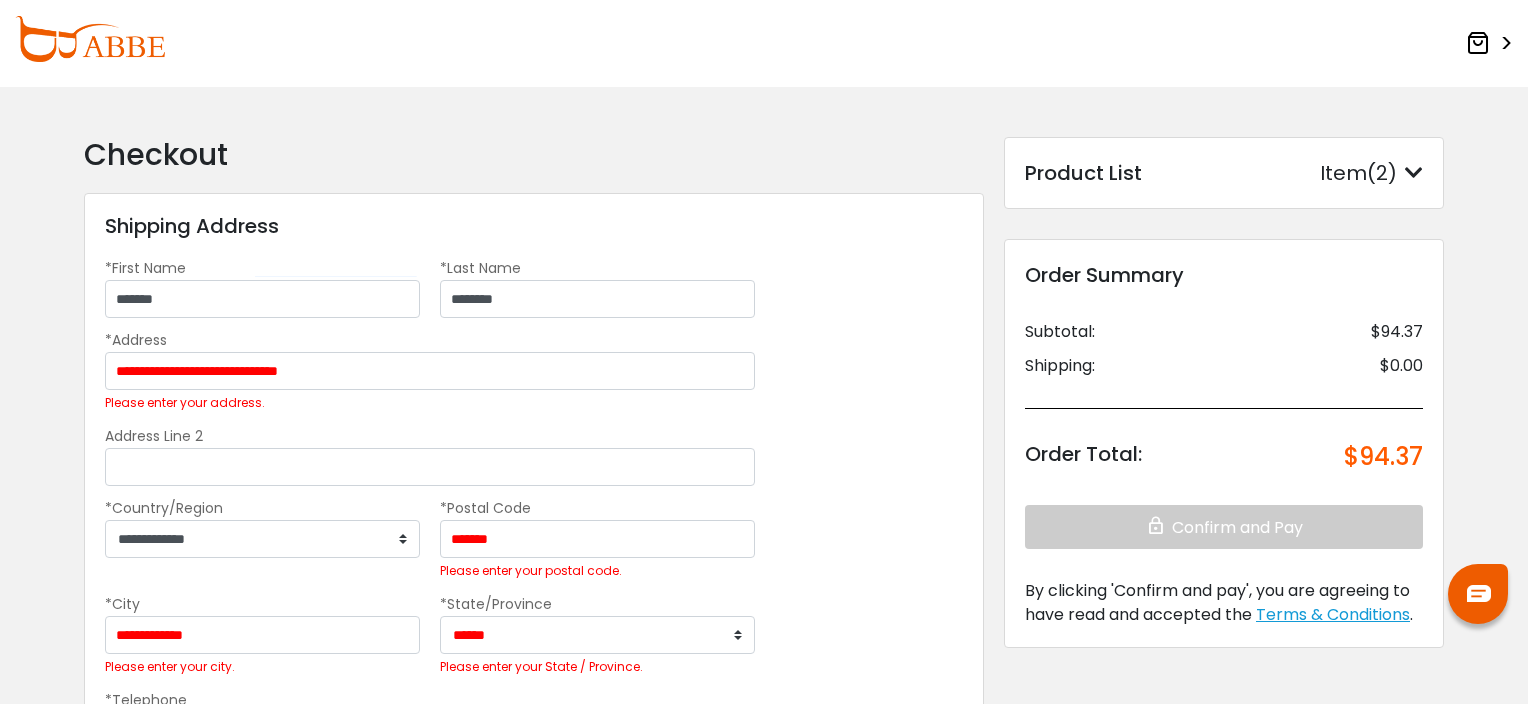 type on "**********" 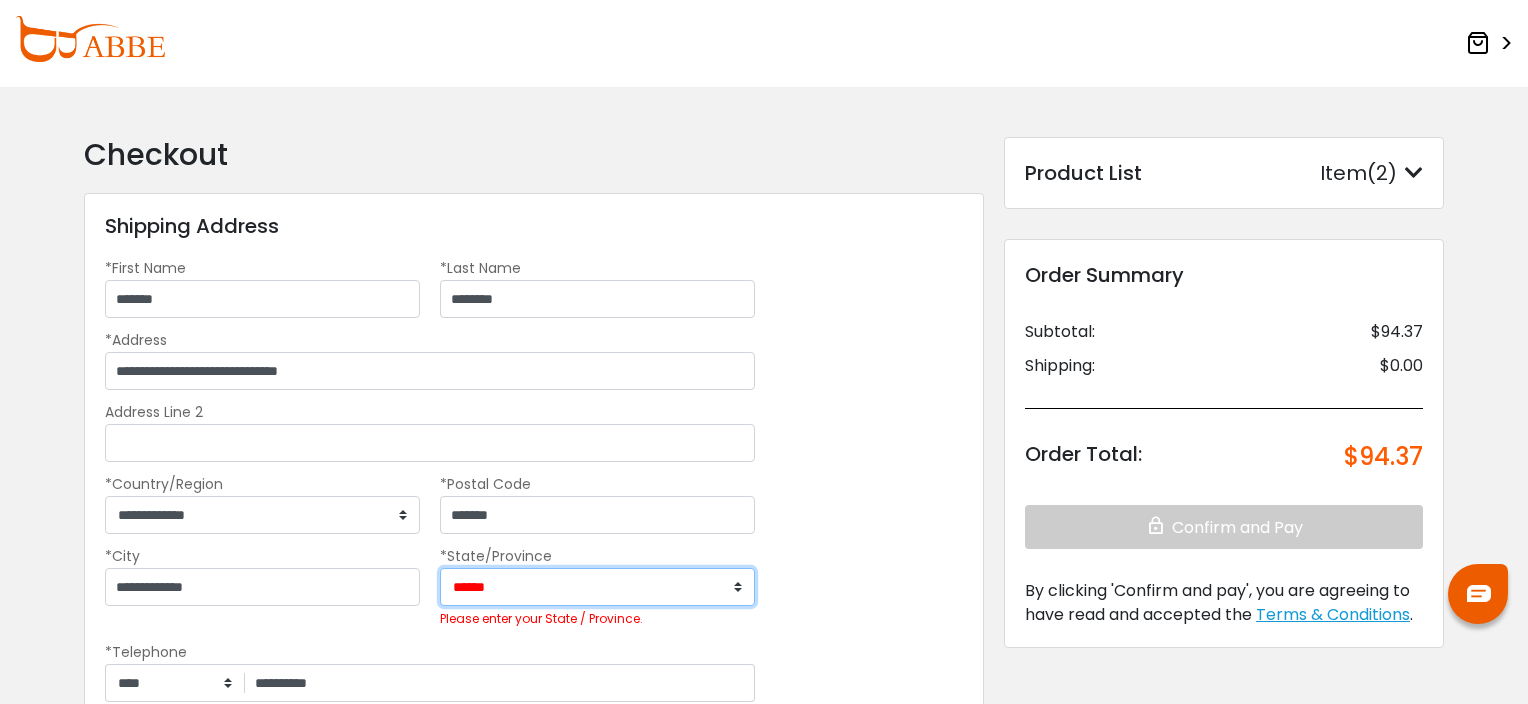 select on "**" 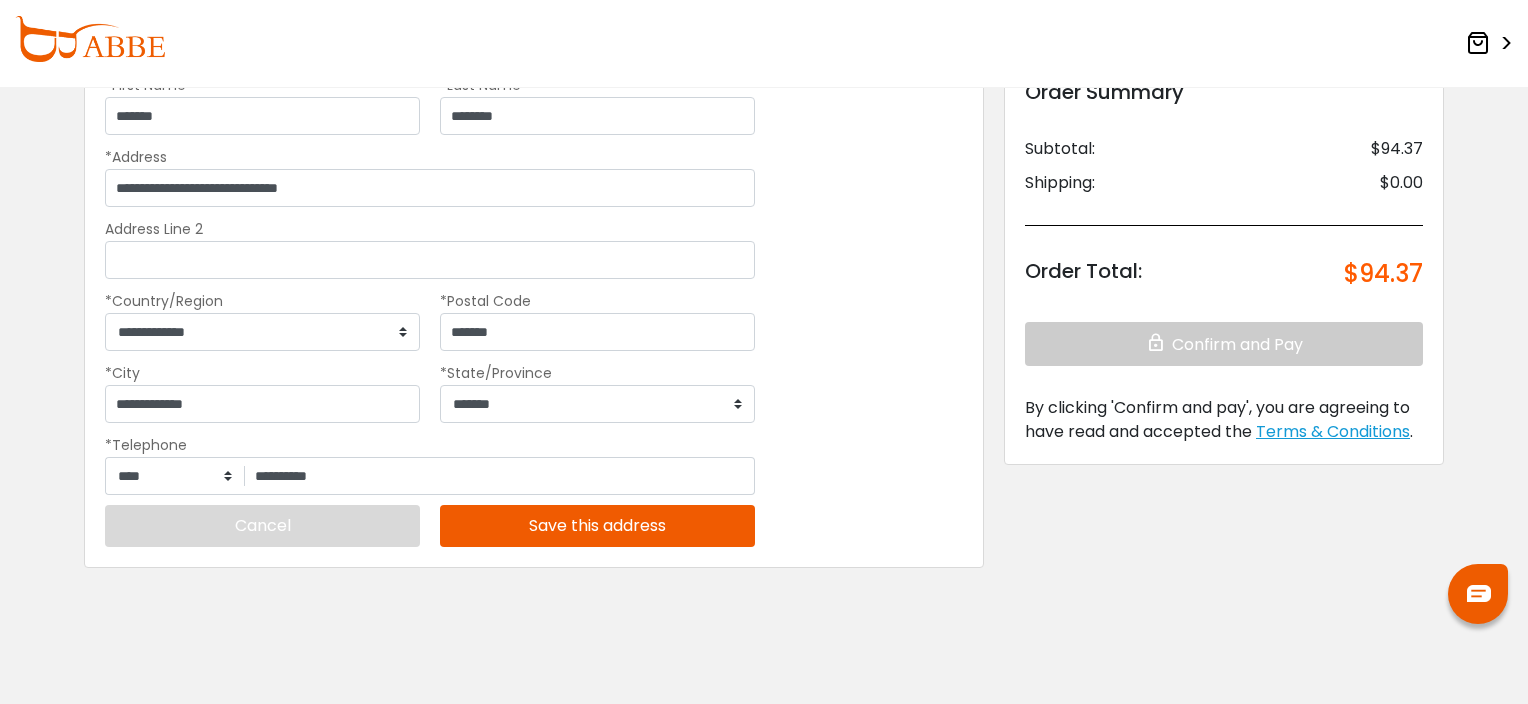 scroll, scrollTop: 47, scrollLeft: 0, axis: vertical 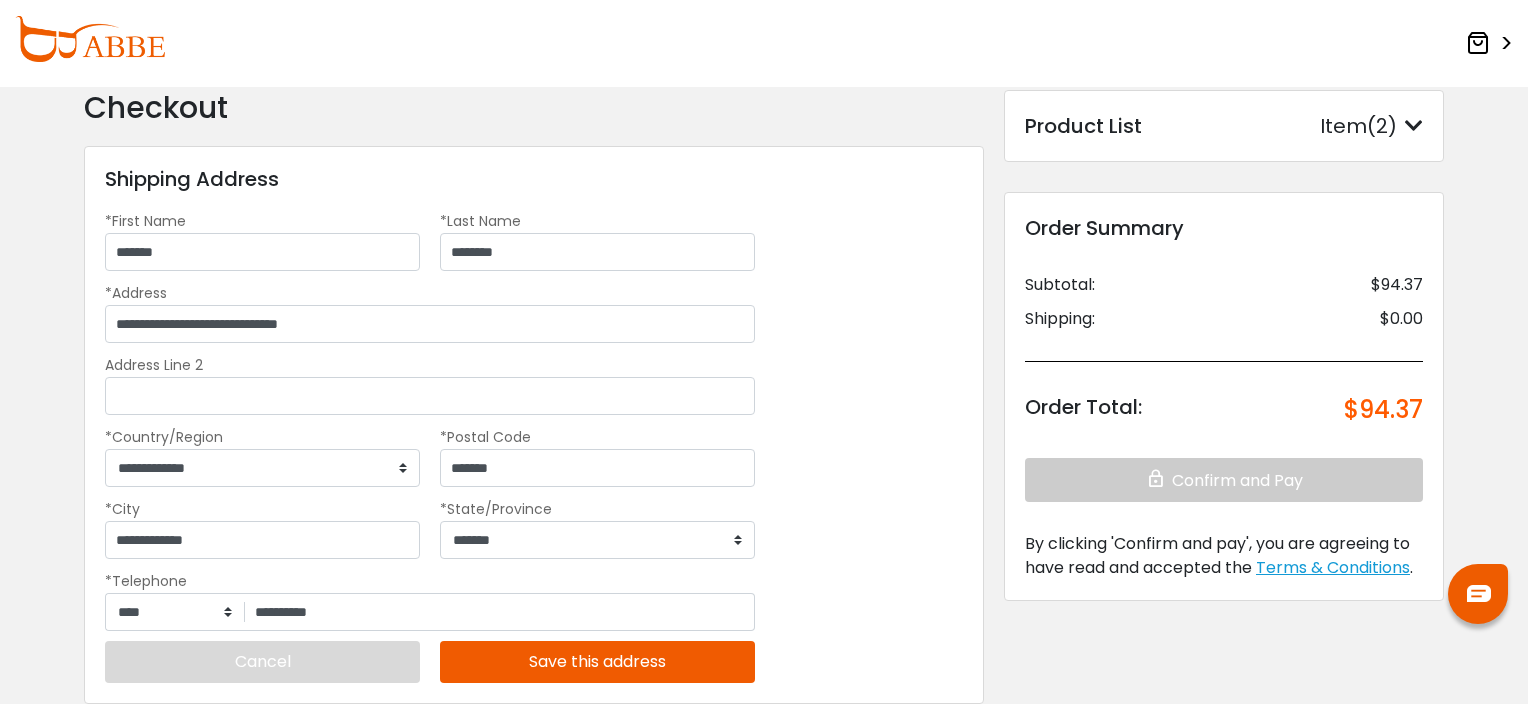 click on "Save this address" at bounding box center [597, 662] 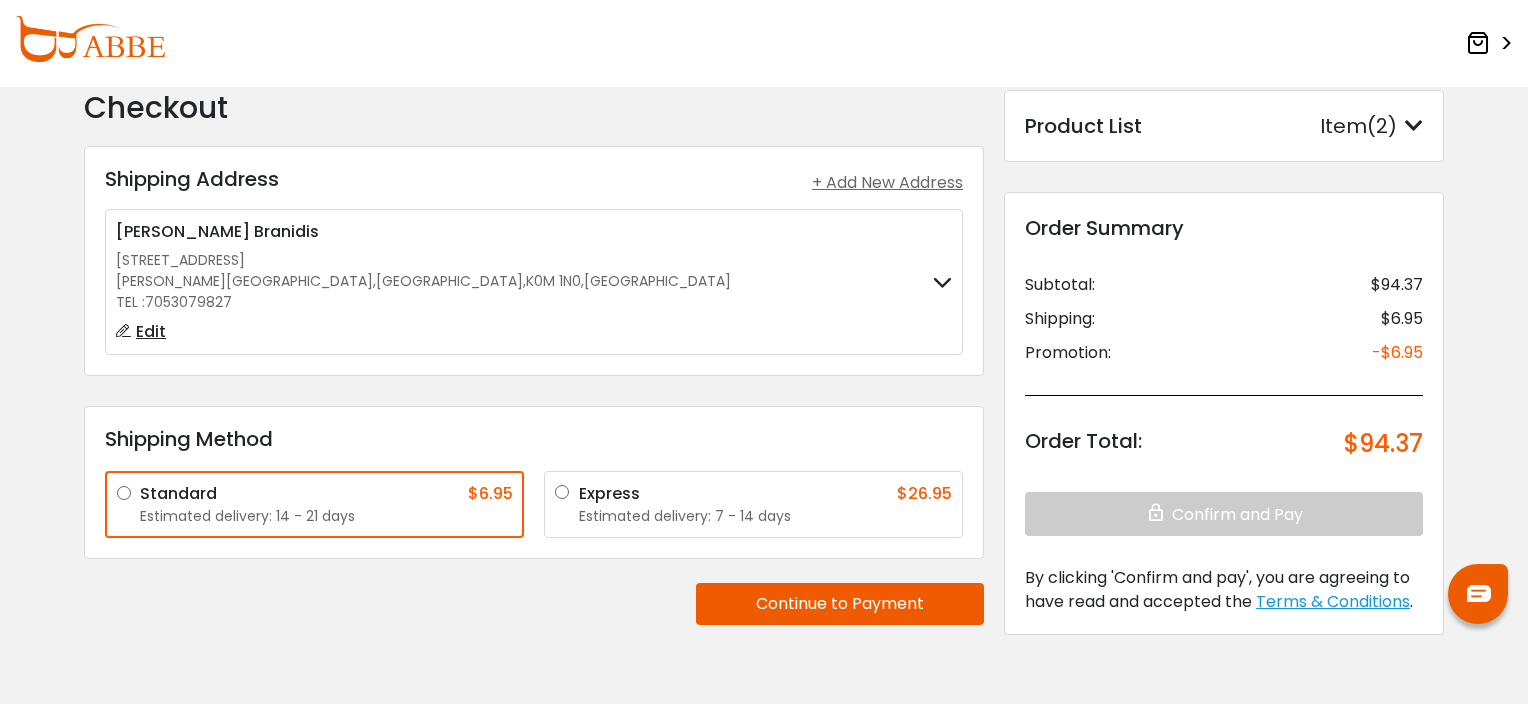 click on "Continue to Payment" at bounding box center (840, 604) 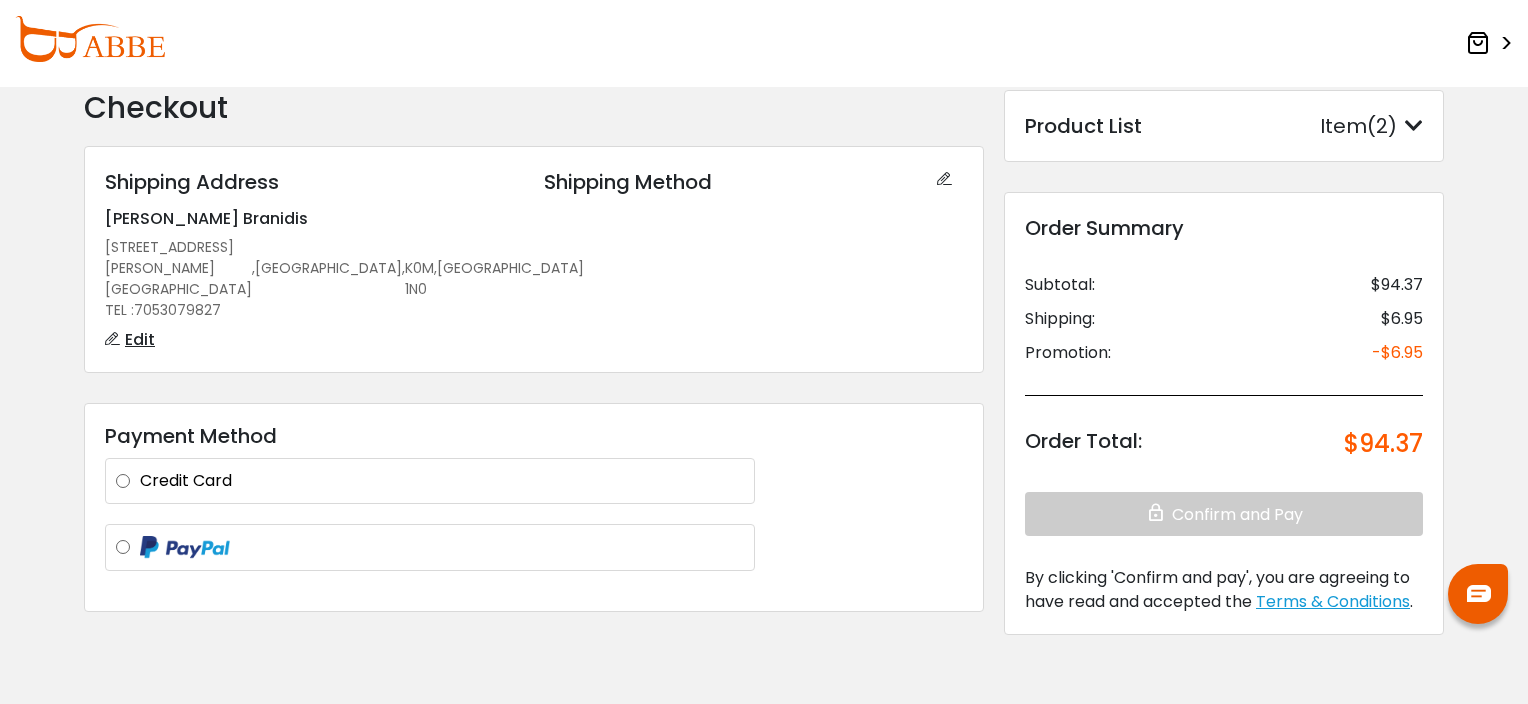 click on "Credit Card" at bounding box center (442, 481) 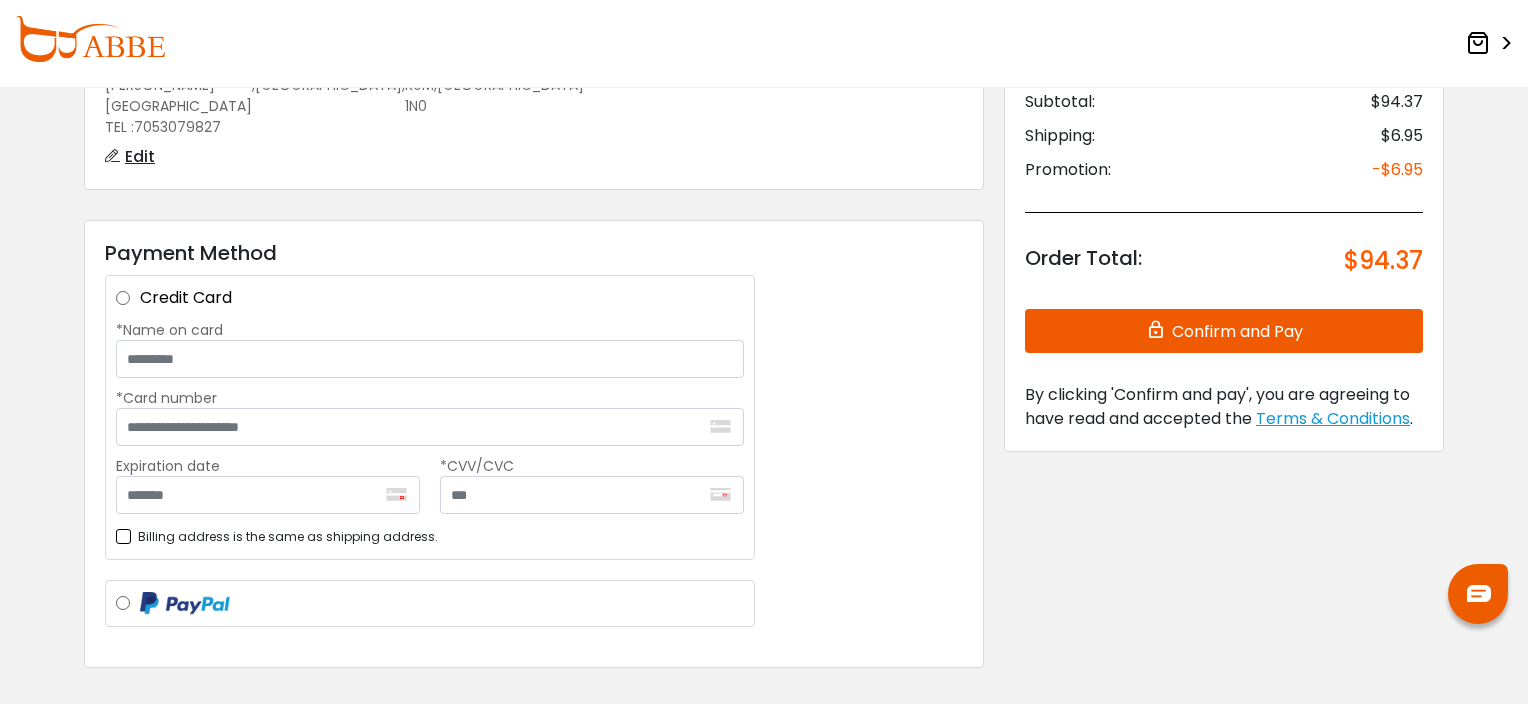 scroll, scrollTop: 231, scrollLeft: 0, axis: vertical 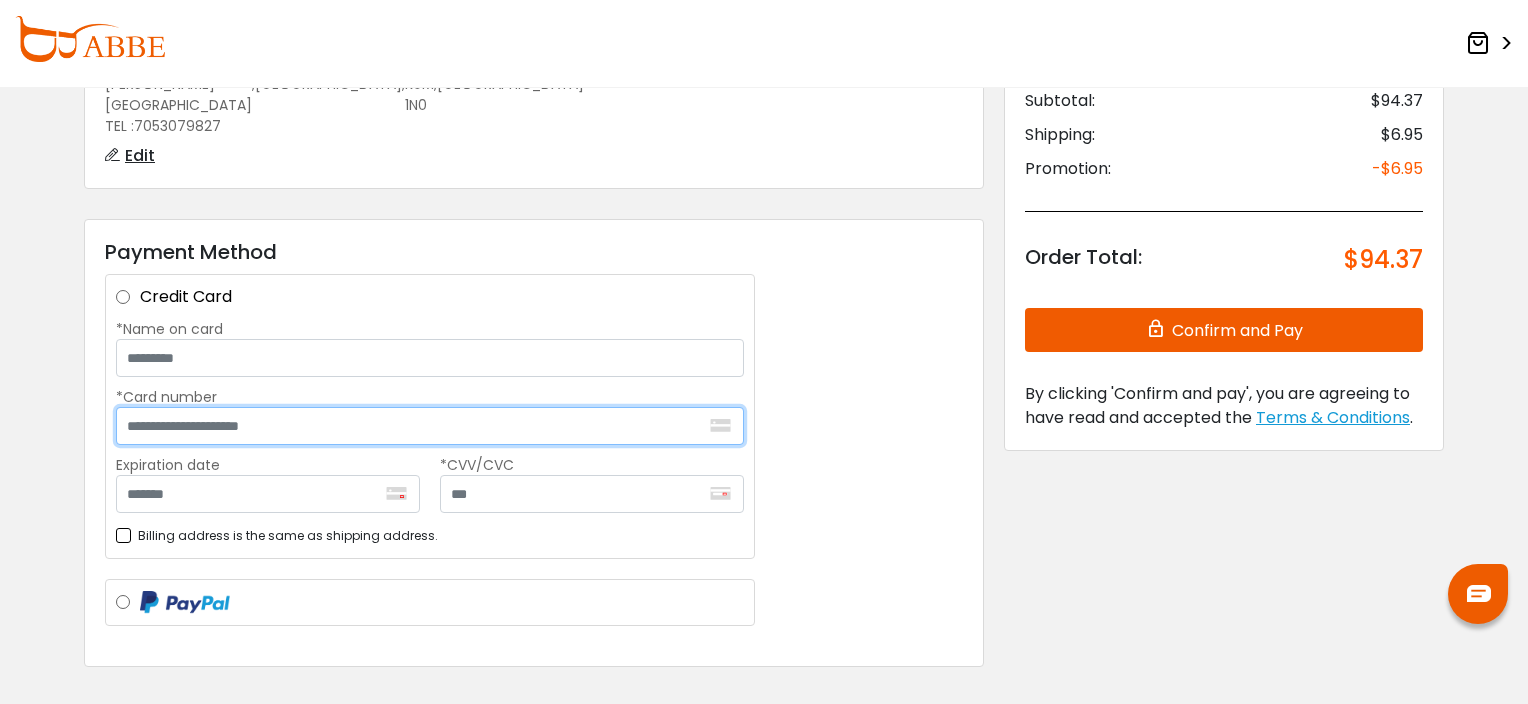 click on "*Card number" at bounding box center (430, 426) 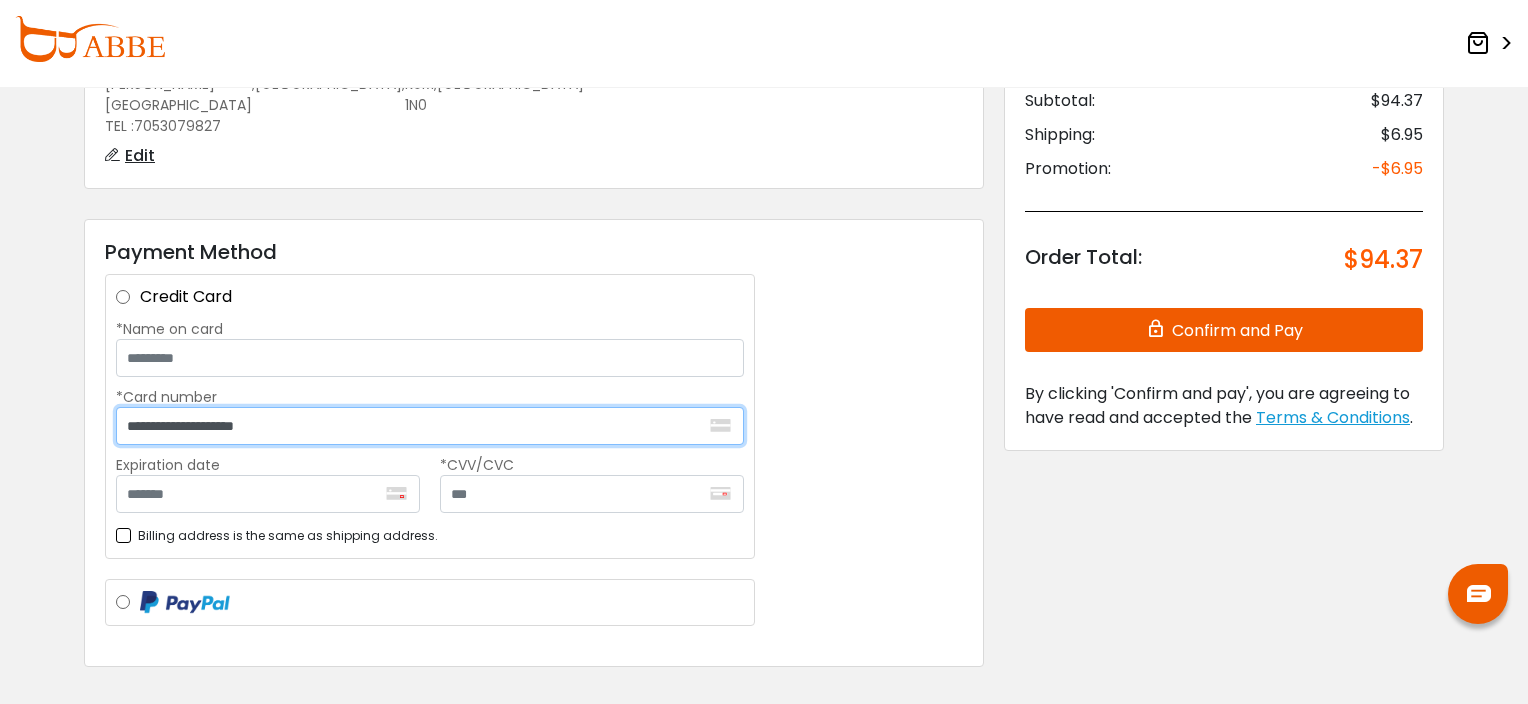 type on "**********" 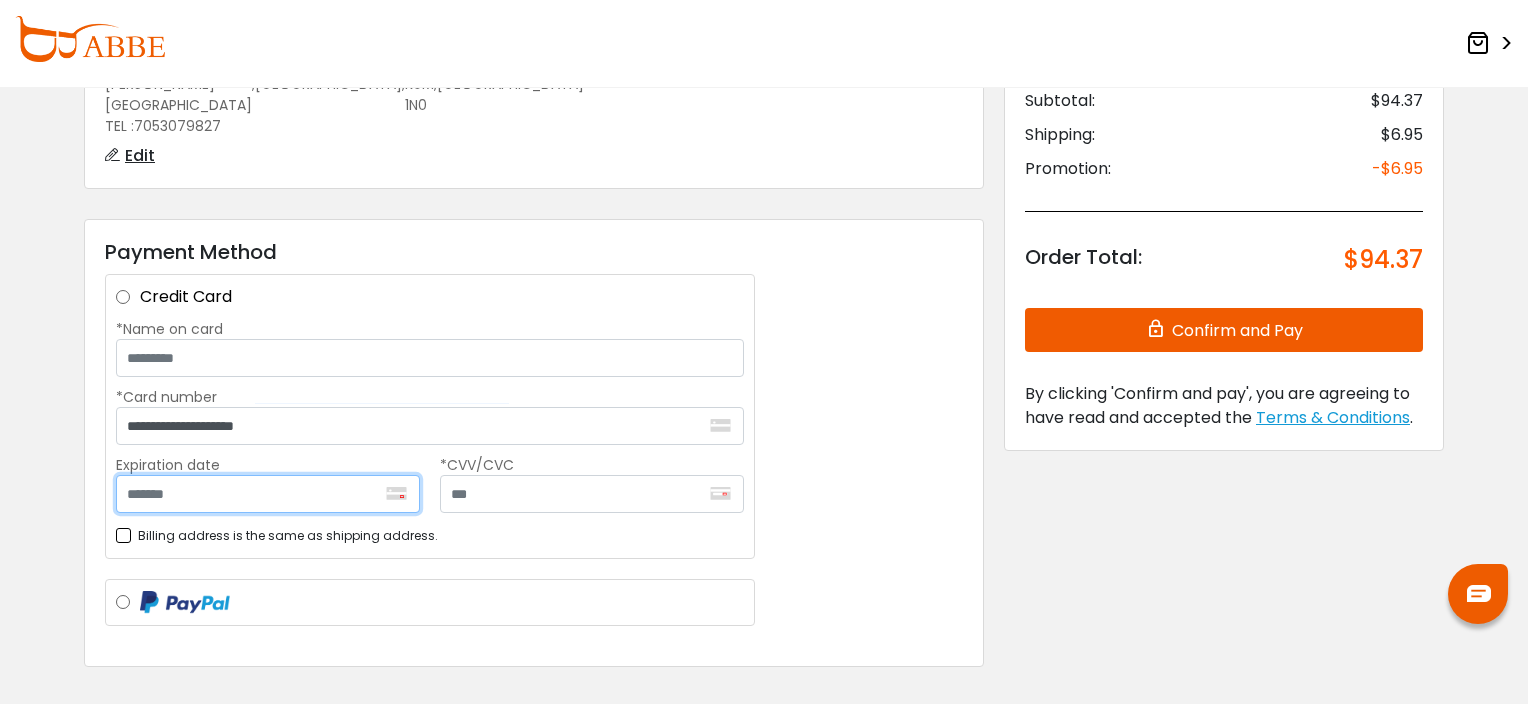 click on "Expiration date" at bounding box center (268, 494) 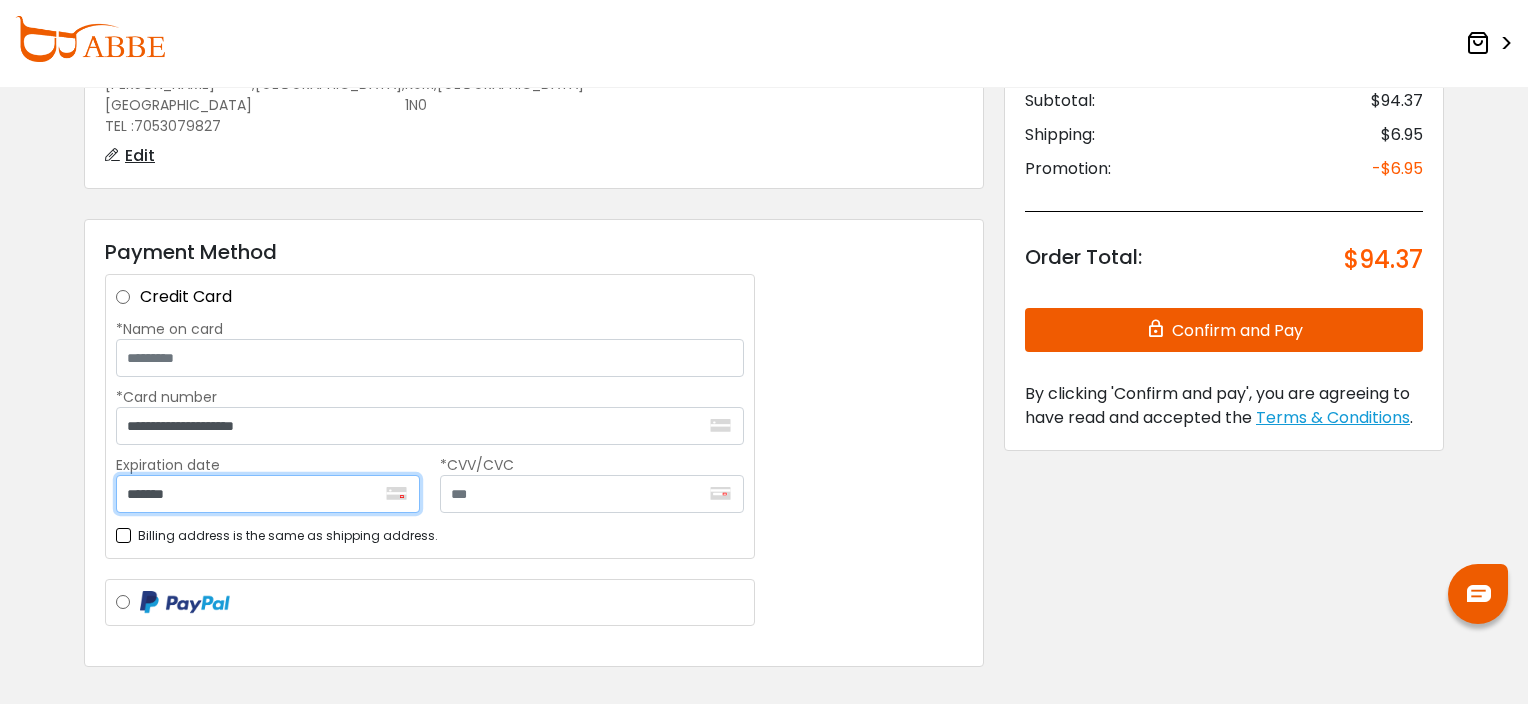 type on "*******" 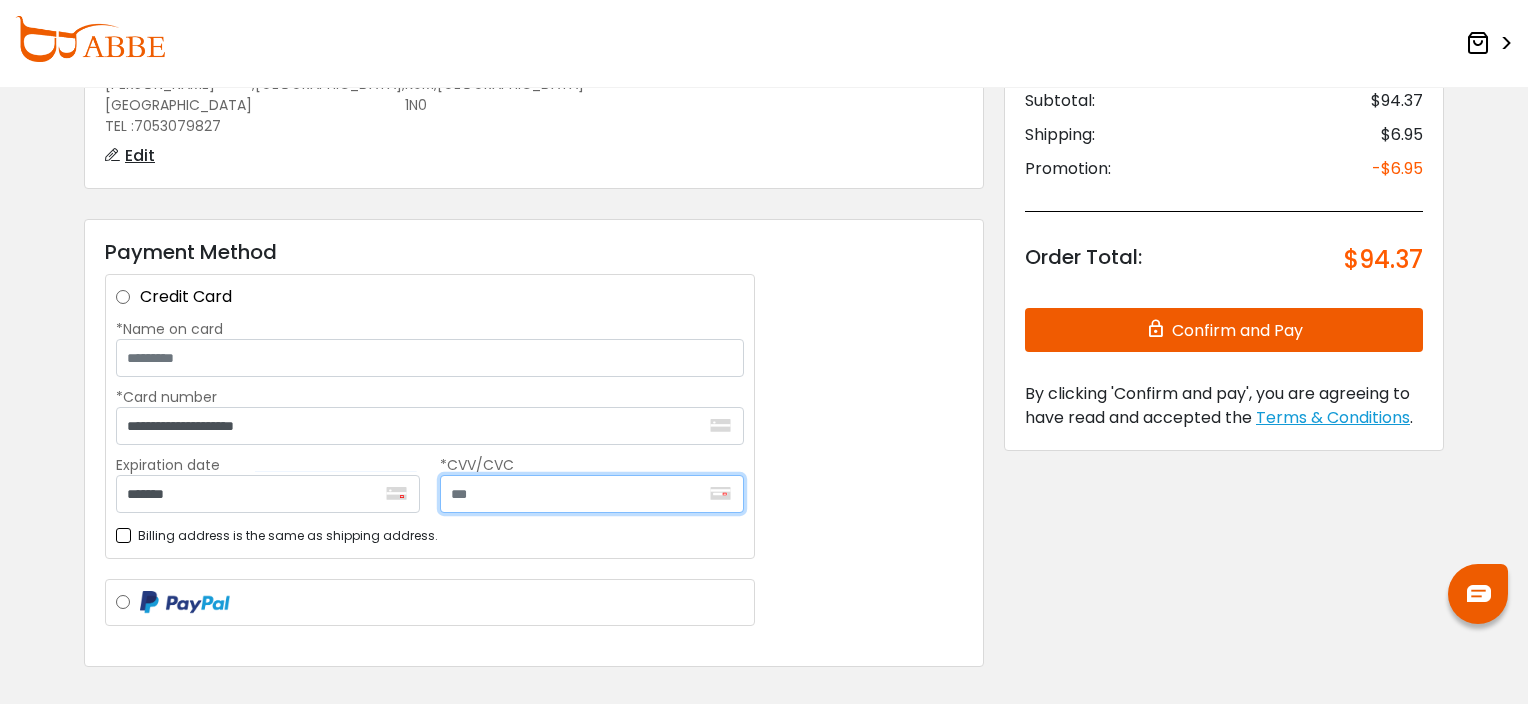 click at bounding box center [592, 494] 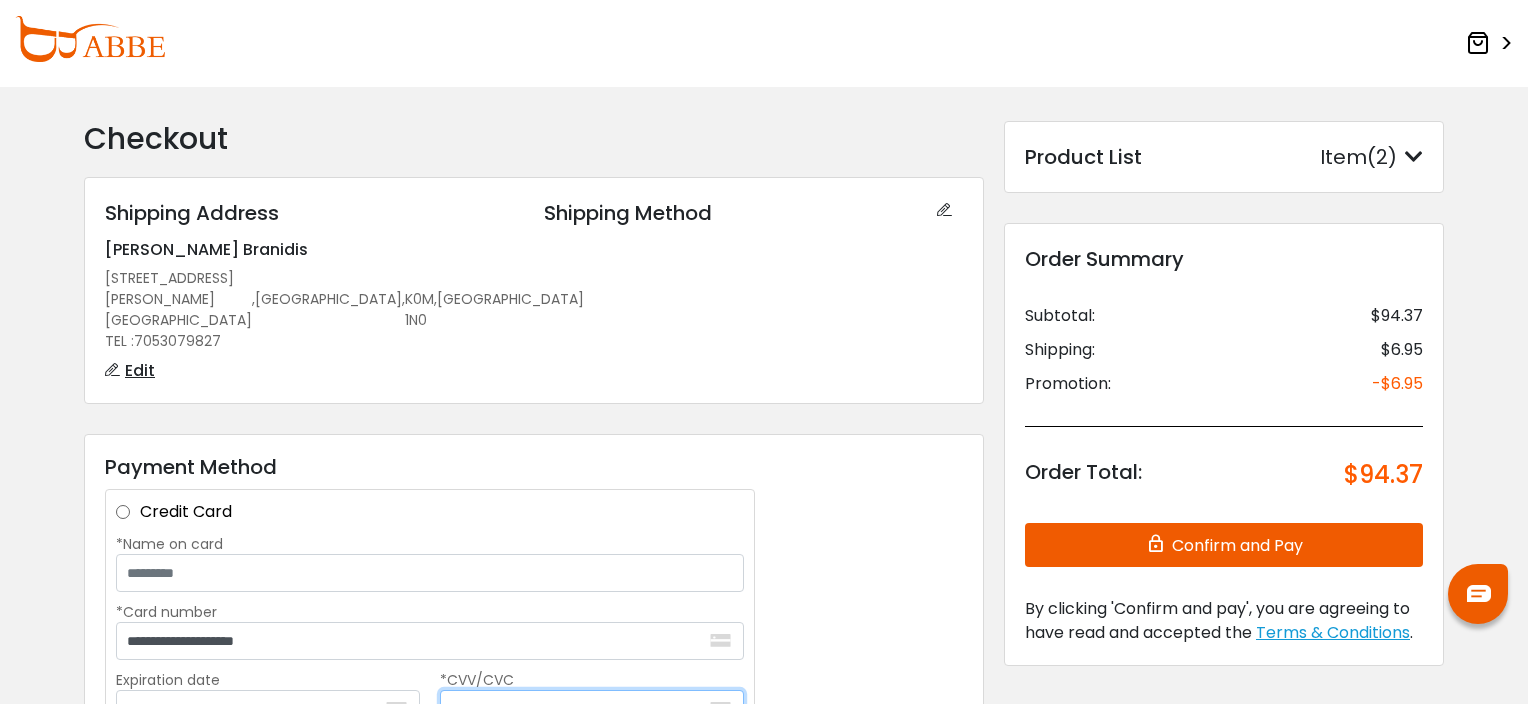 scroll, scrollTop: 0, scrollLeft: 0, axis: both 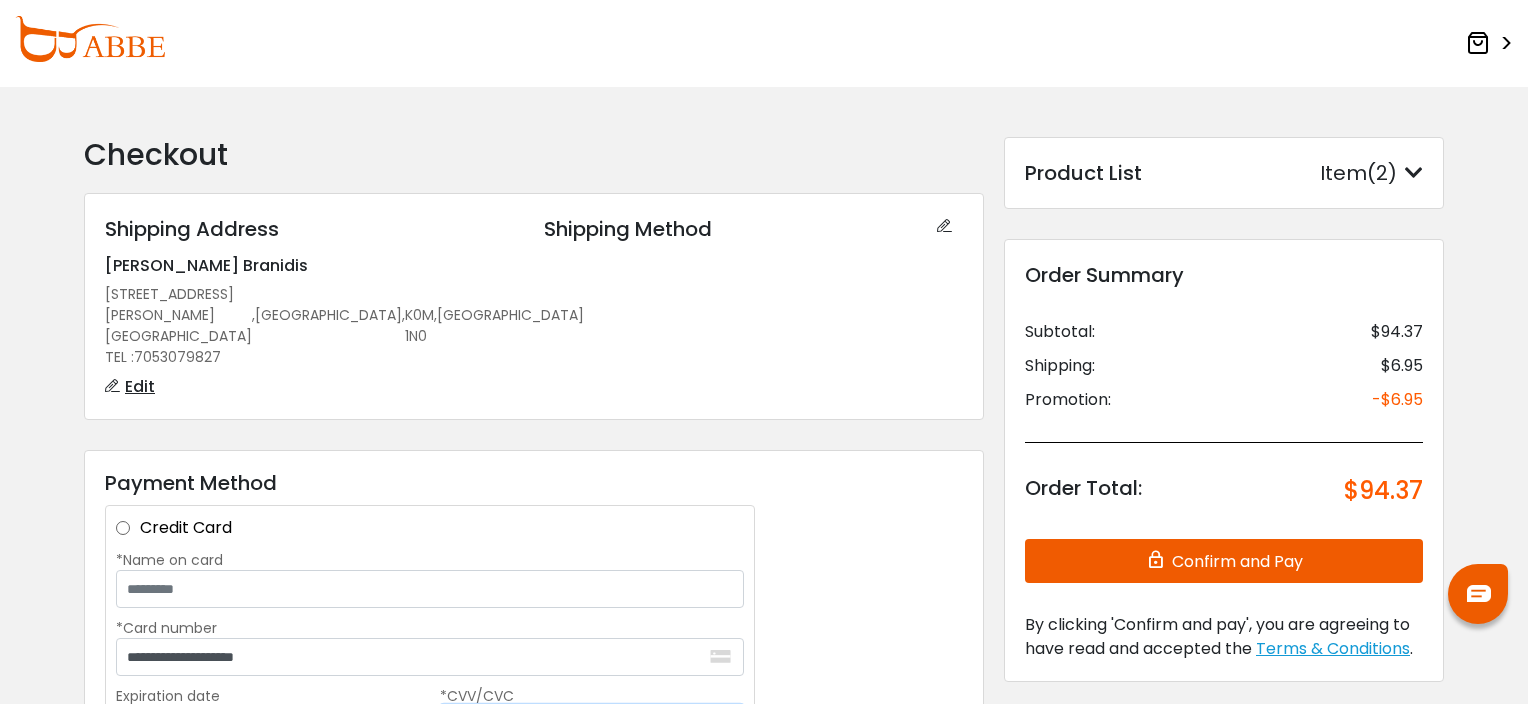 type on "****" 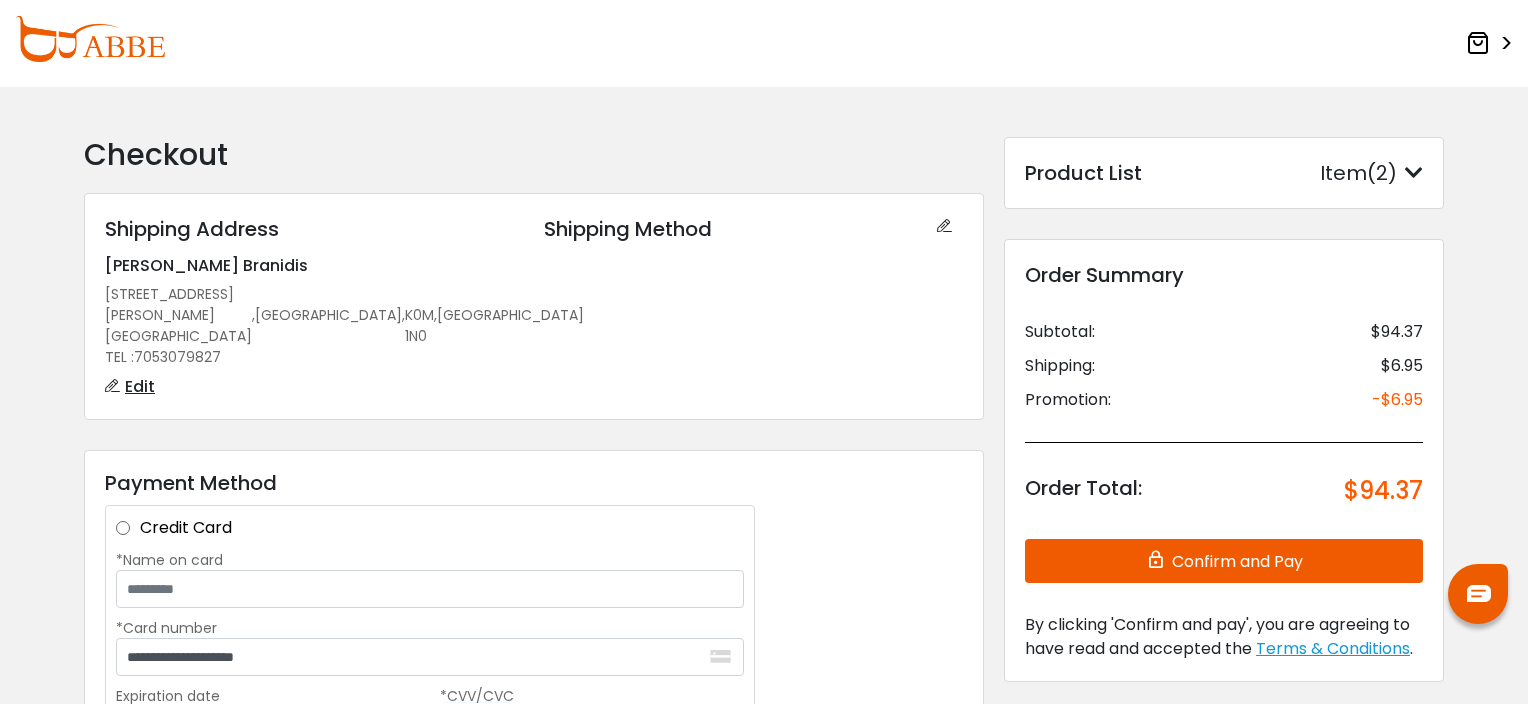 click on "Confirm and Pay" at bounding box center (1224, 561) 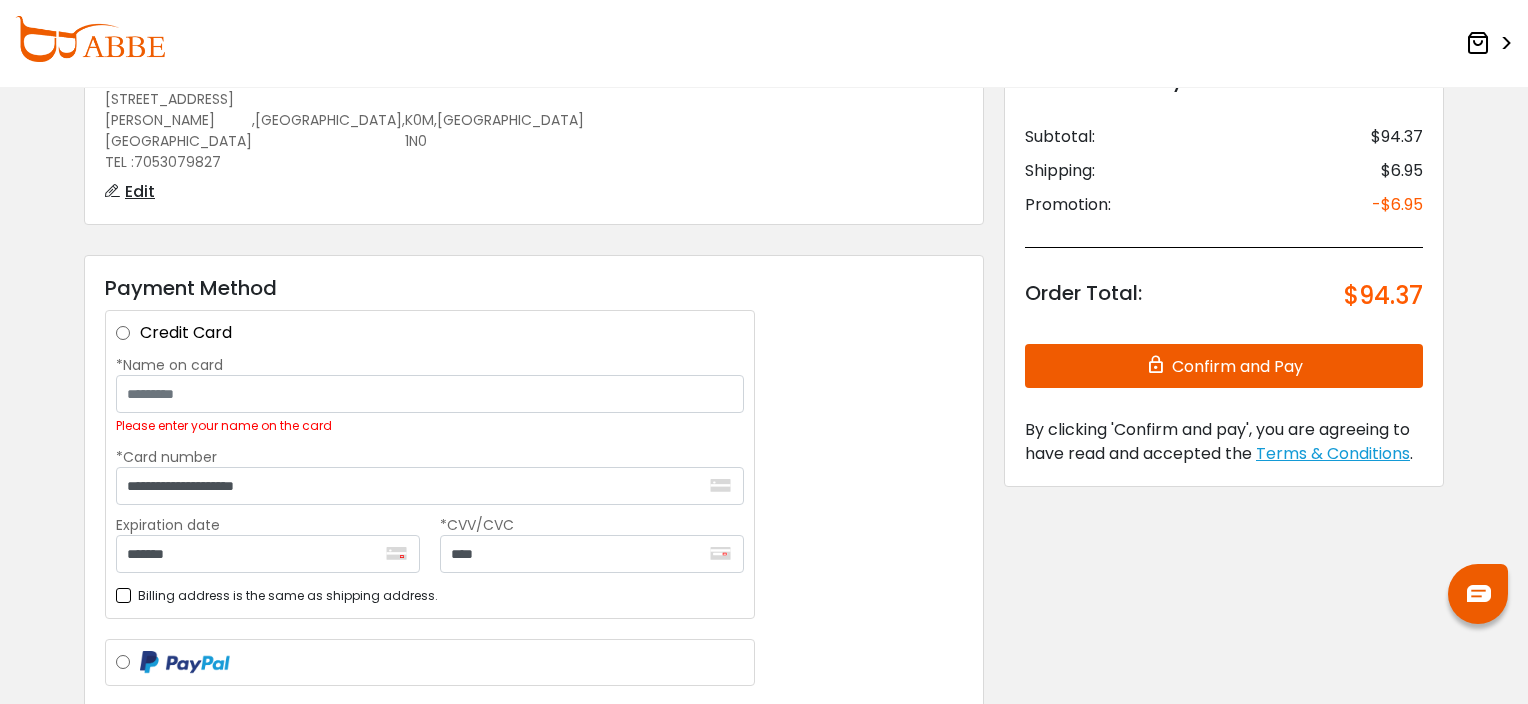 scroll, scrollTop: 204, scrollLeft: 0, axis: vertical 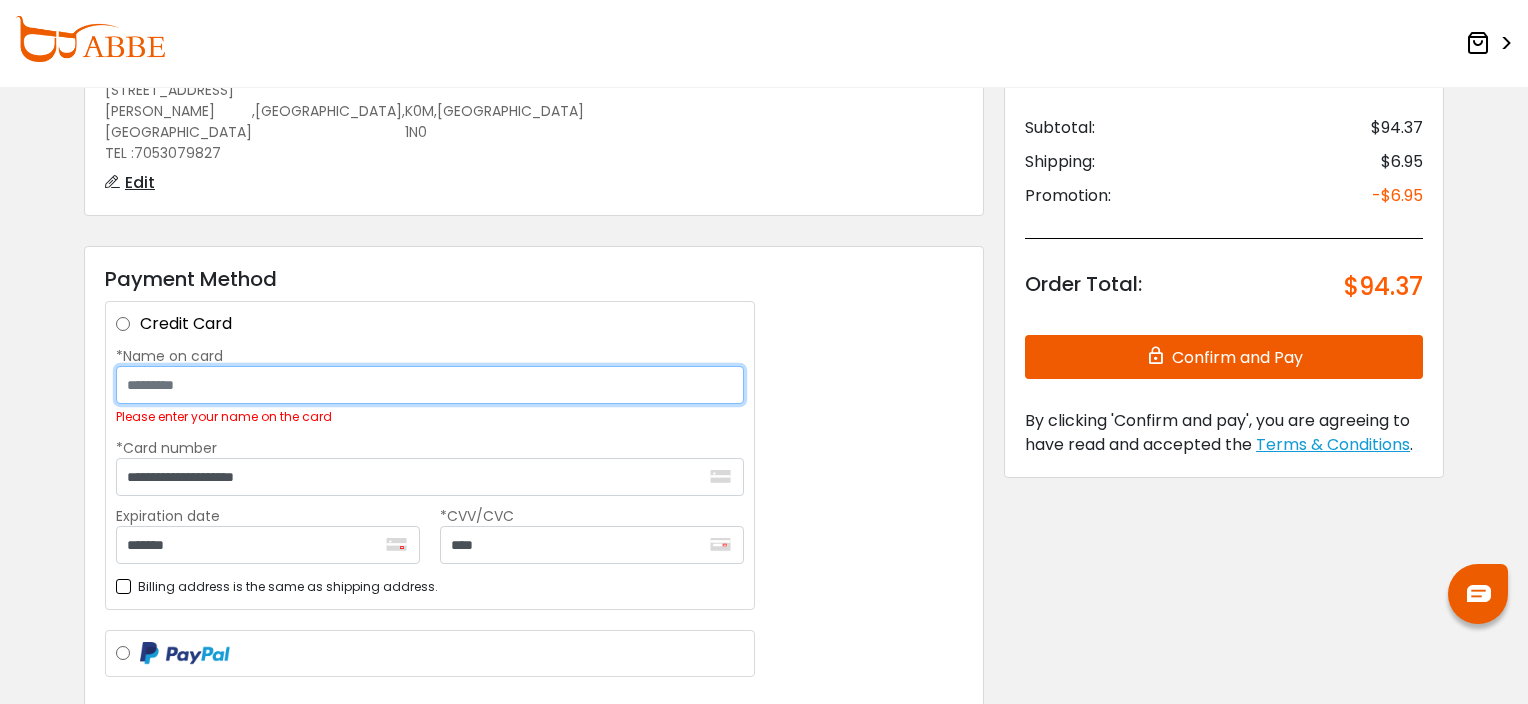 click on "*Name on card" at bounding box center [430, 385] 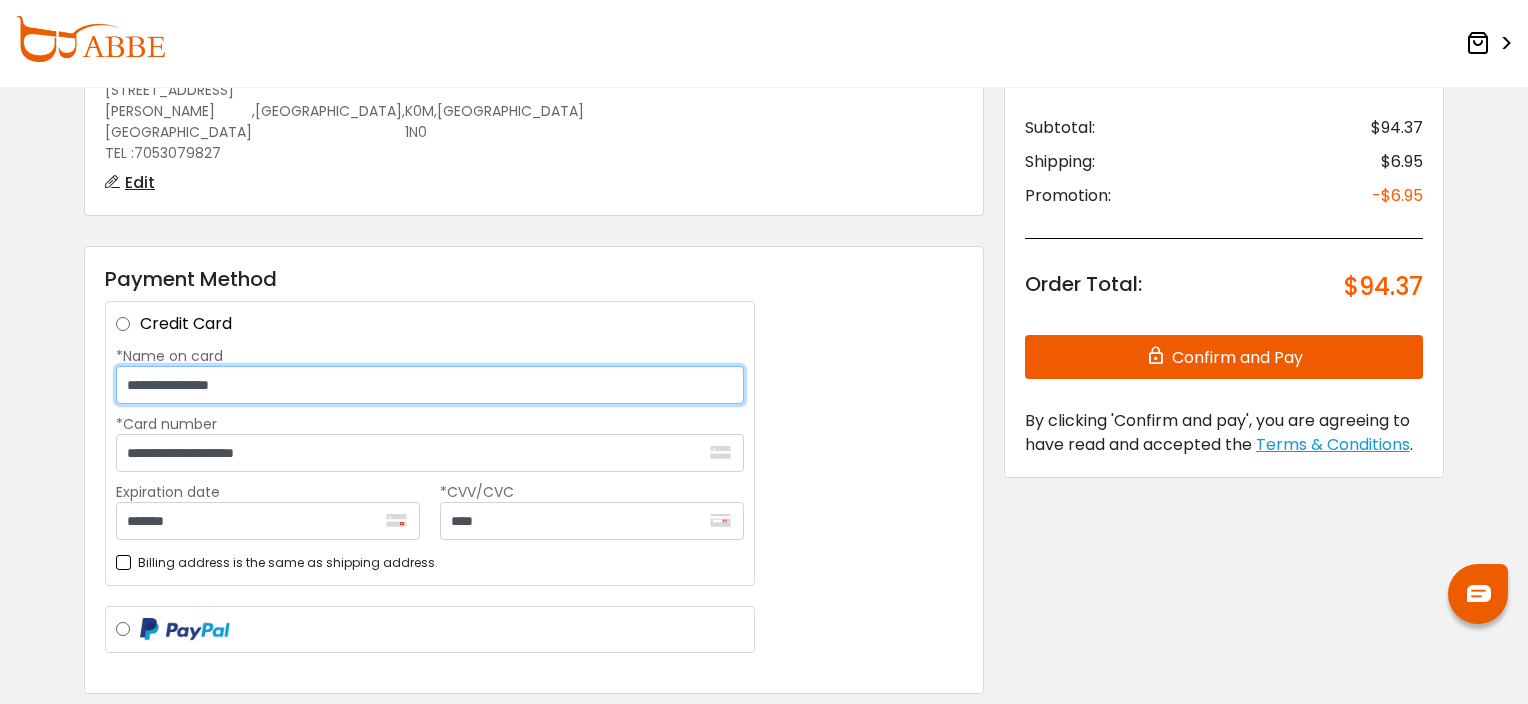 scroll, scrollTop: 31, scrollLeft: 0, axis: vertical 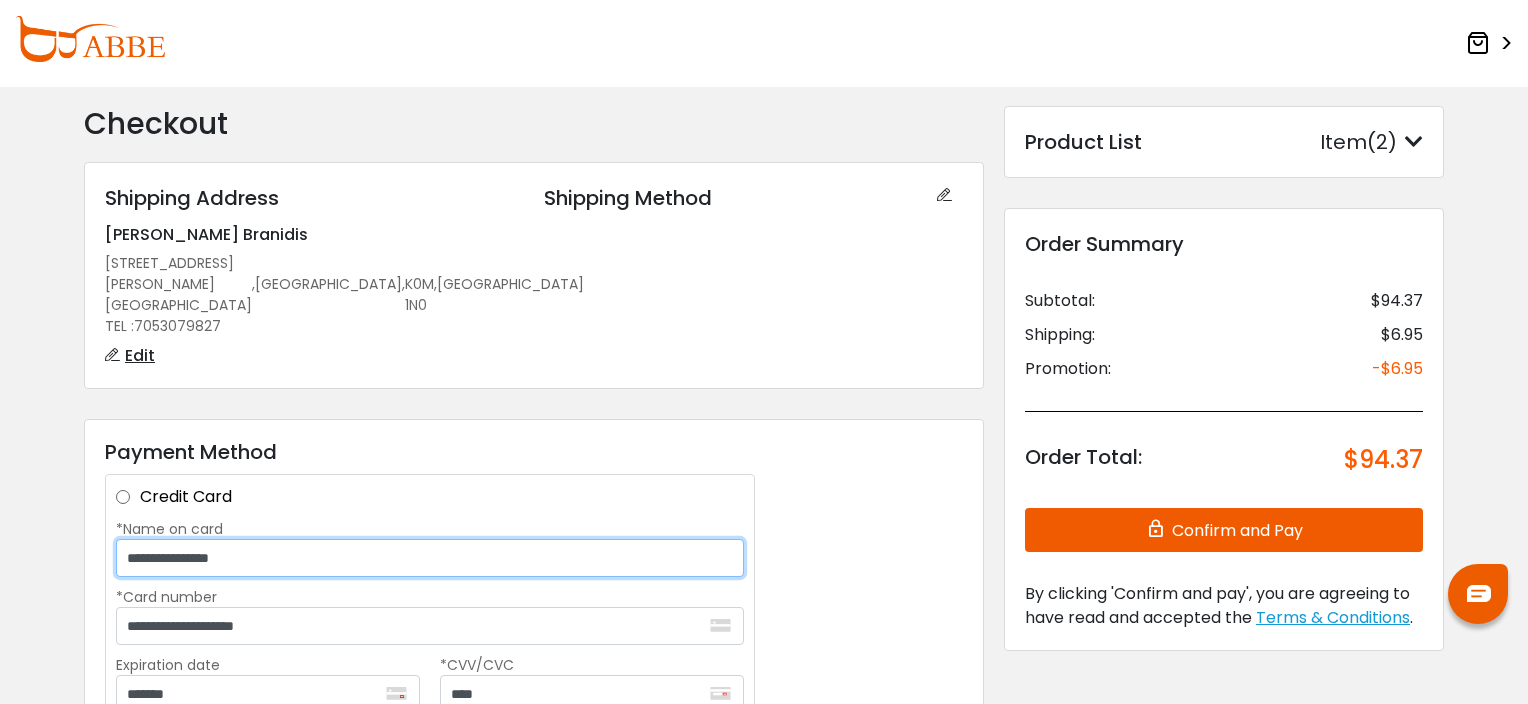type on "**********" 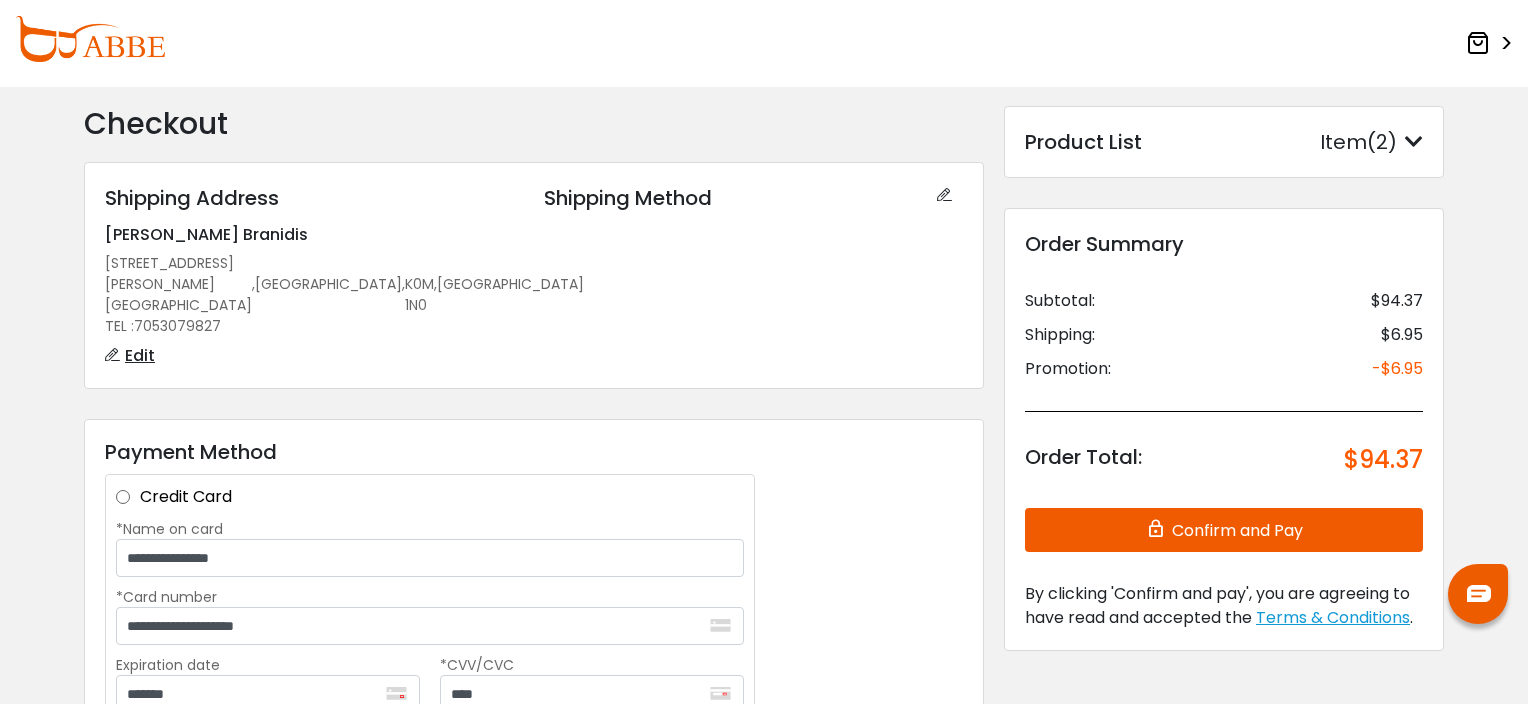 click on "Confirm and Pay" at bounding box center [1224, 530] 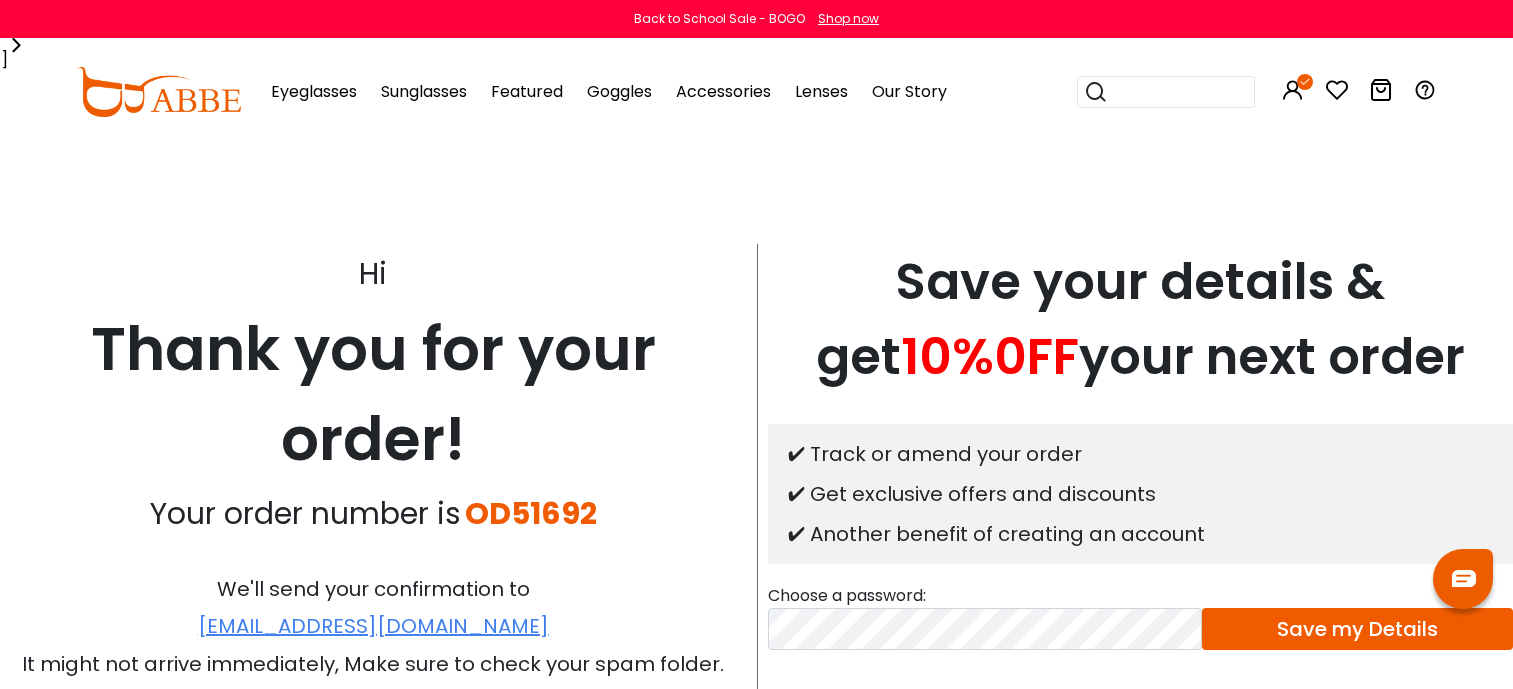 scroll, scrollTop: 0, scrollLeft: 0, axis: both 